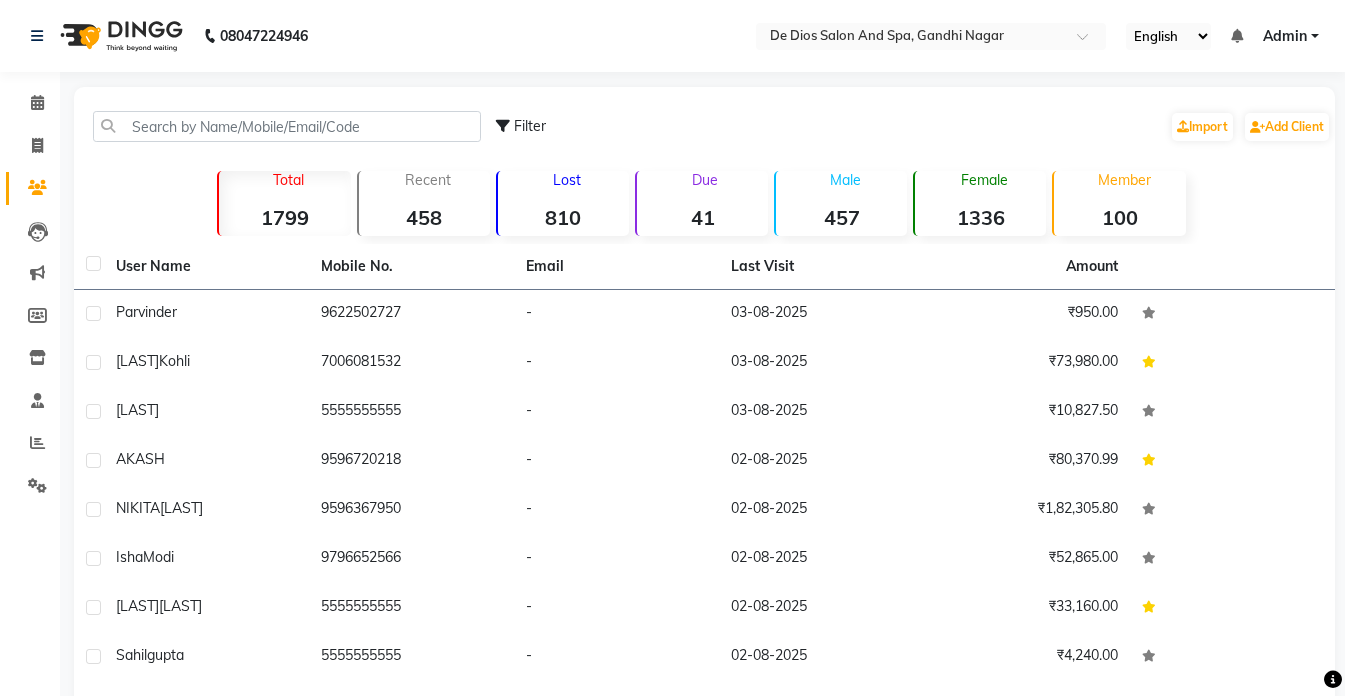 scroll, scrollTop: 0, scrollLeft: 0, axis: both 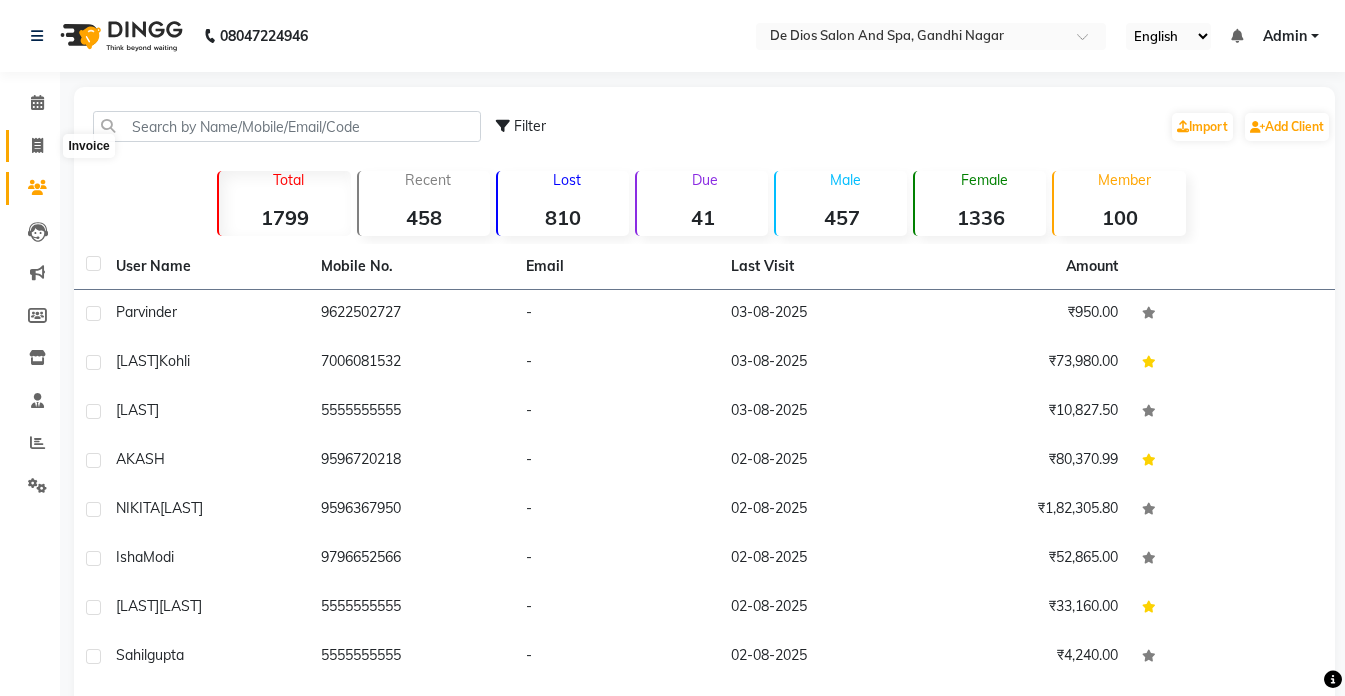 click 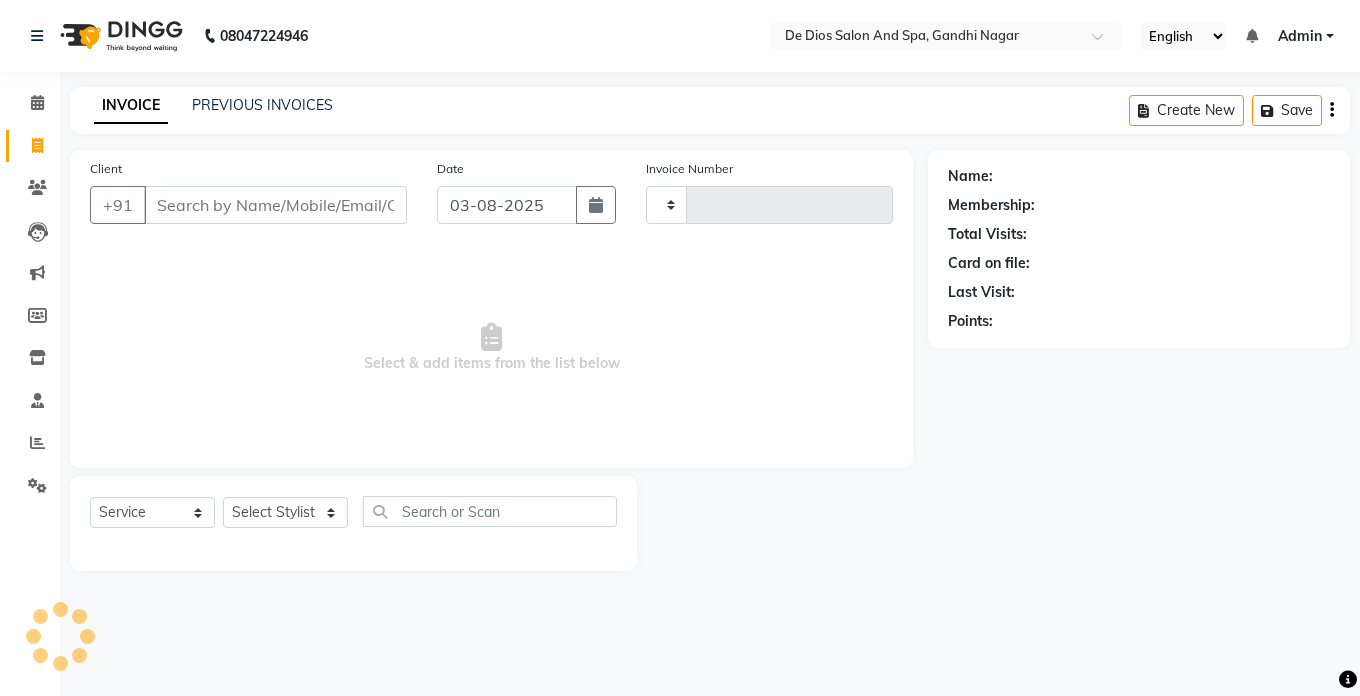 type on "2037" 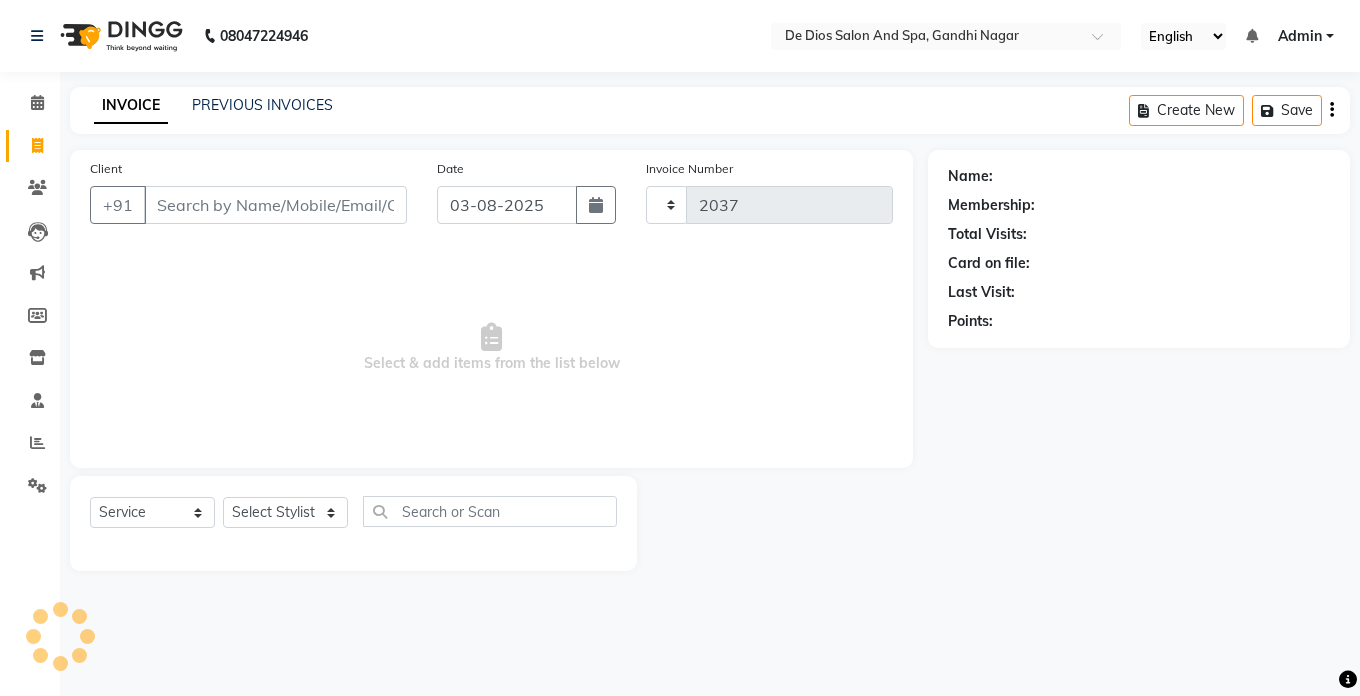 select on "6431" 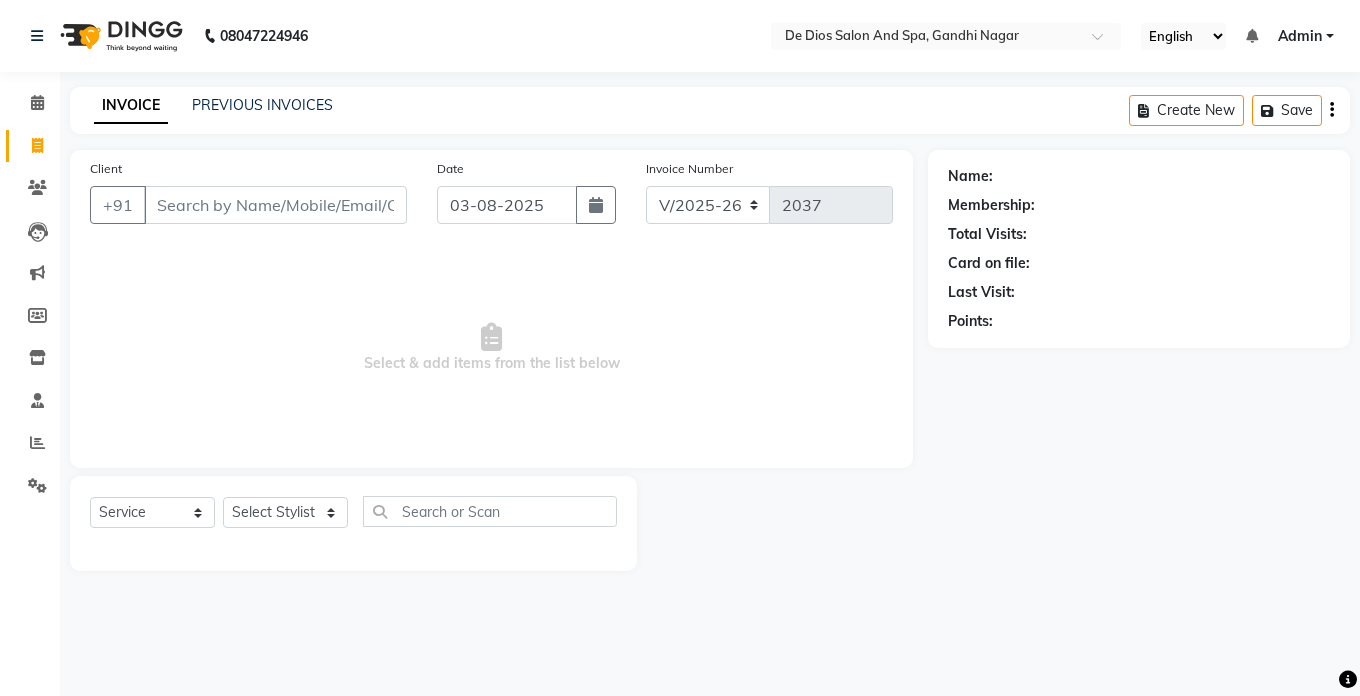 click on "Client" at bounding box center [275, 205] 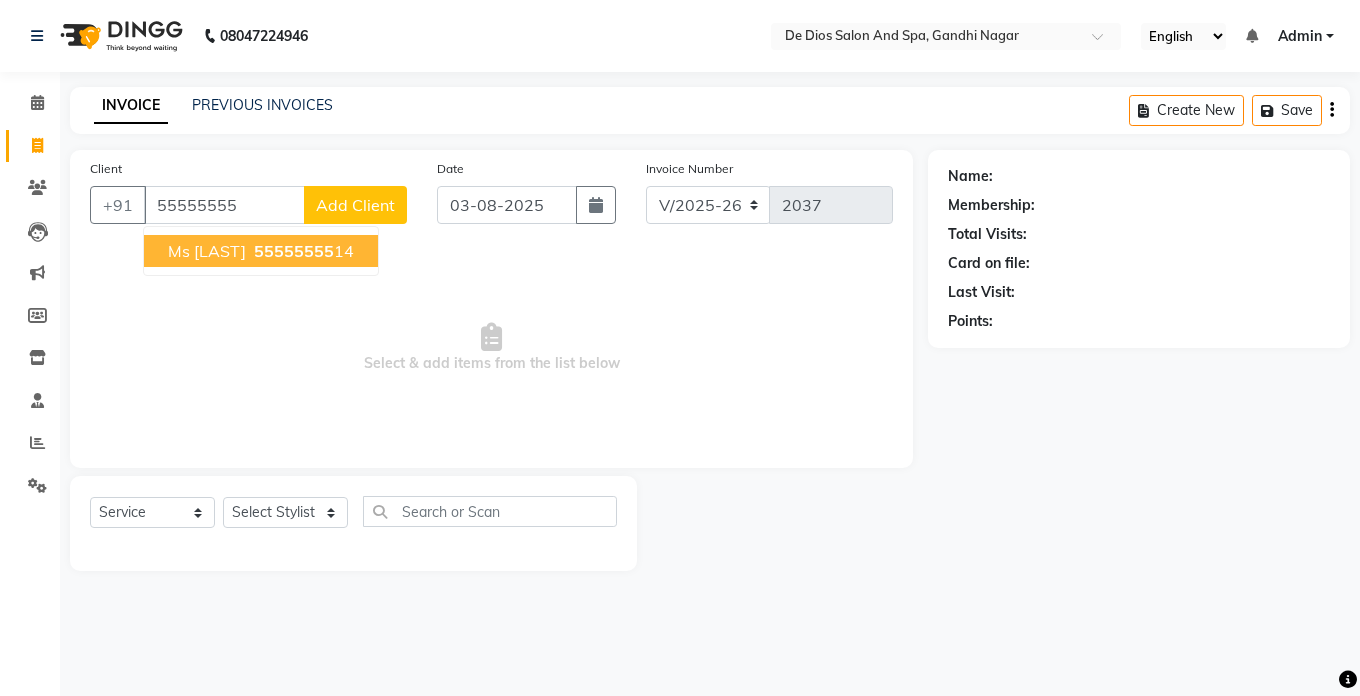 click on "55555555 55" at bounding box center (302, 251) 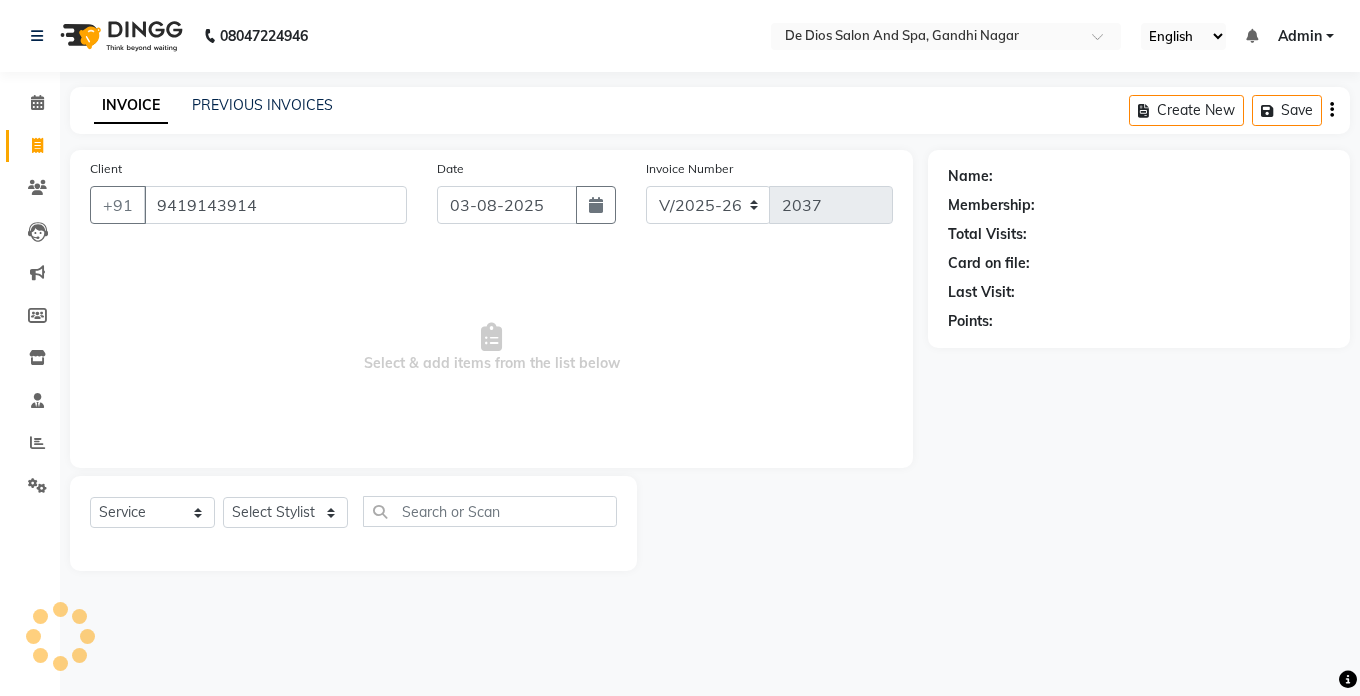 type on "9419143914" 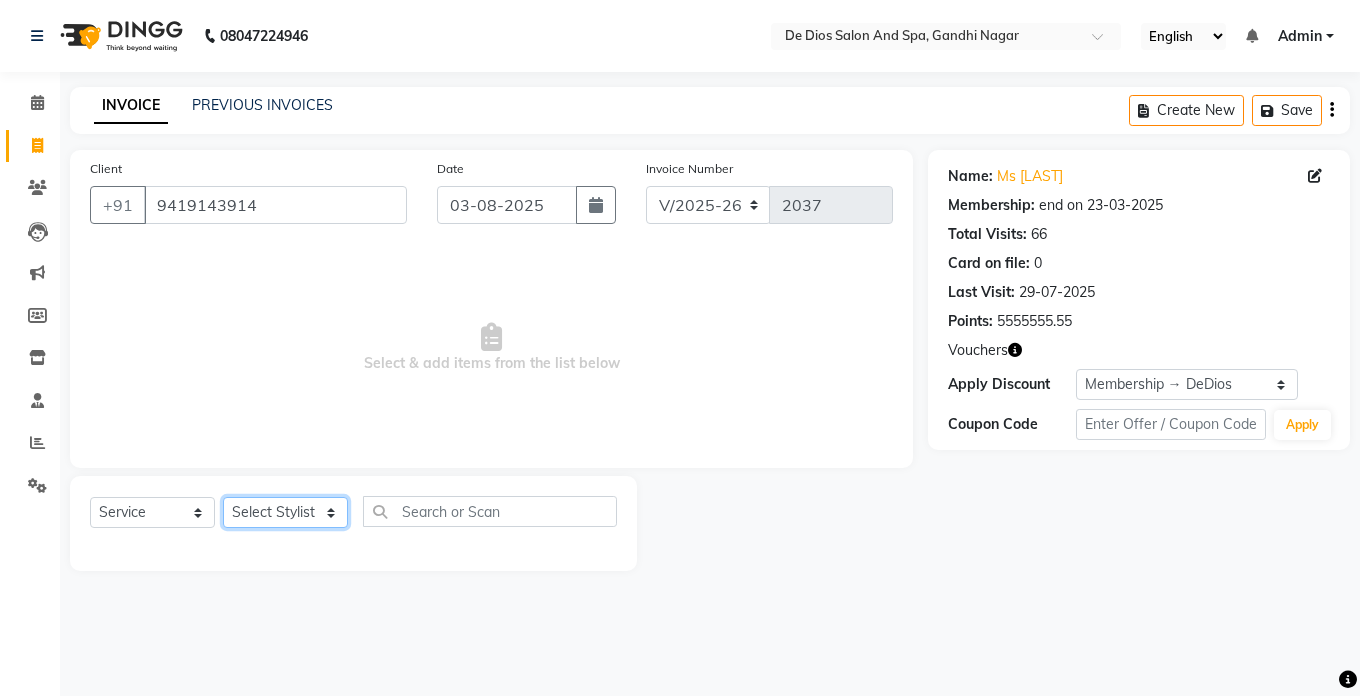 click on "Select Stylist [NAME] [NAME] [NAME] [NAME] [NAME] [NAME] [NAME] [NAME] [NAME] [NAME] [NAME] [NAME] [NAME]" 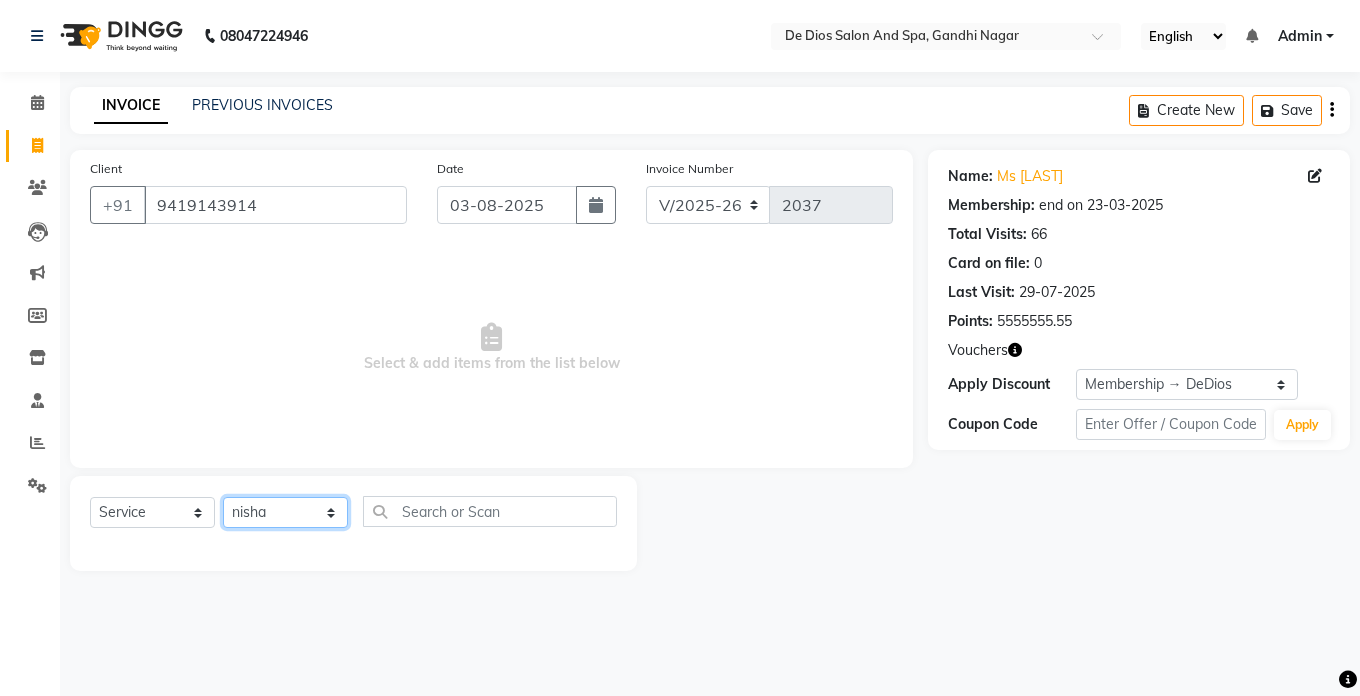 click on "Select Stylist [NAME] [NAME] [NAME] [NAME] [NAME] [NAME] [NAME] [NAME] [NAME] [NAME] [NAME] [NAME] [NAME]" 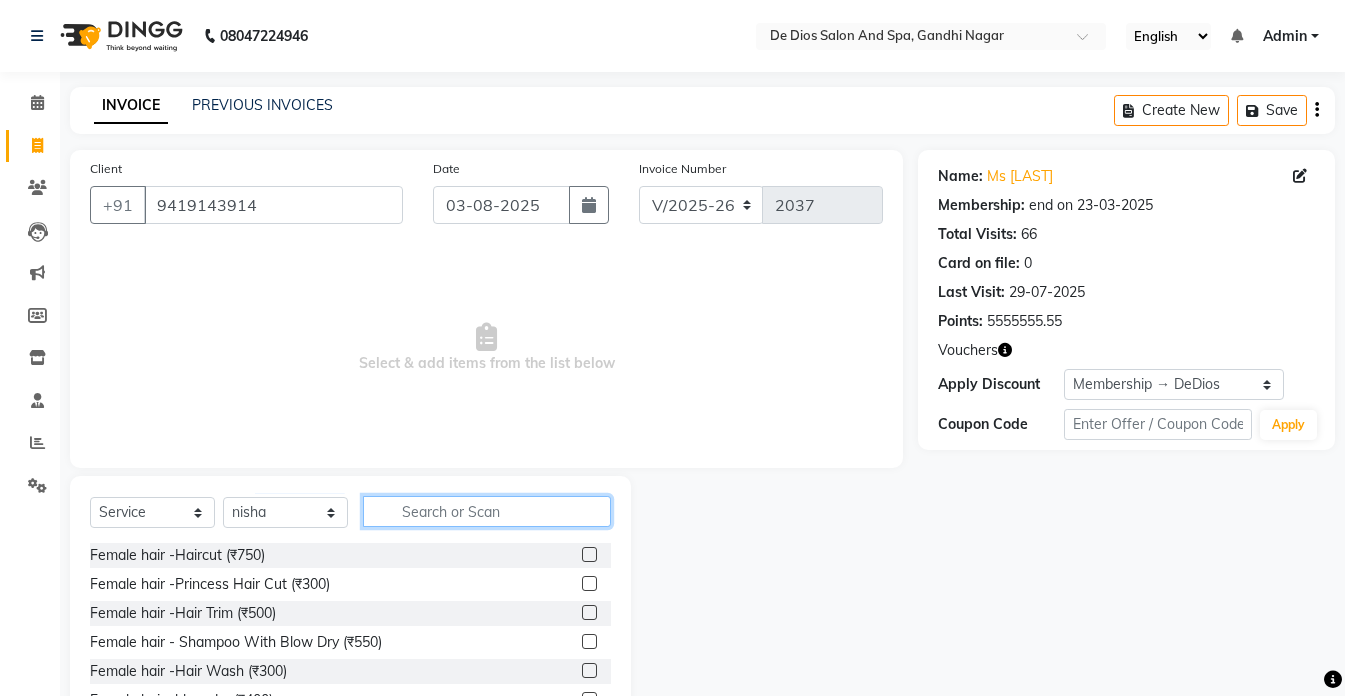 click 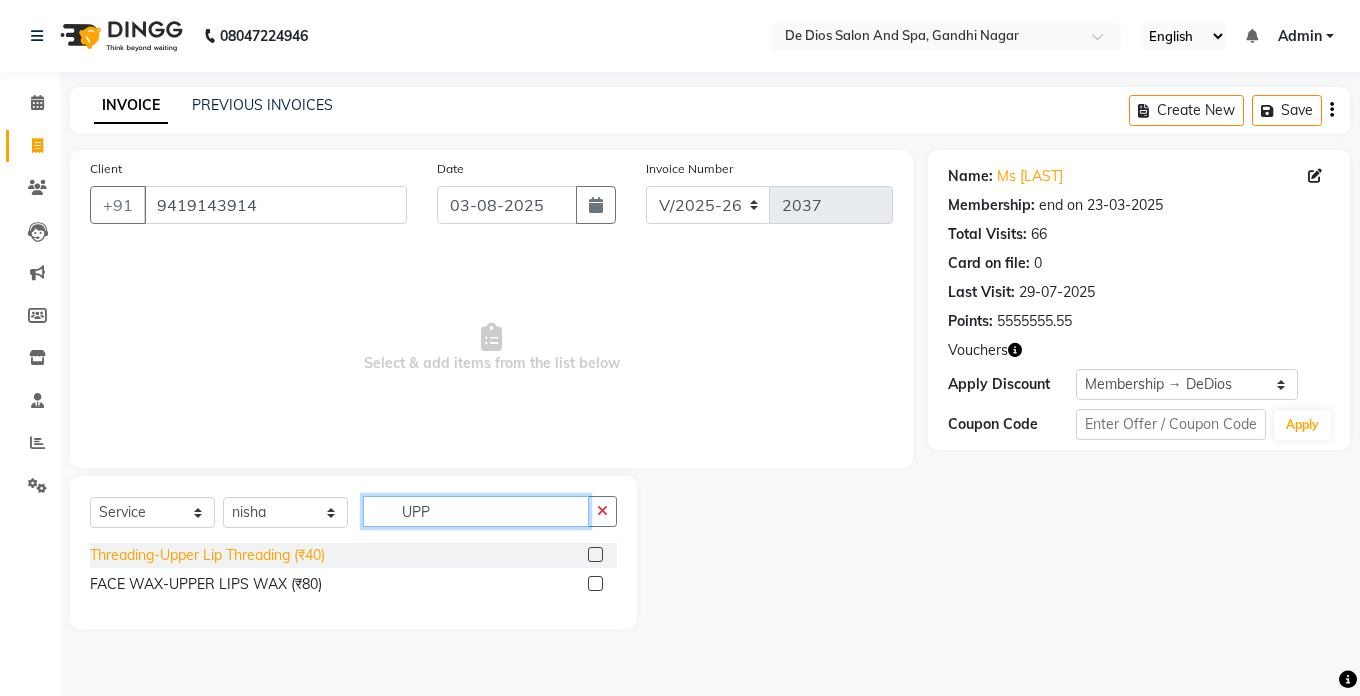 type on "UPP" 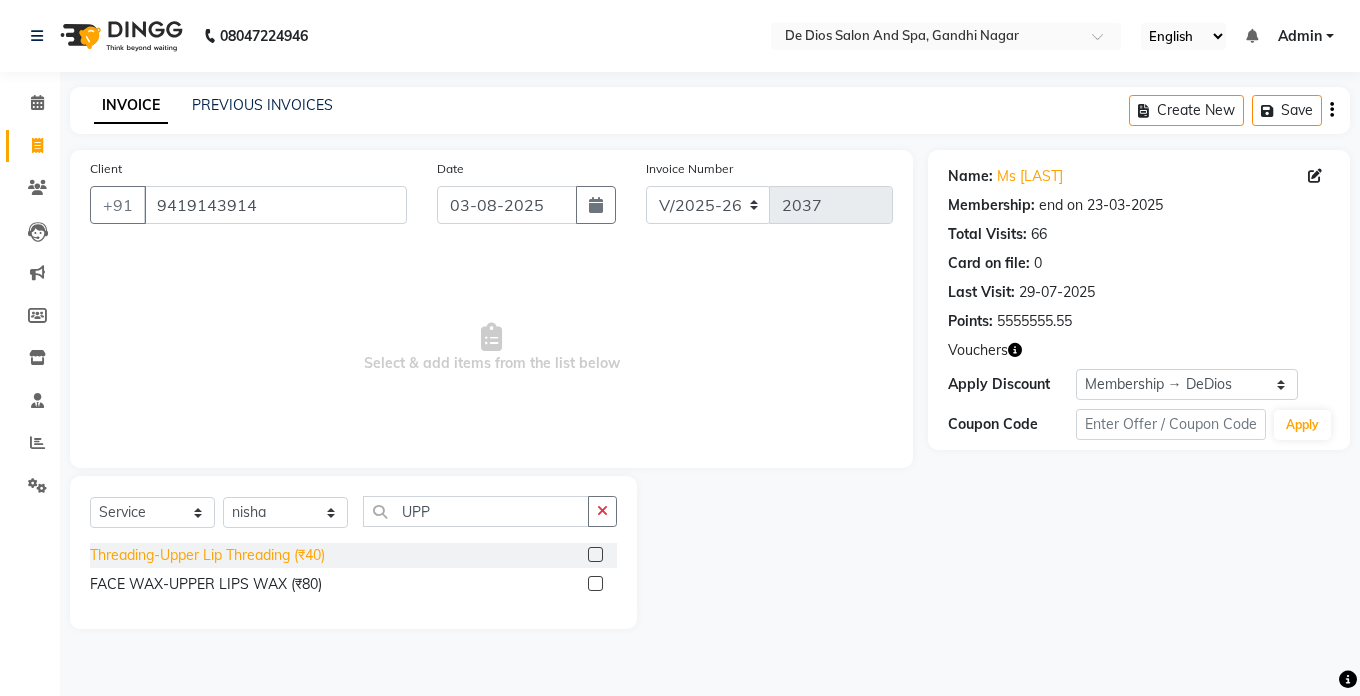 click on "Threading-Upper Lip Threading (₹40)" 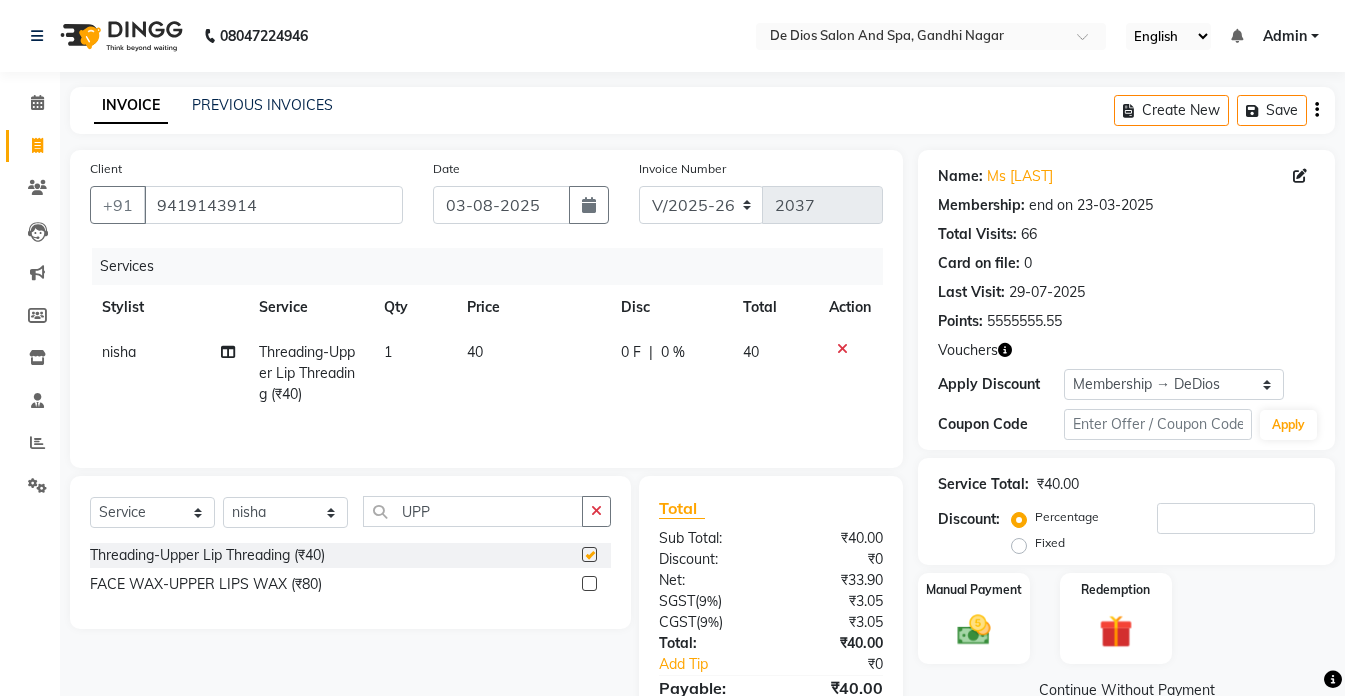 checkbox on "false" 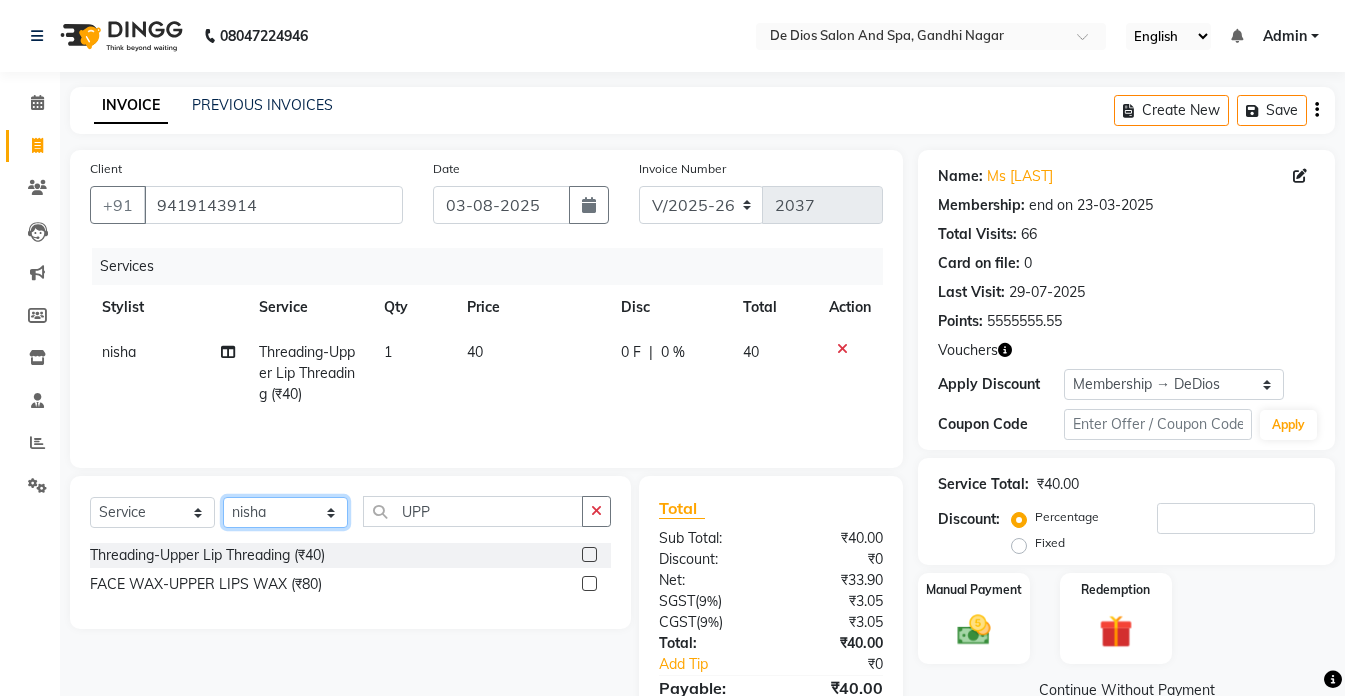 click on "Select Stylist [NAME] [NAME] [NAME] [NAME] [NAME] [NAME] [NAME] [NAME] [NAME] [NAME] [NAME] [NAME] [NAME]" 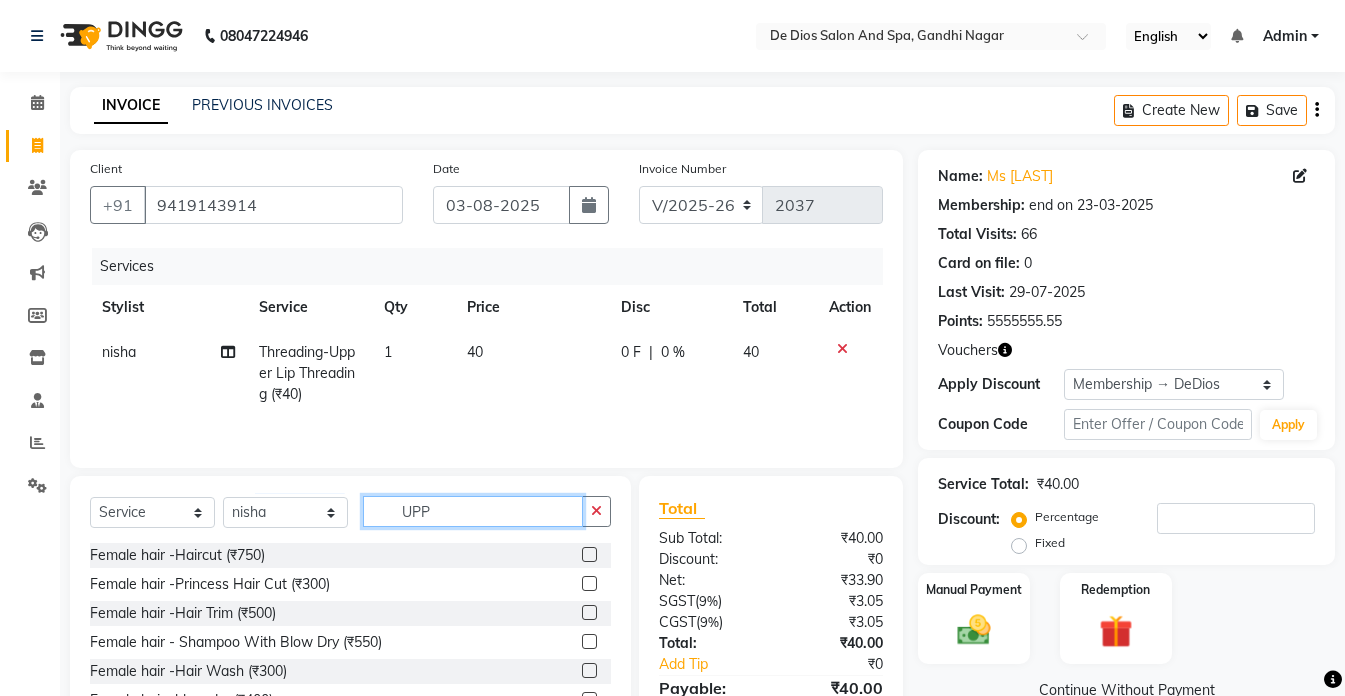 click on "UPP" 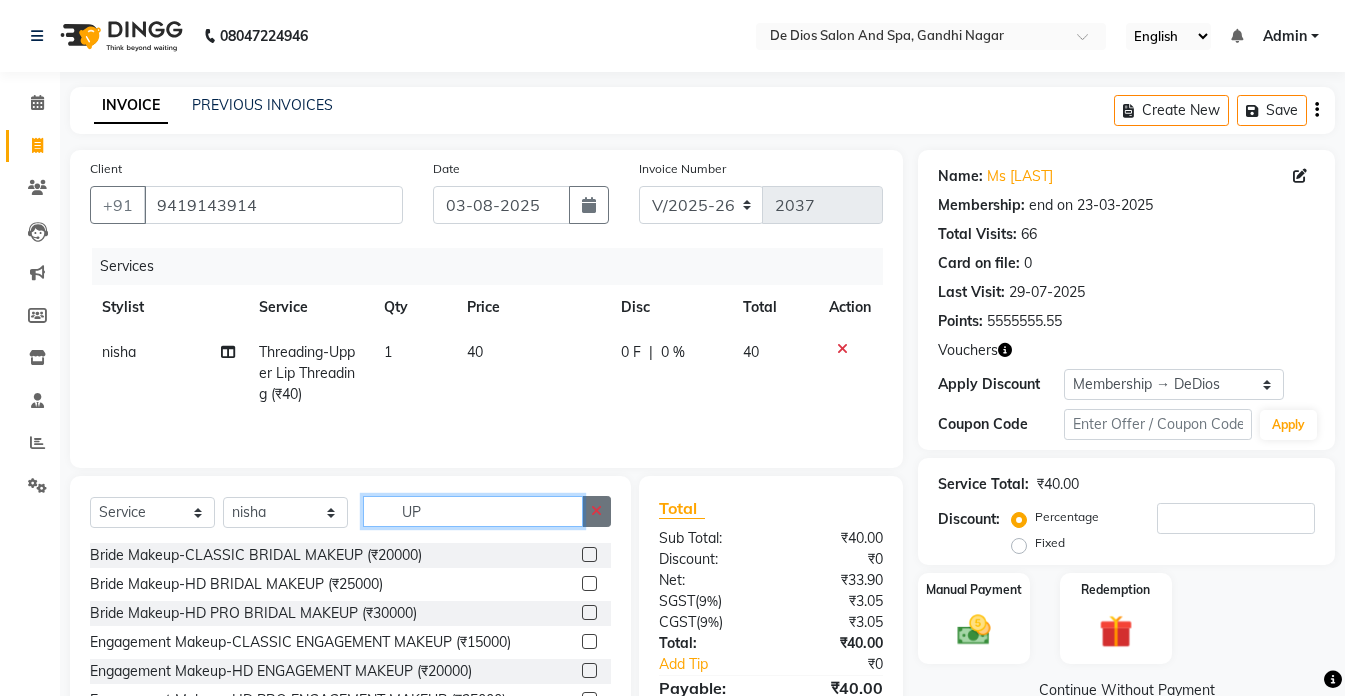type on "UP" 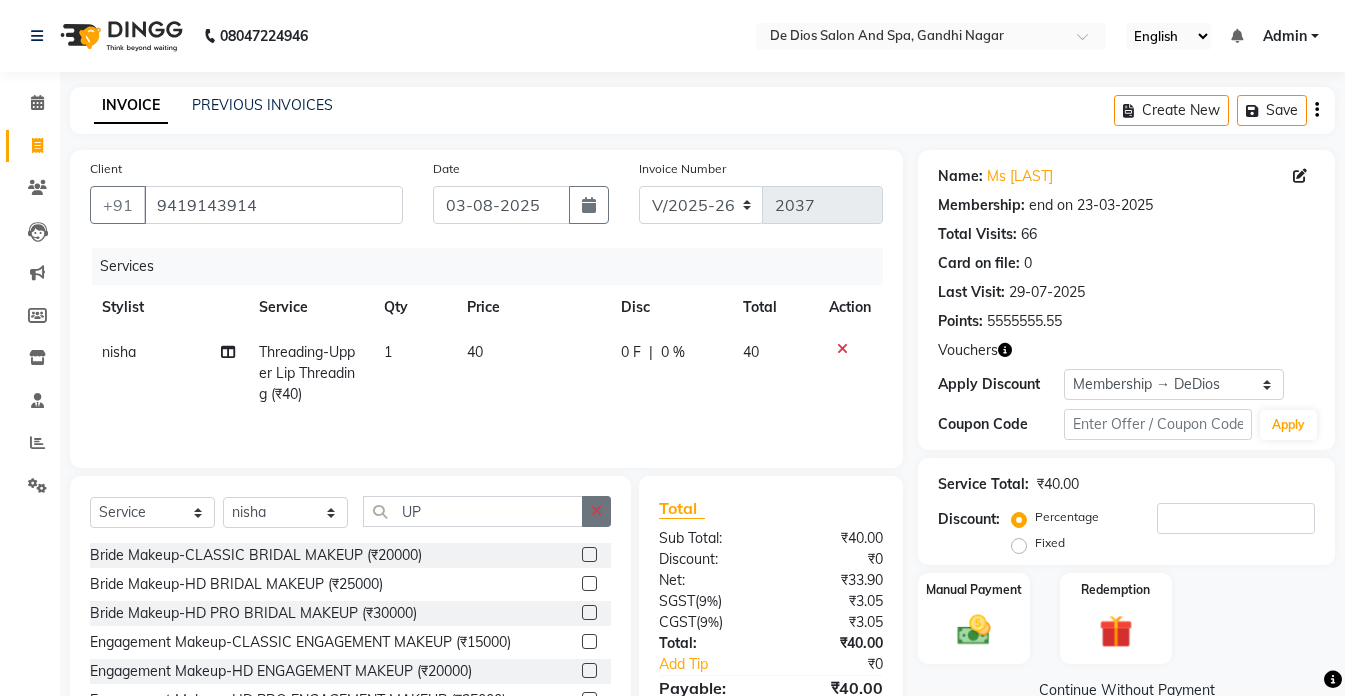 click 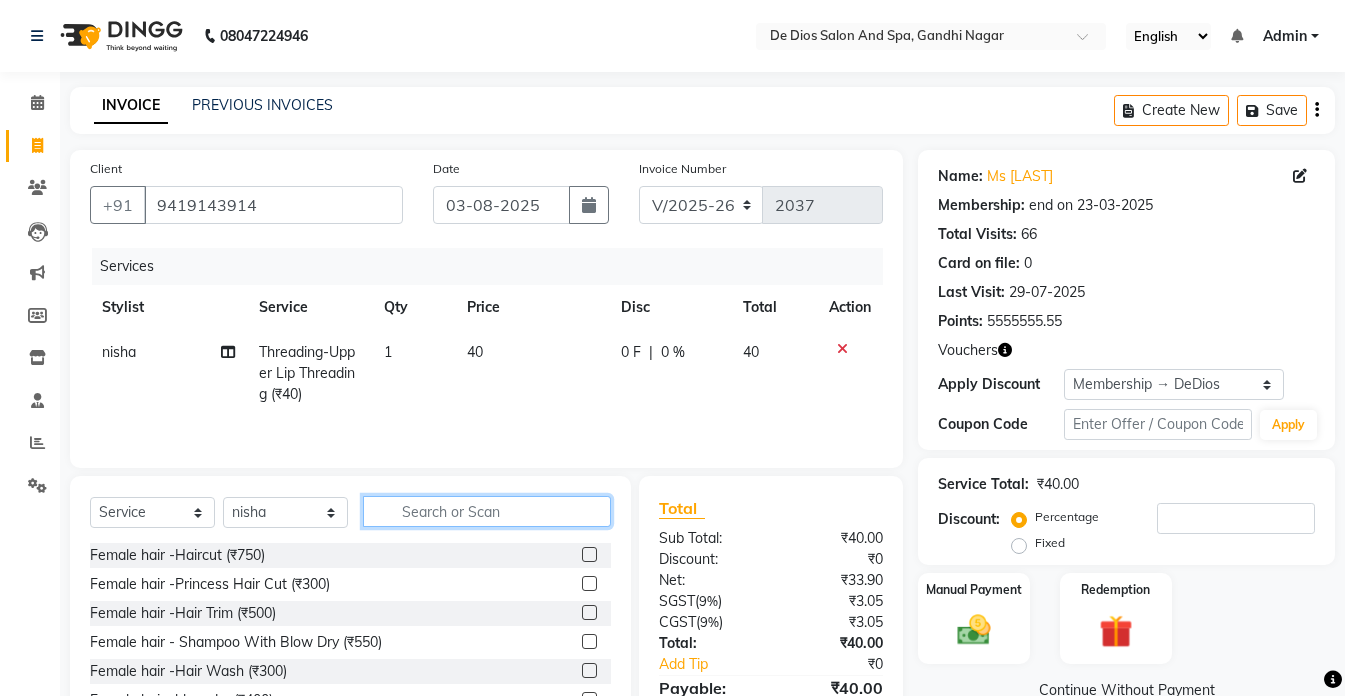 click 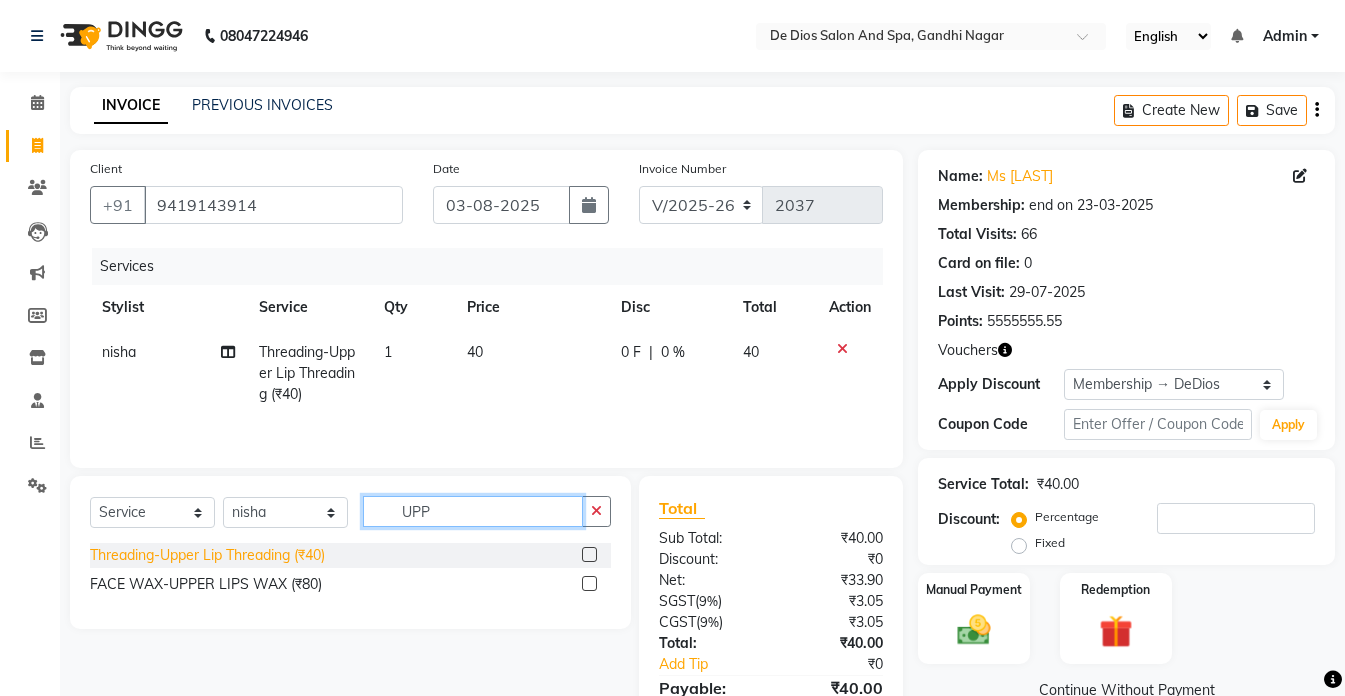 type on "UPP" 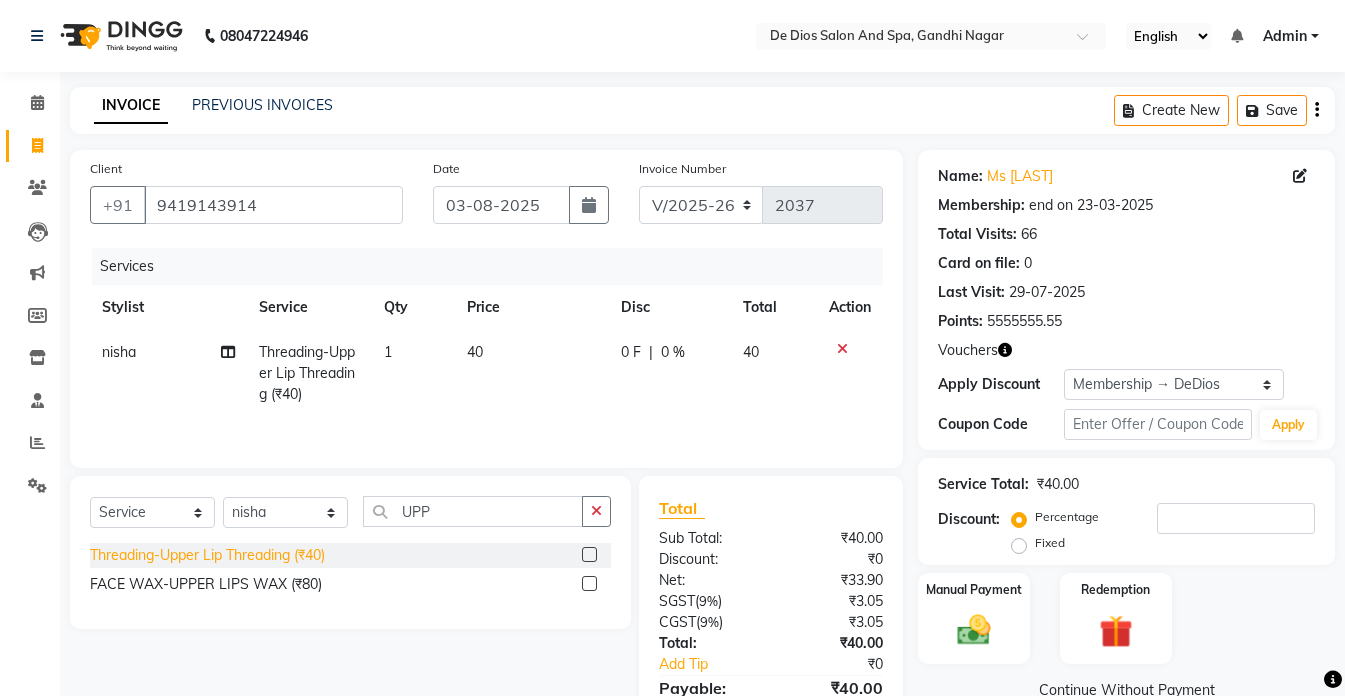 click on "Threading-Upper Lip Threading (₹40)" 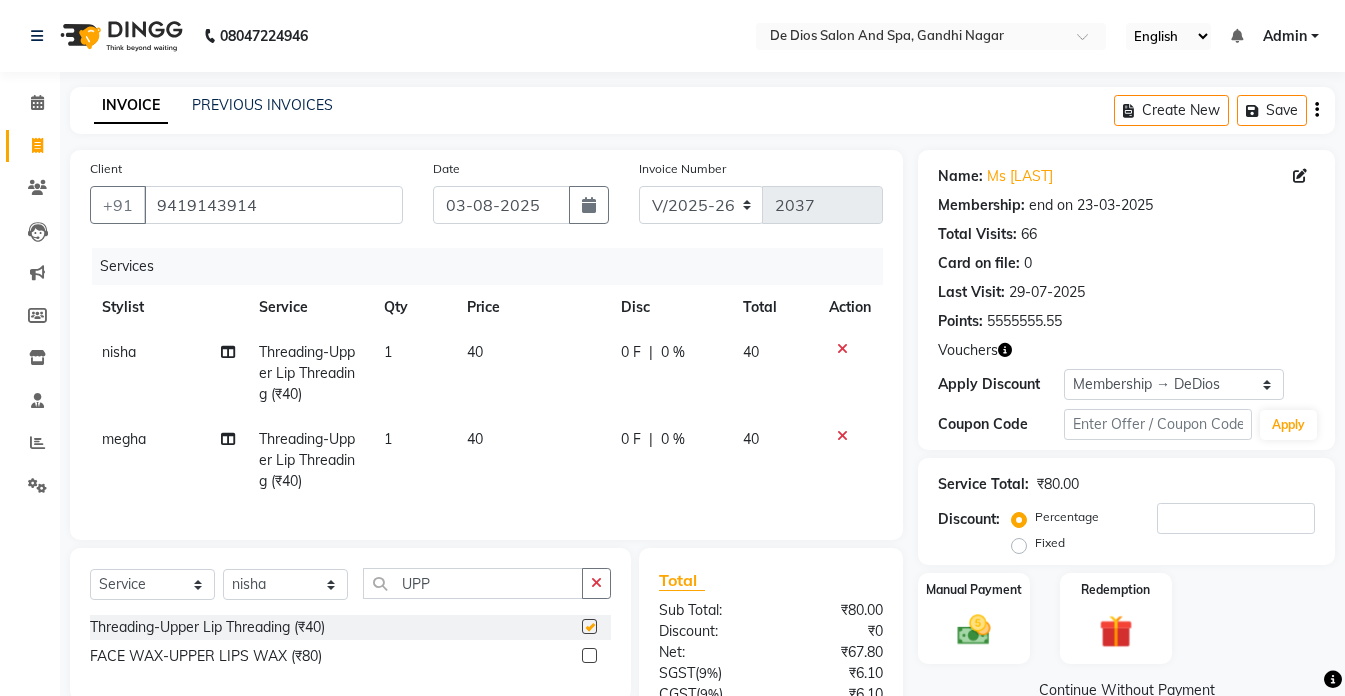 checkbox on "false" 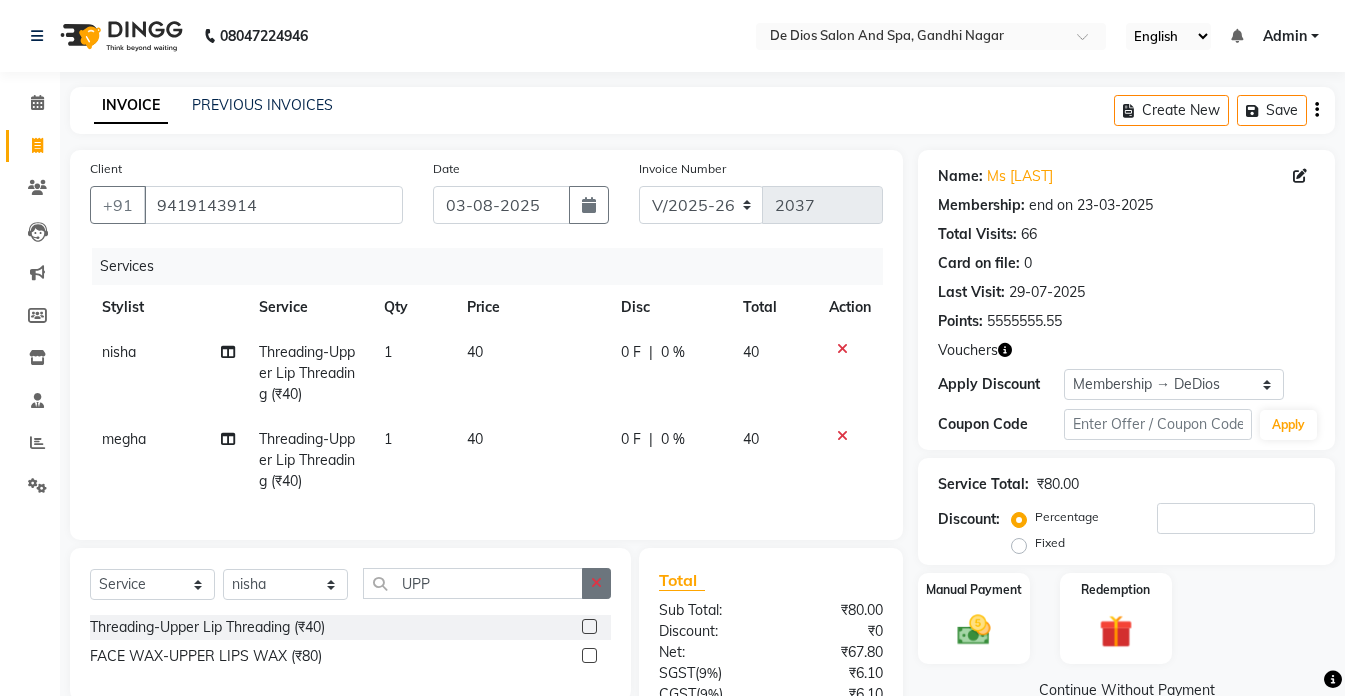click 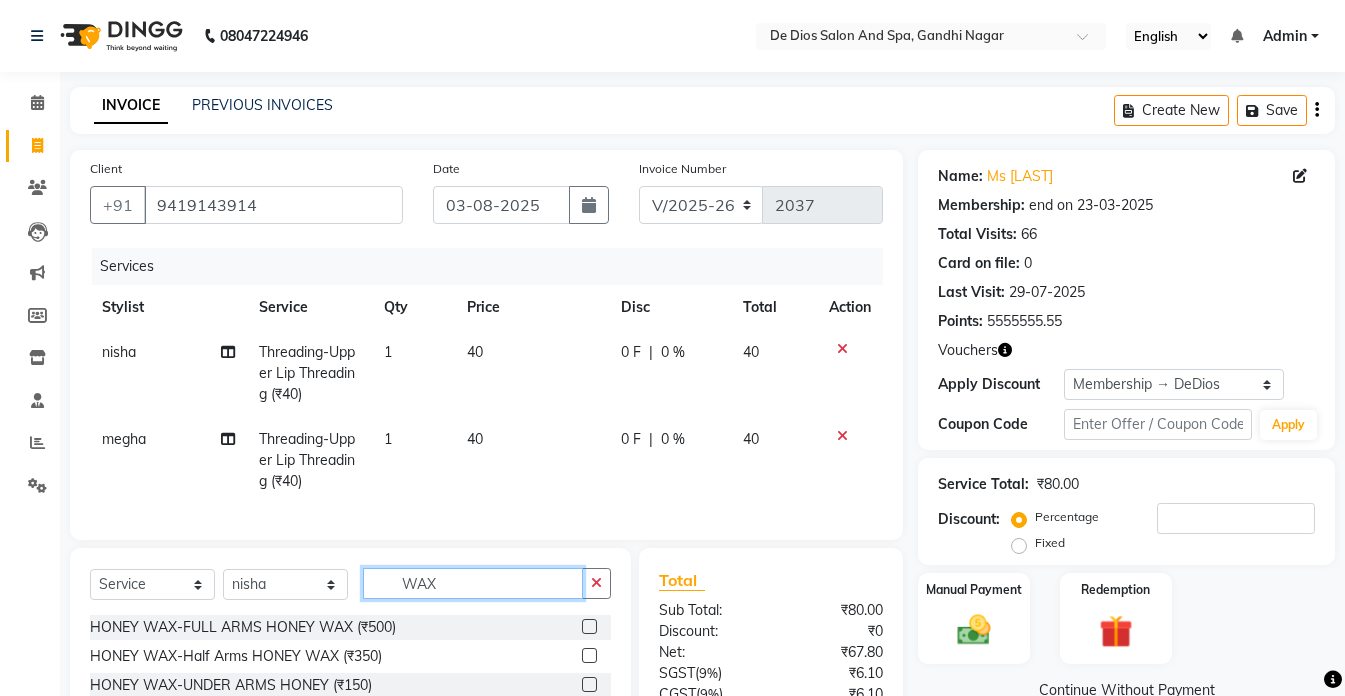 scroll, scrollTop: 100, scrollLeft: 0, axis: vertical 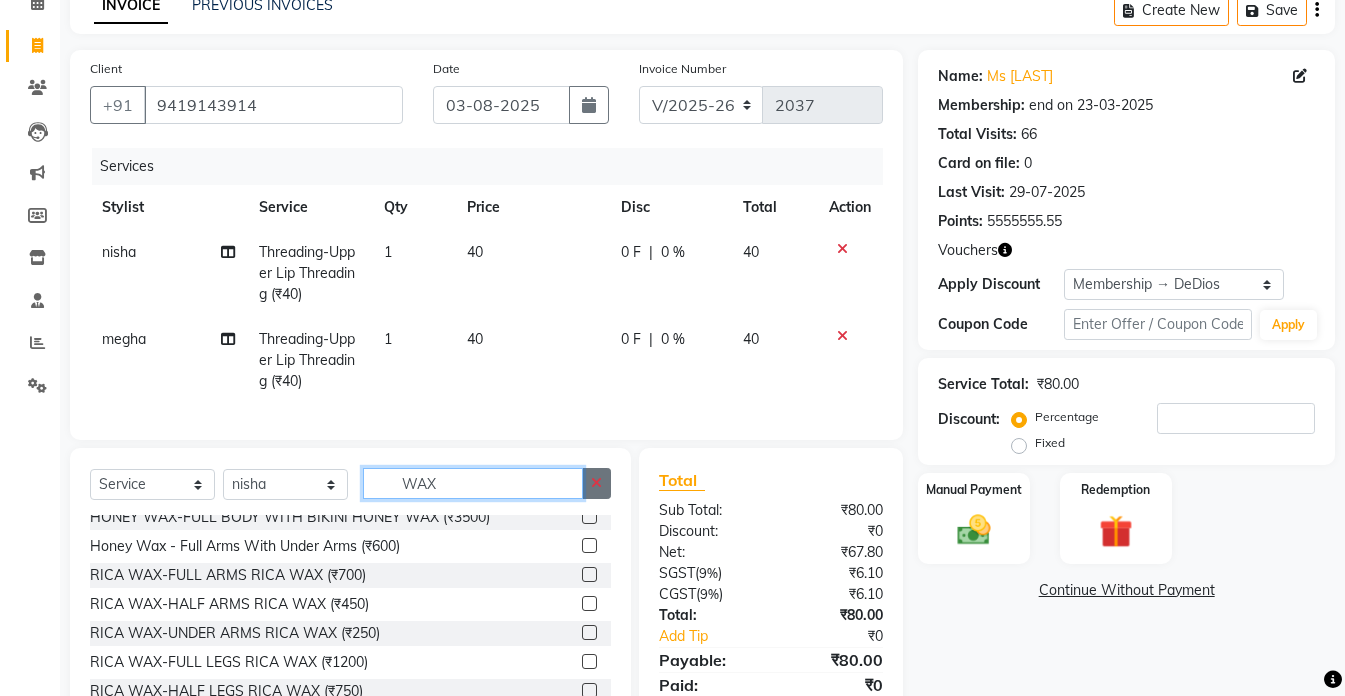 type on "WAX" 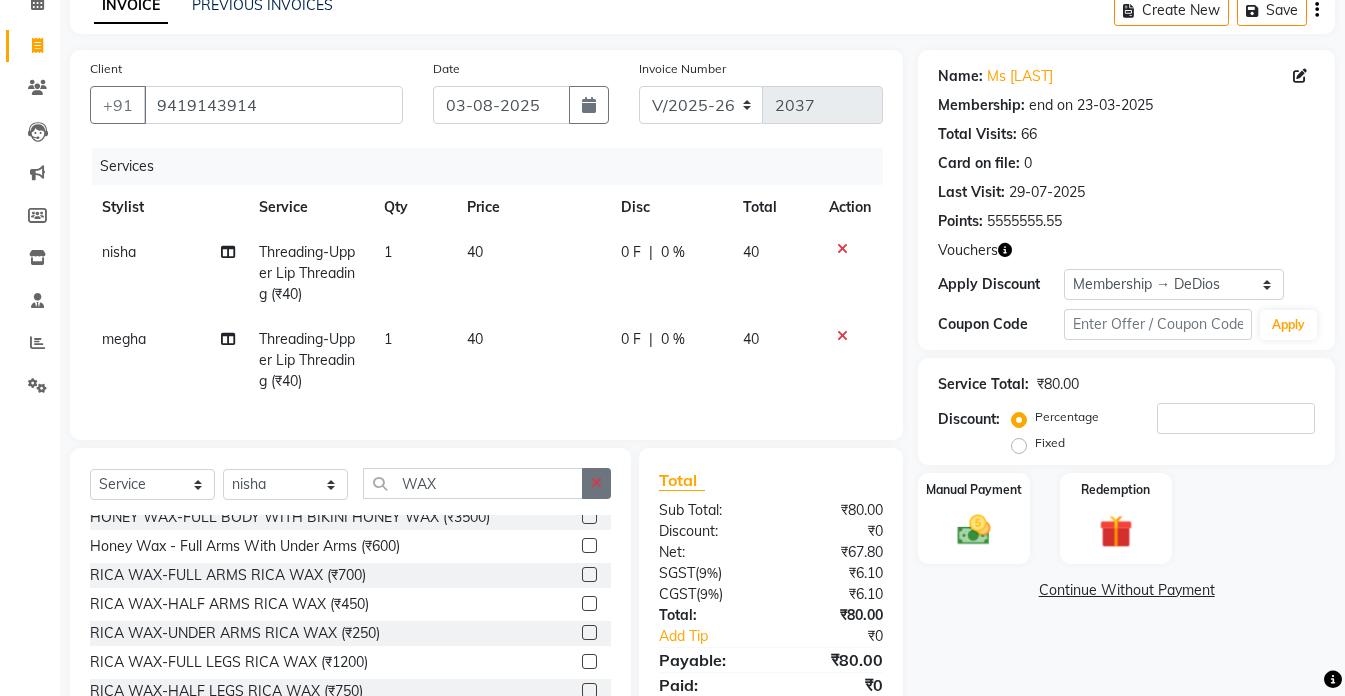 click 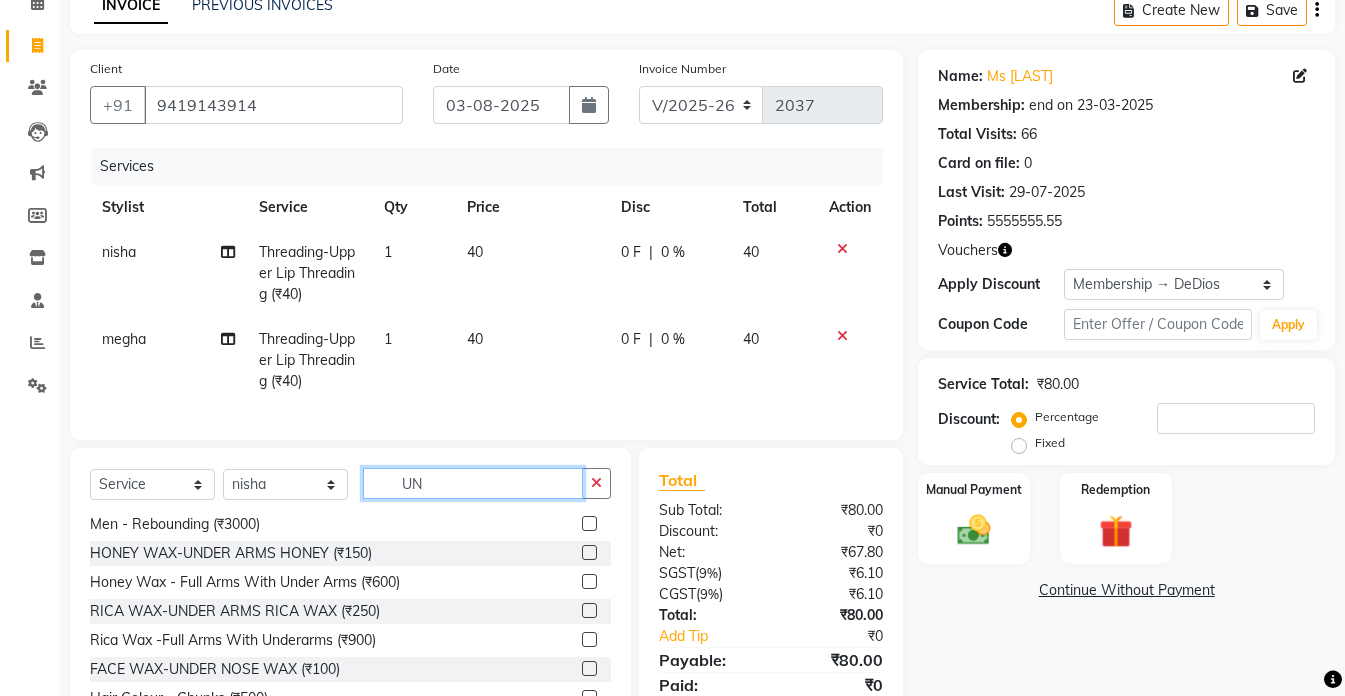 scroll, scrollTop: 0, scrollLeft: 0, axis: both 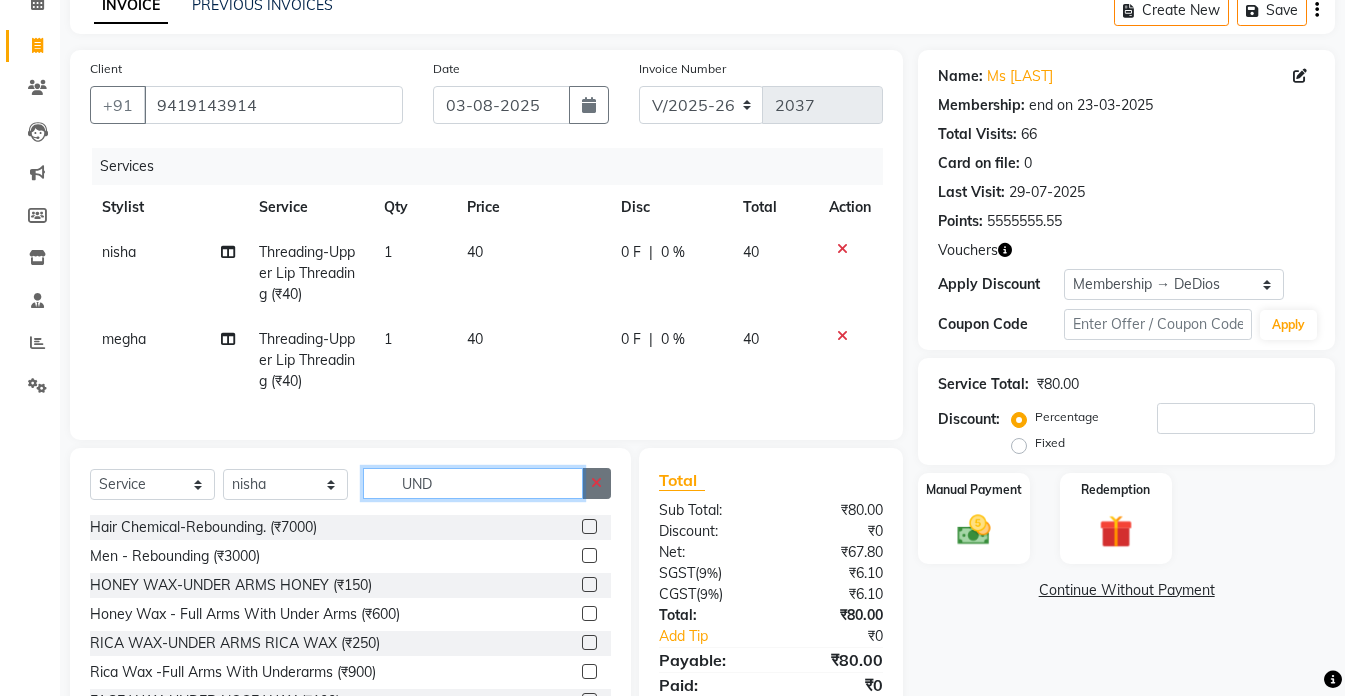 type on "UND" 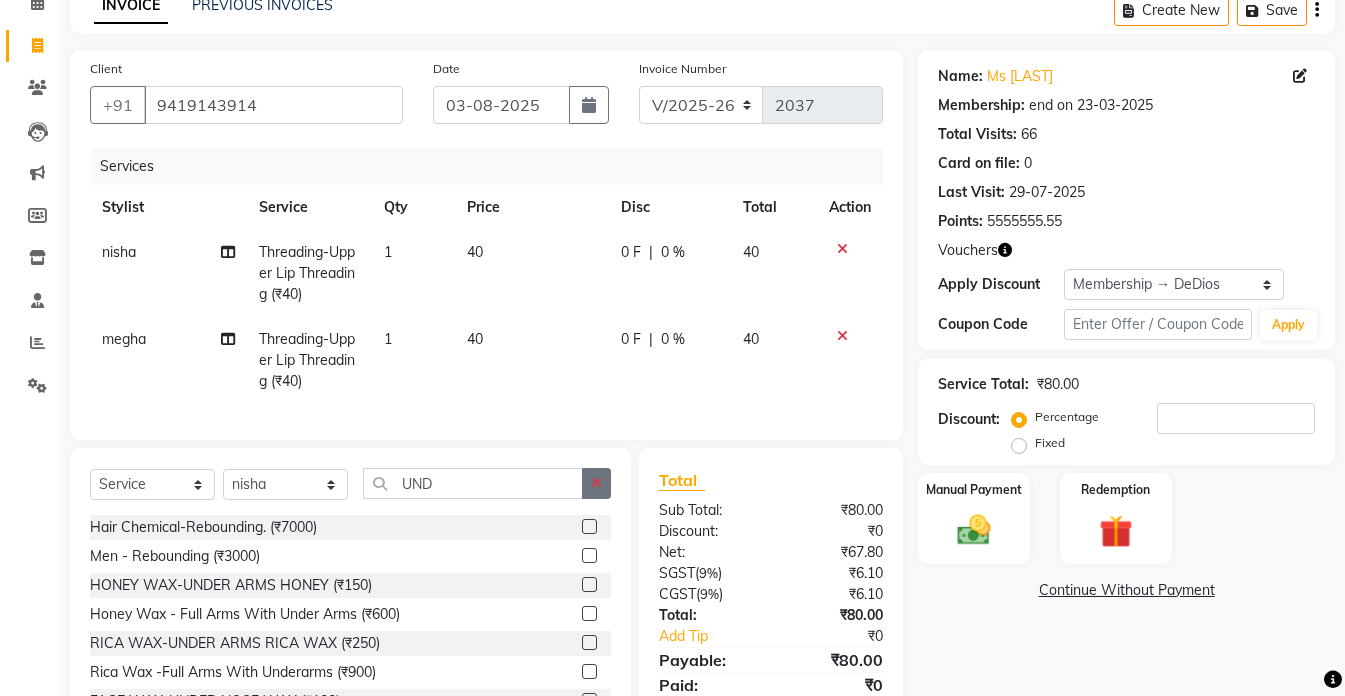 click 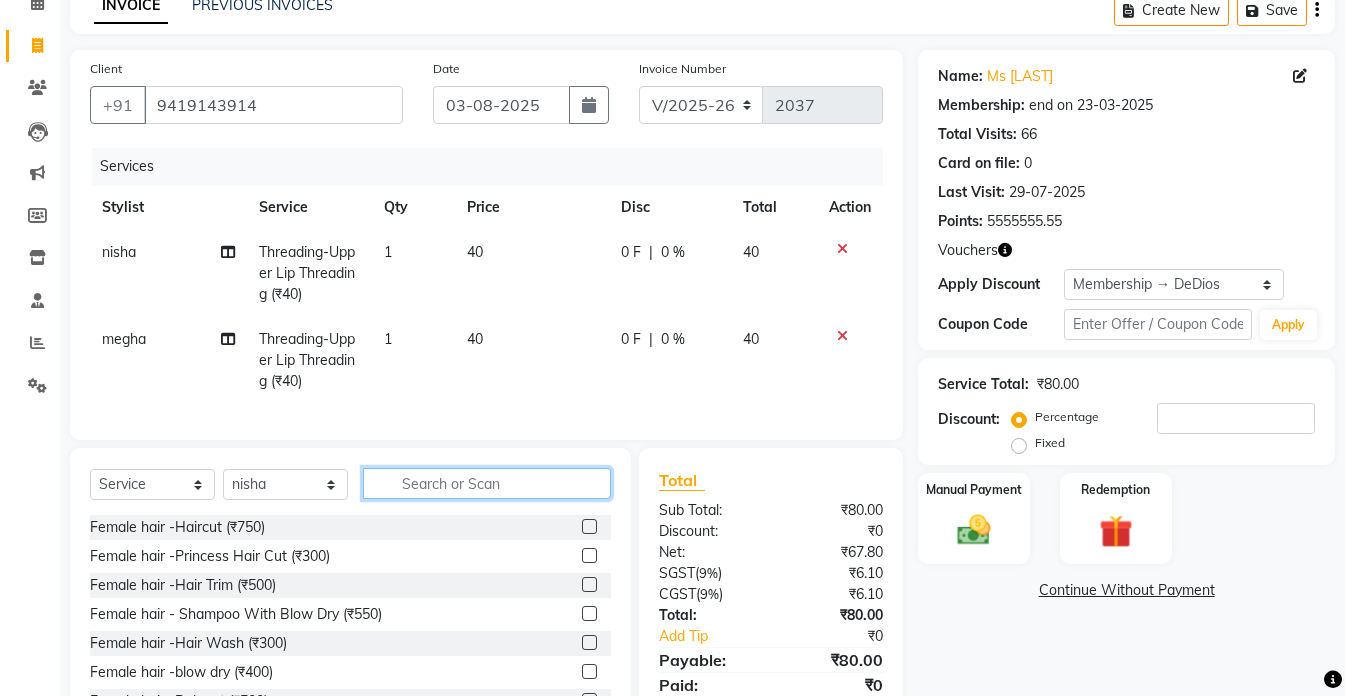 click 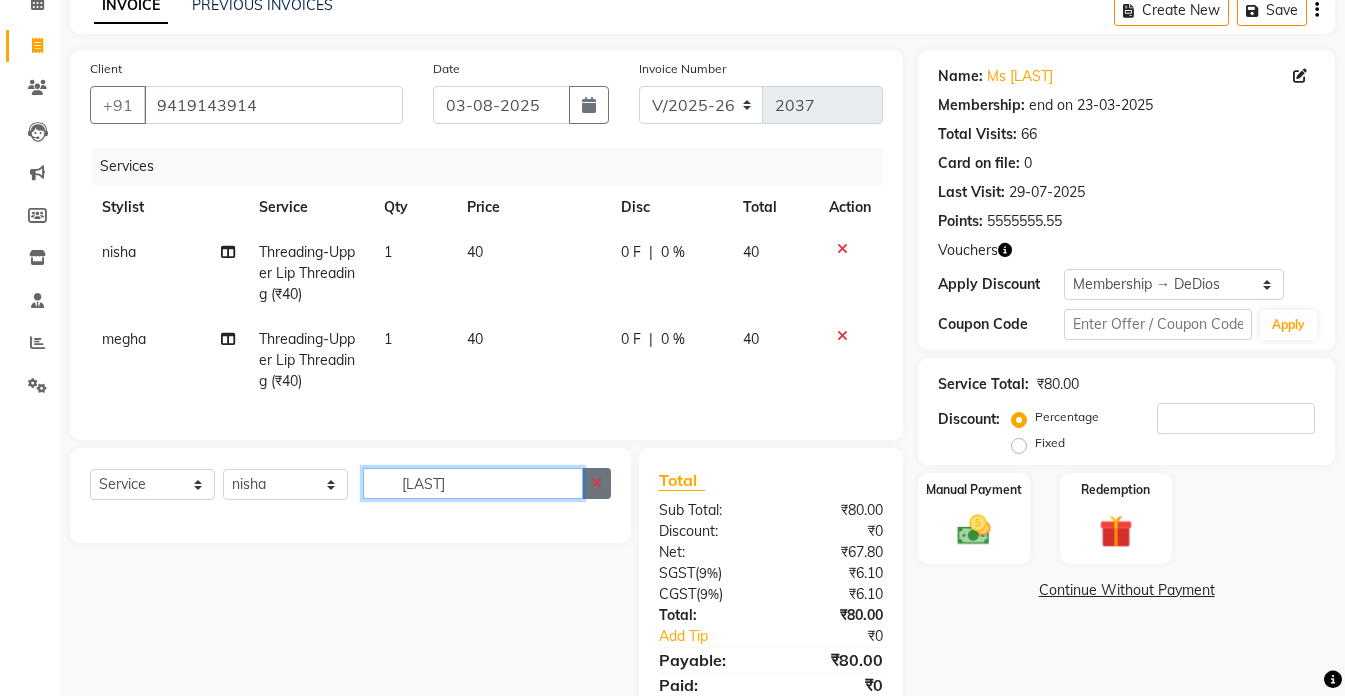type on "[LAST]" 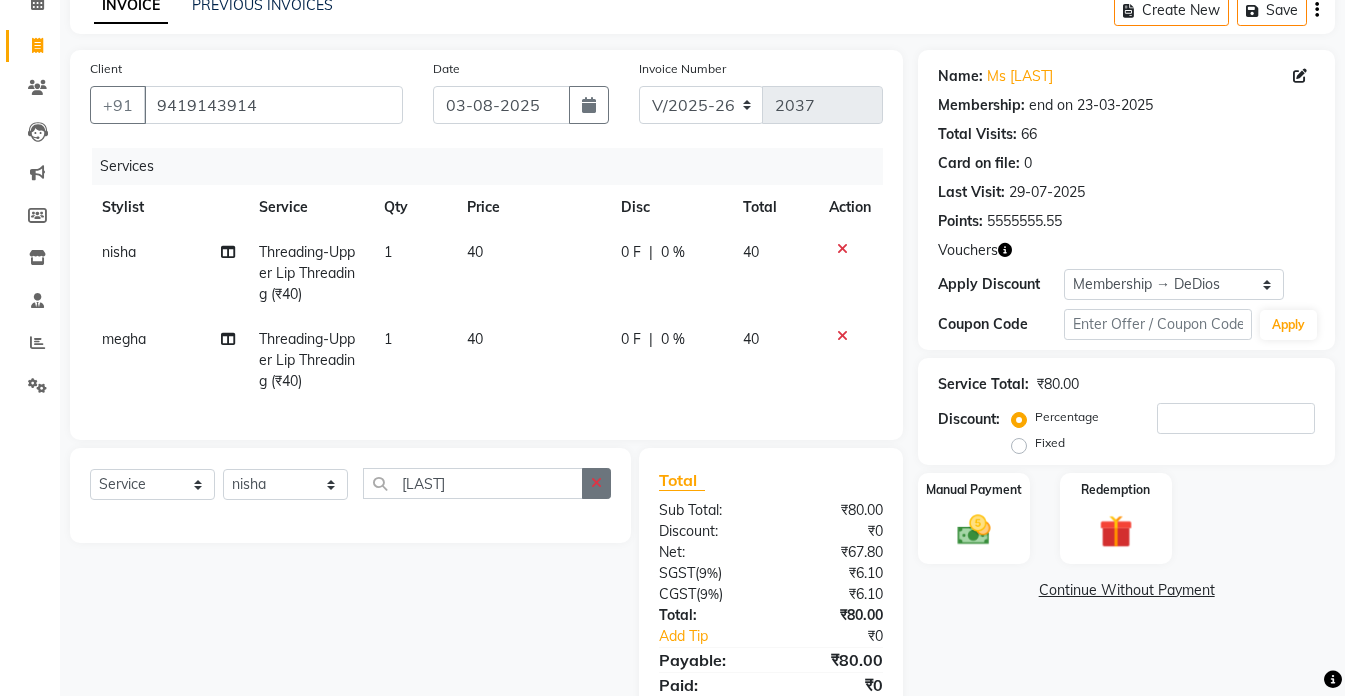 click 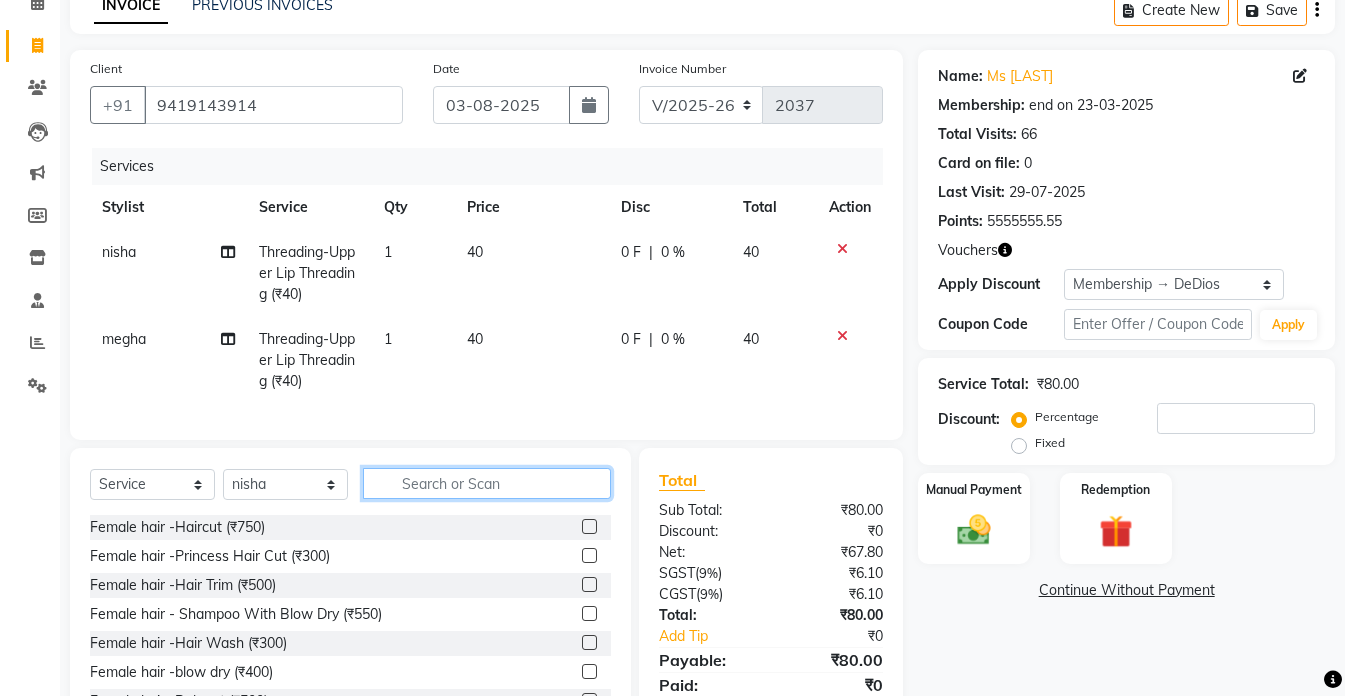 click 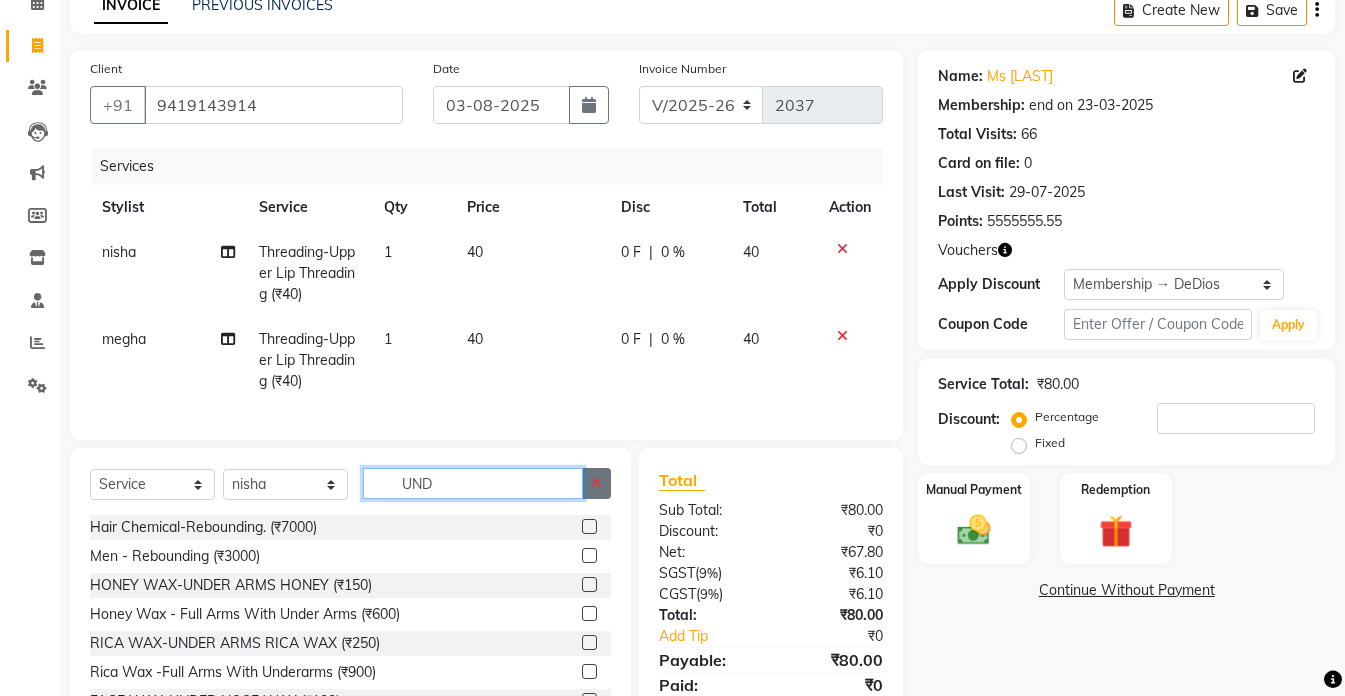 type on "UND" 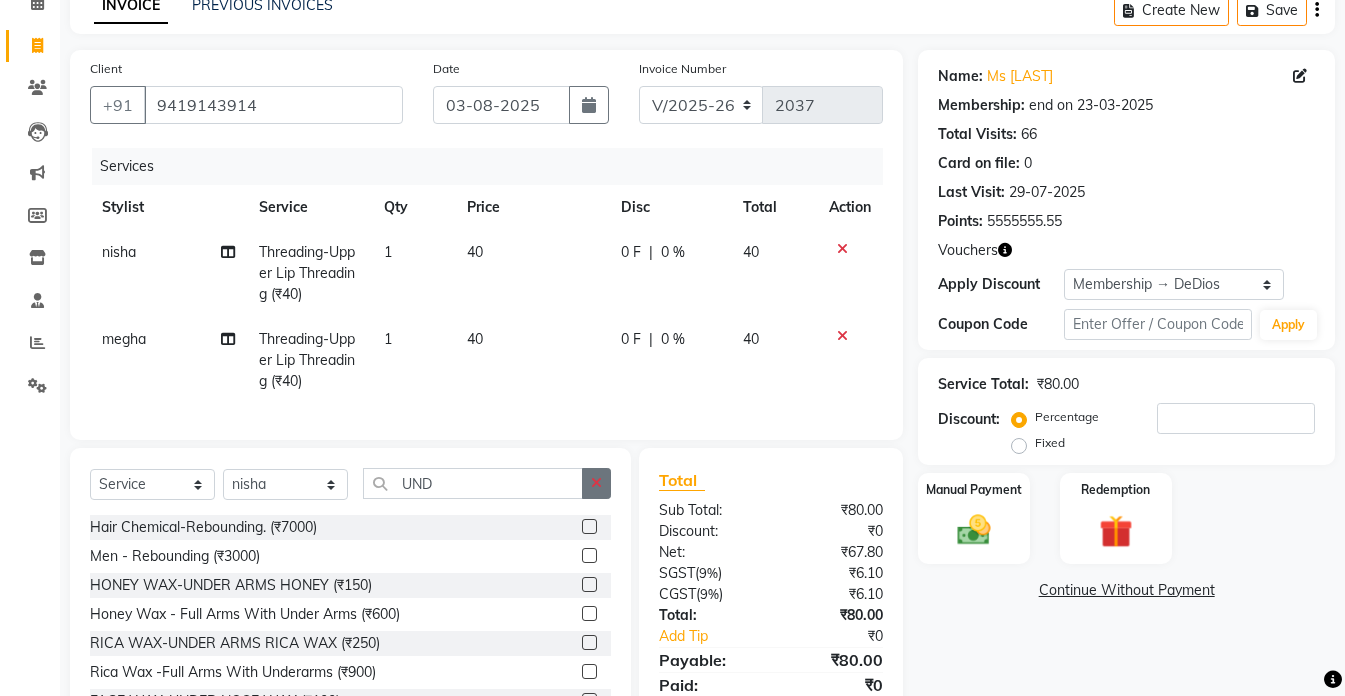click 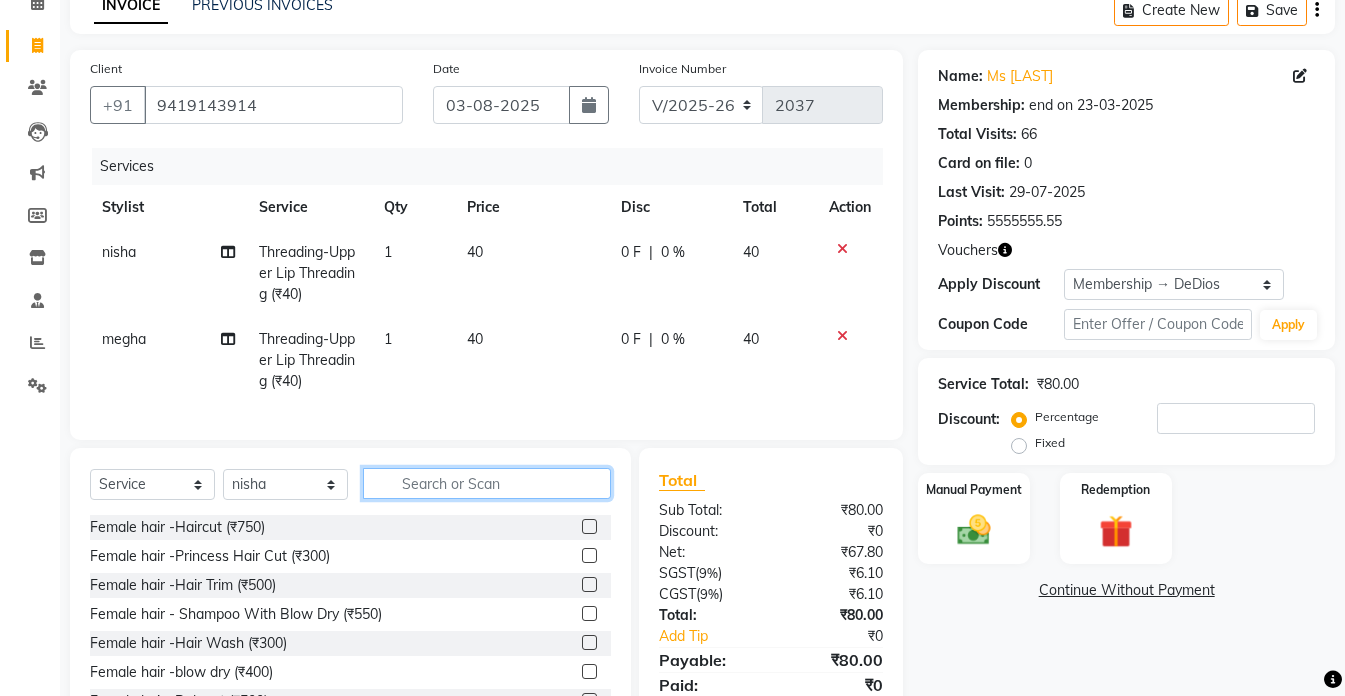 click 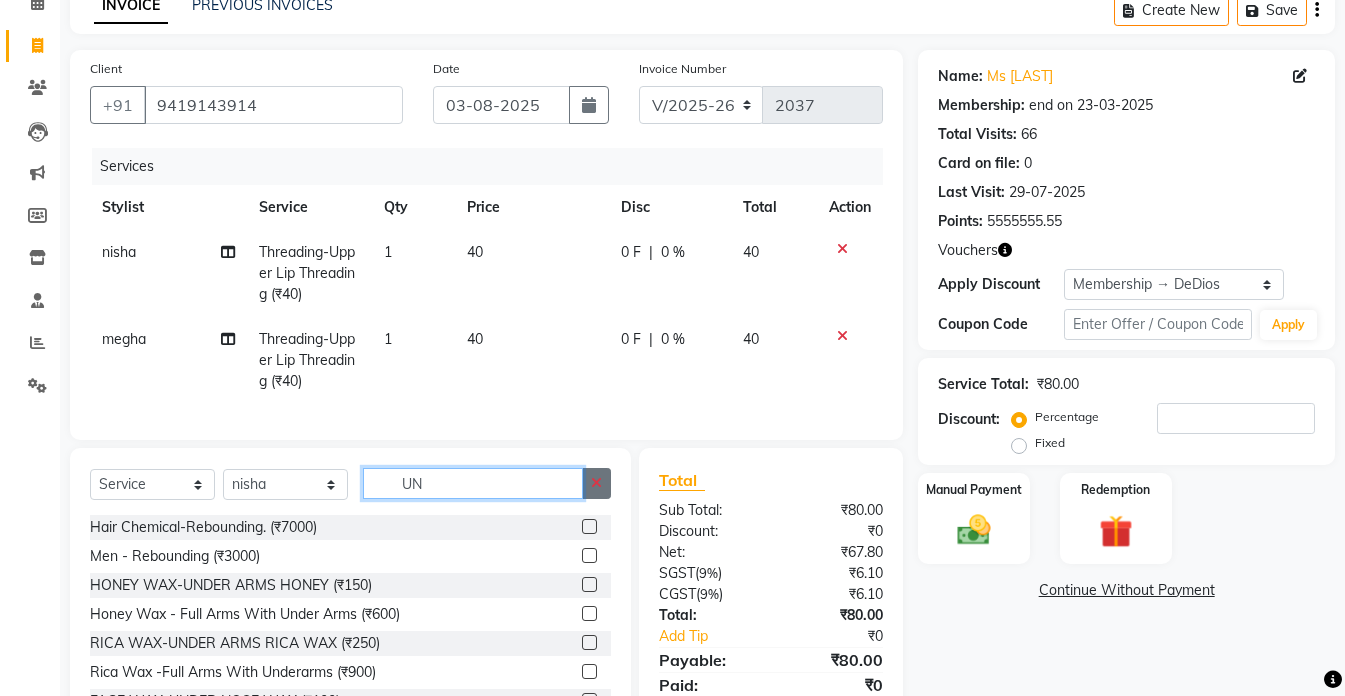 type on "UN" 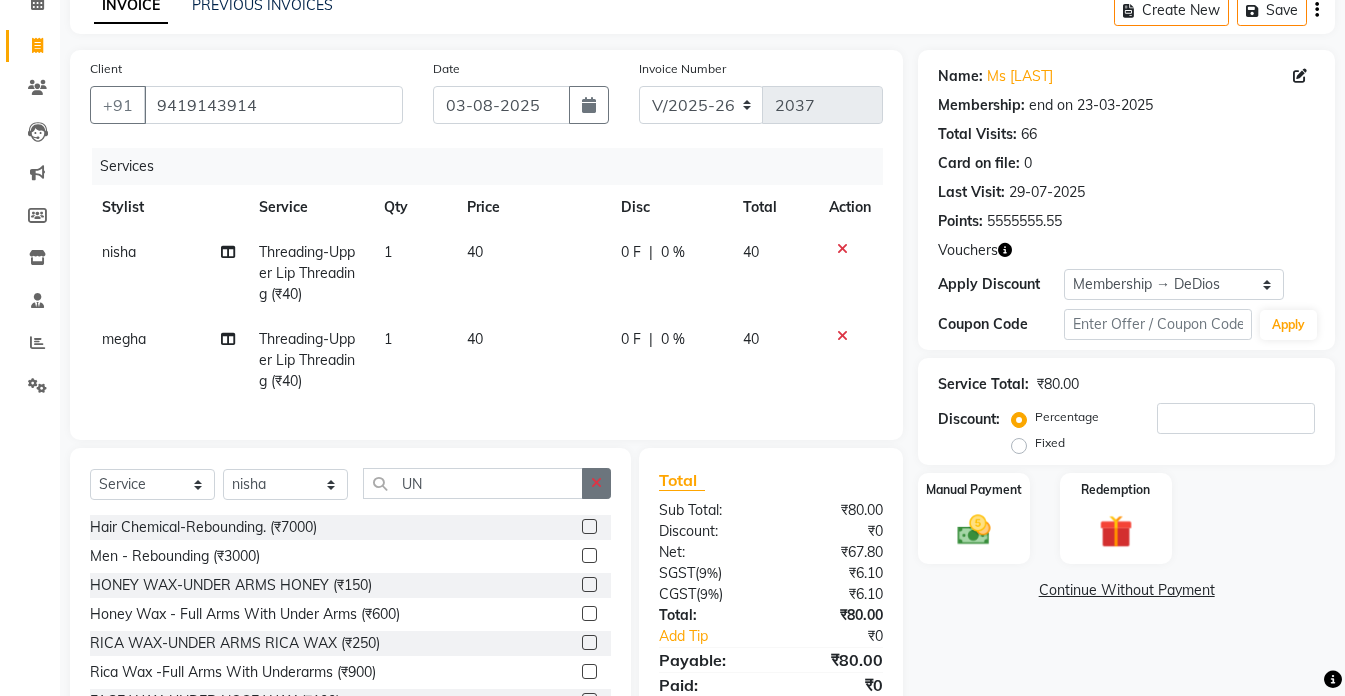 click 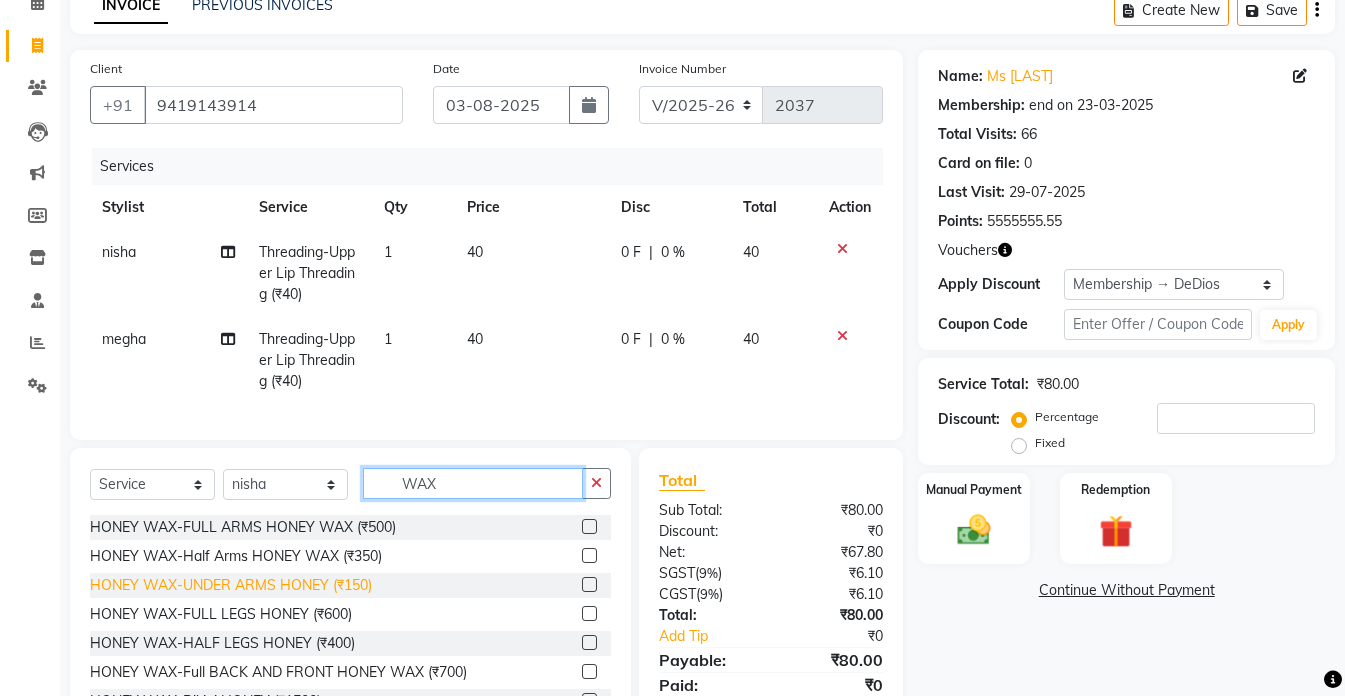 type on "WAX" 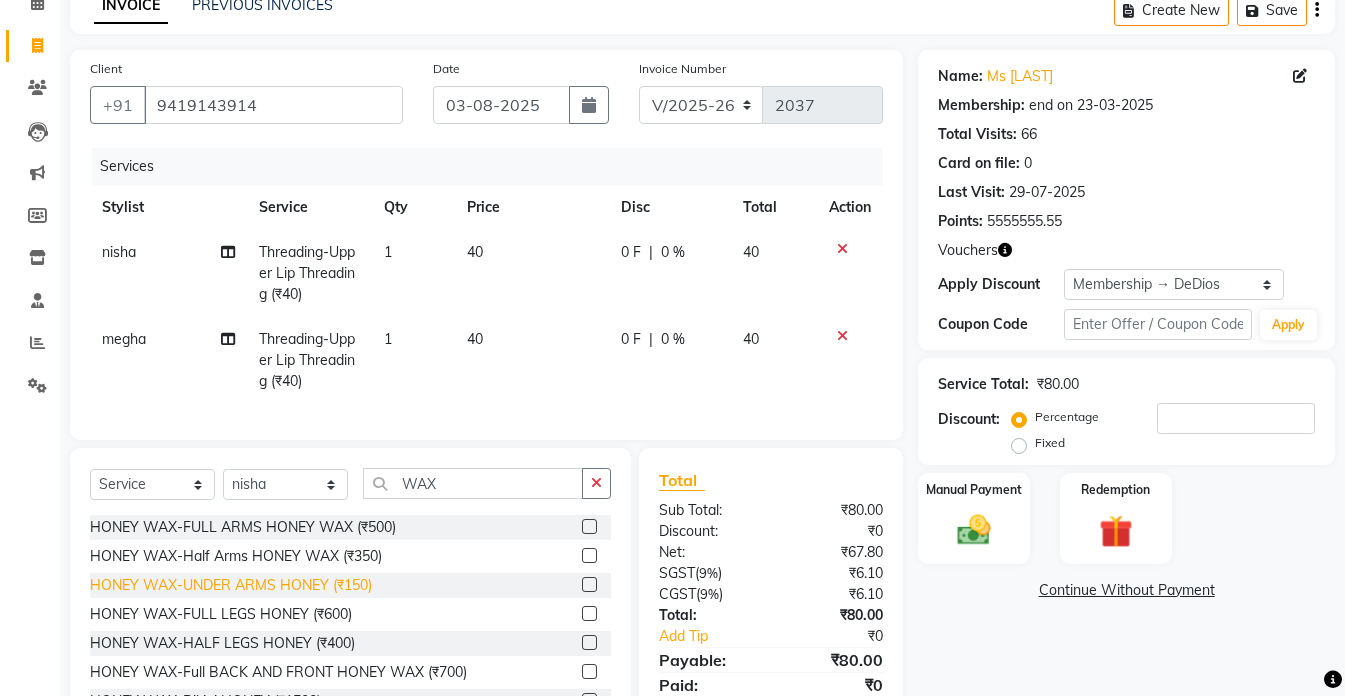 click on "HONEY WAX-UNDER ARMS HONEY (₹150)" 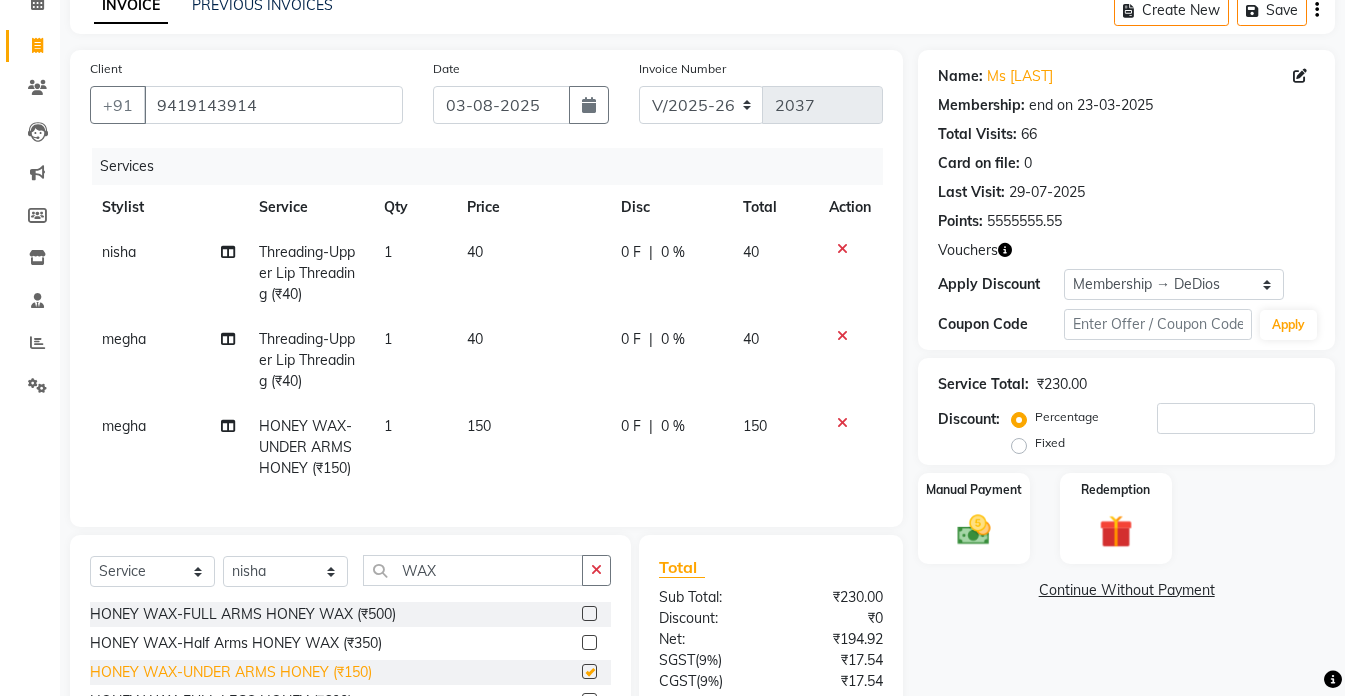 checkbox on "false" 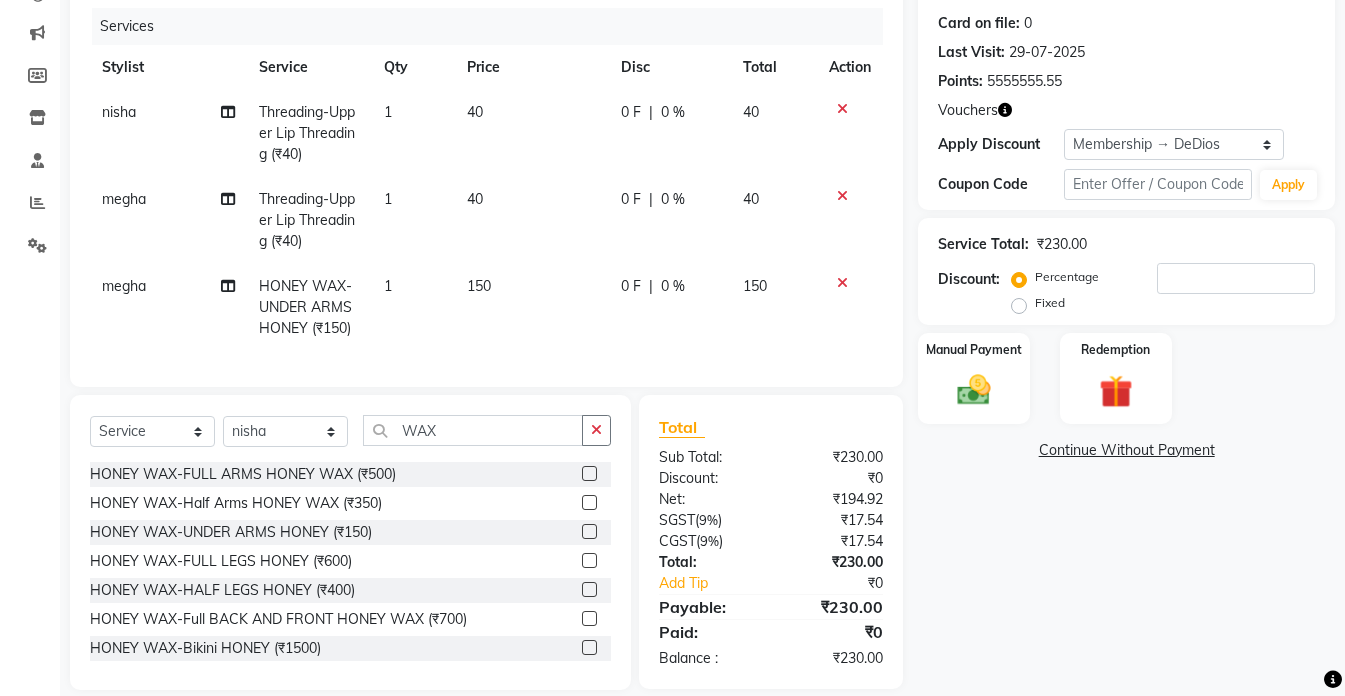 scroll, scrollTop: 279, scrollLeft: 0, axis: vertical 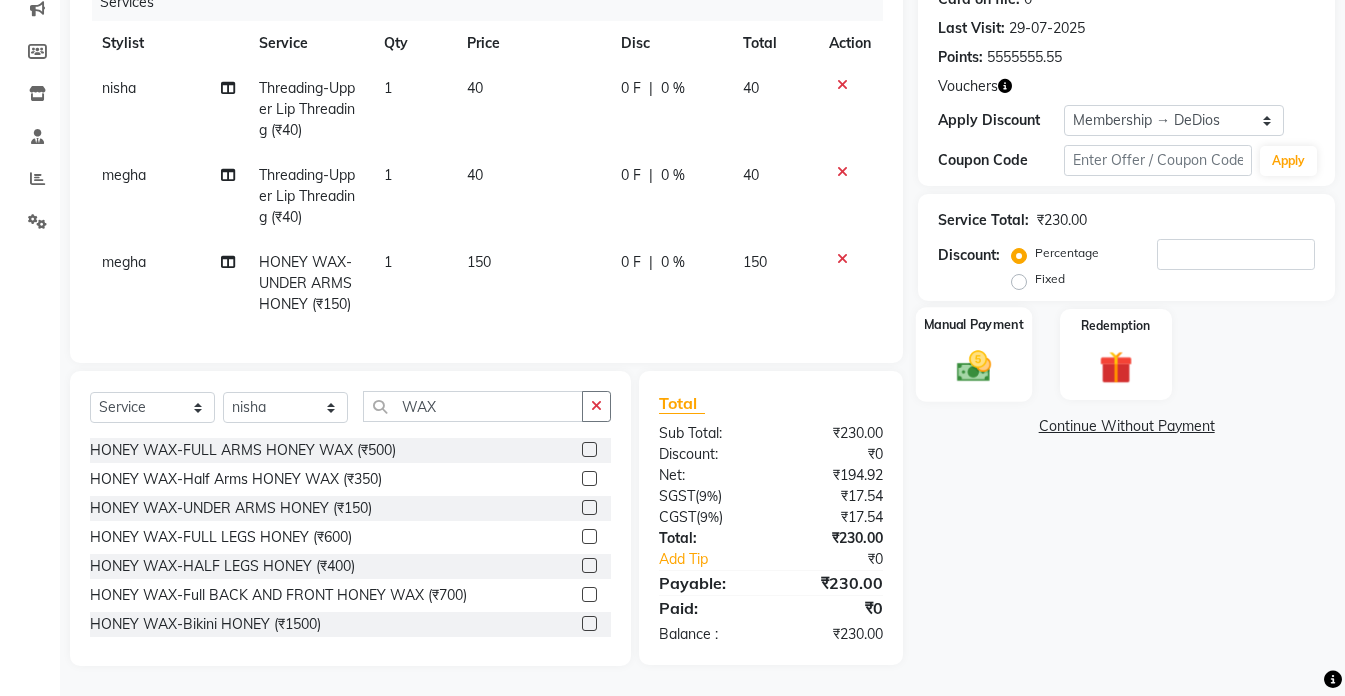 click 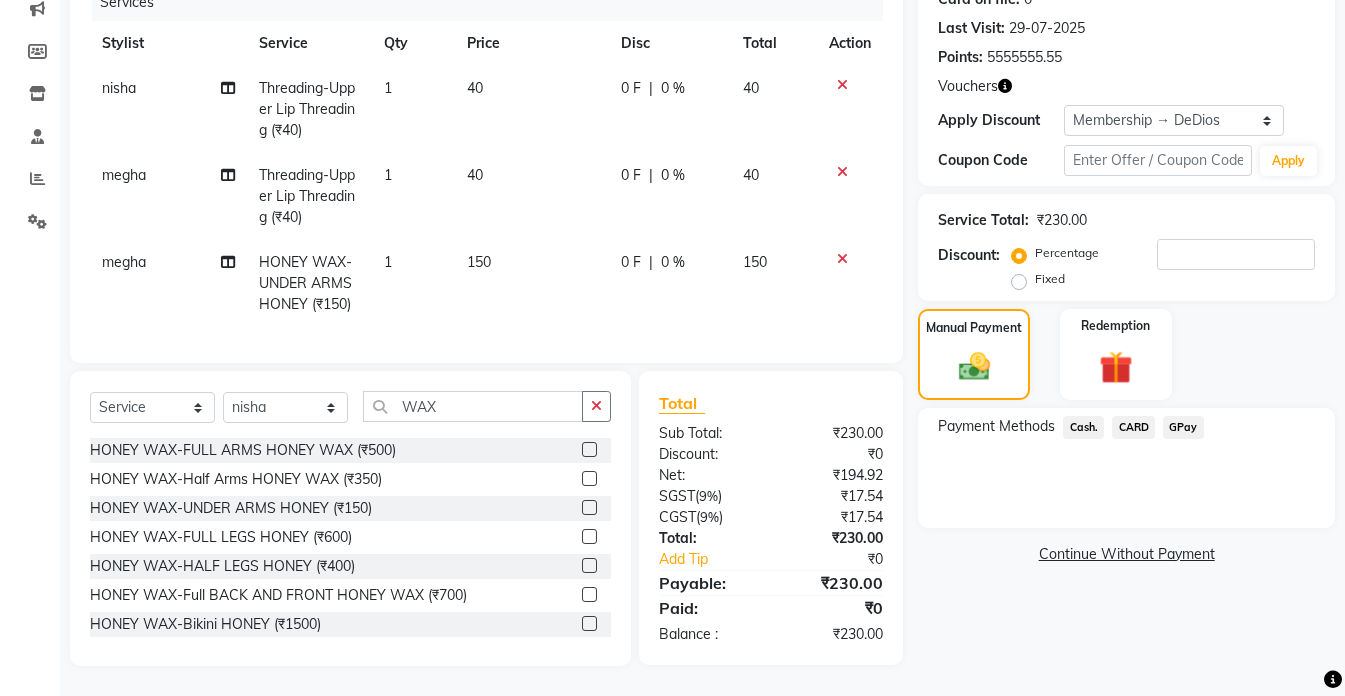 click on "Cash." 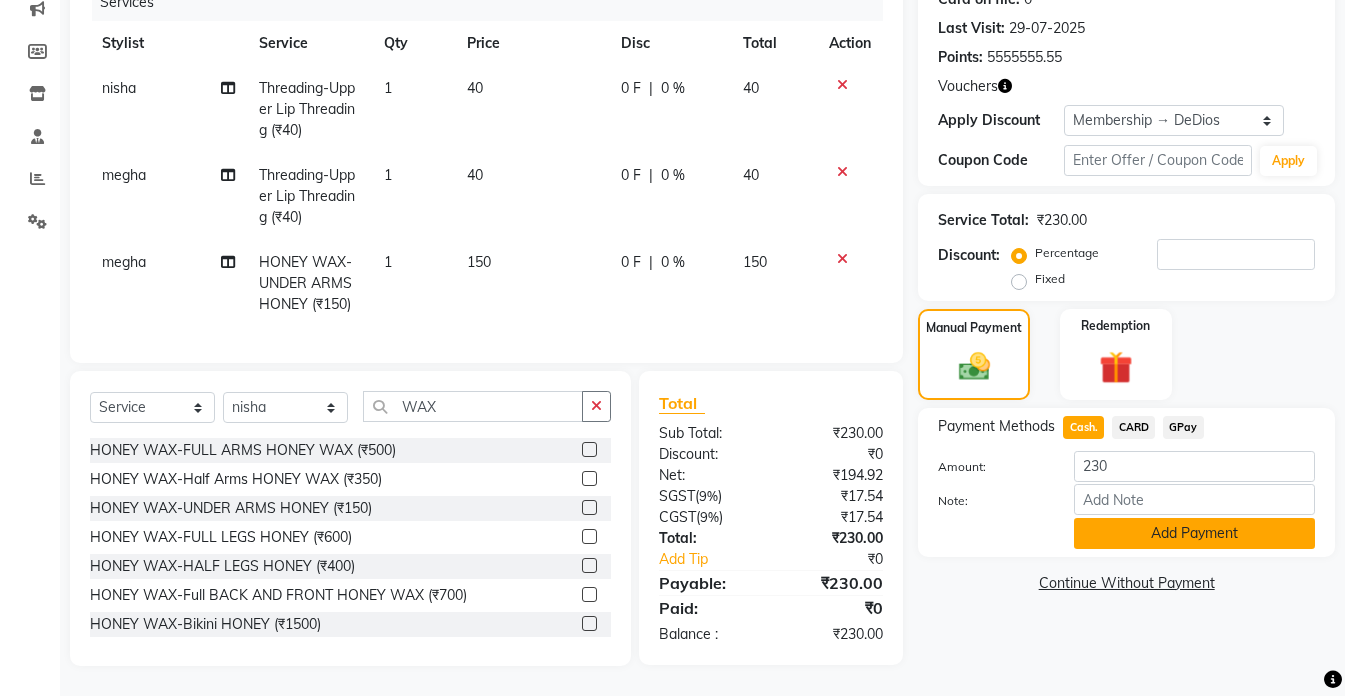 click on "Add Payment" 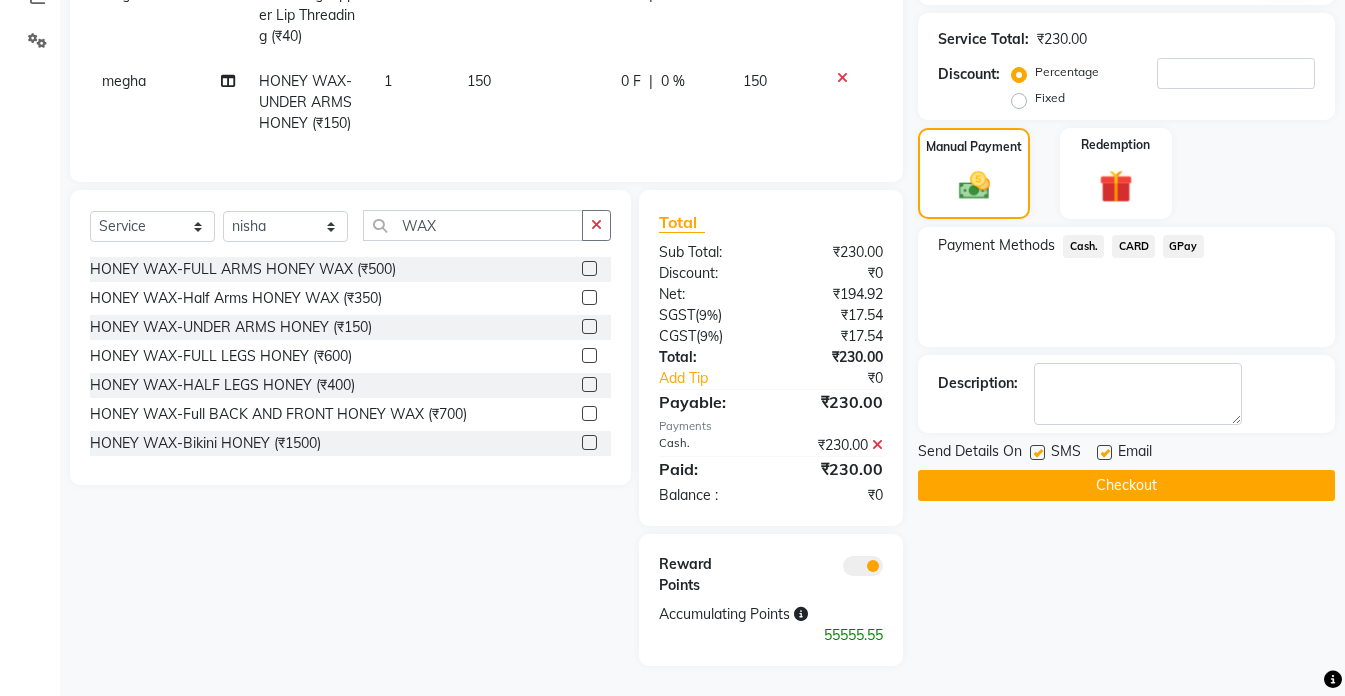 scroll, scrollTop: 460, scrollLeft: 0, axis: vertical 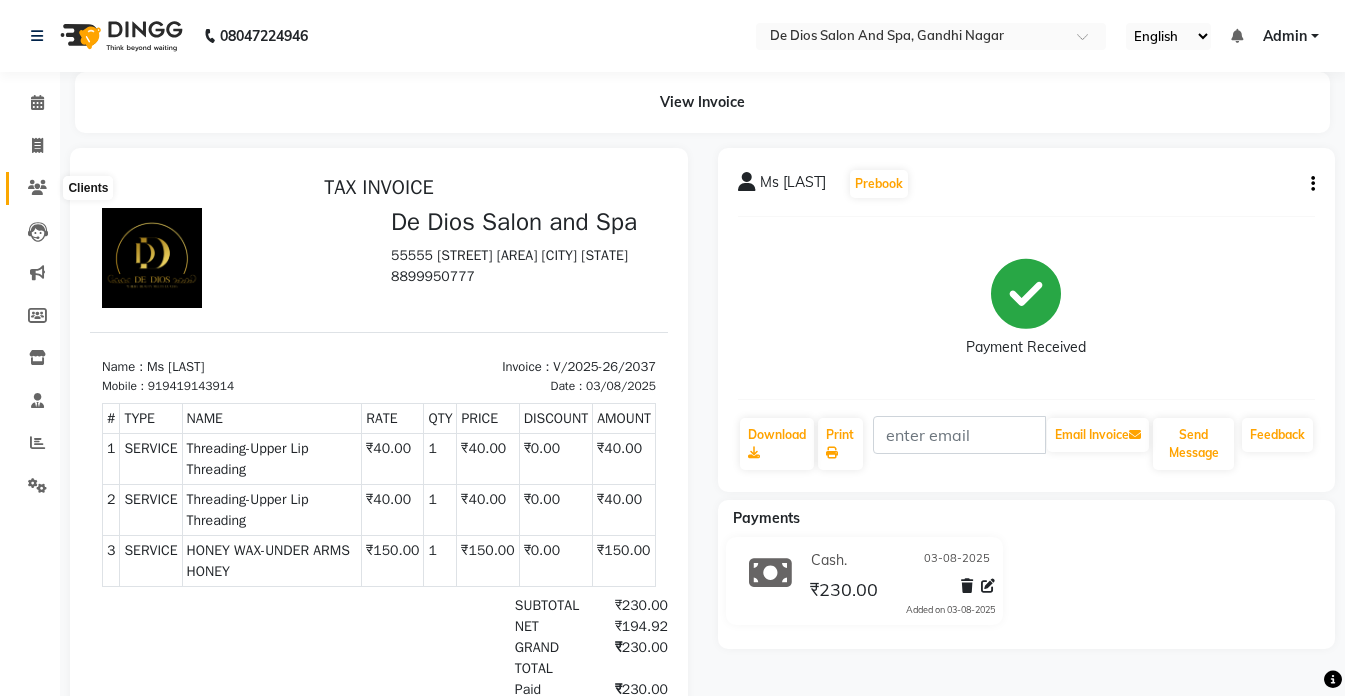 click 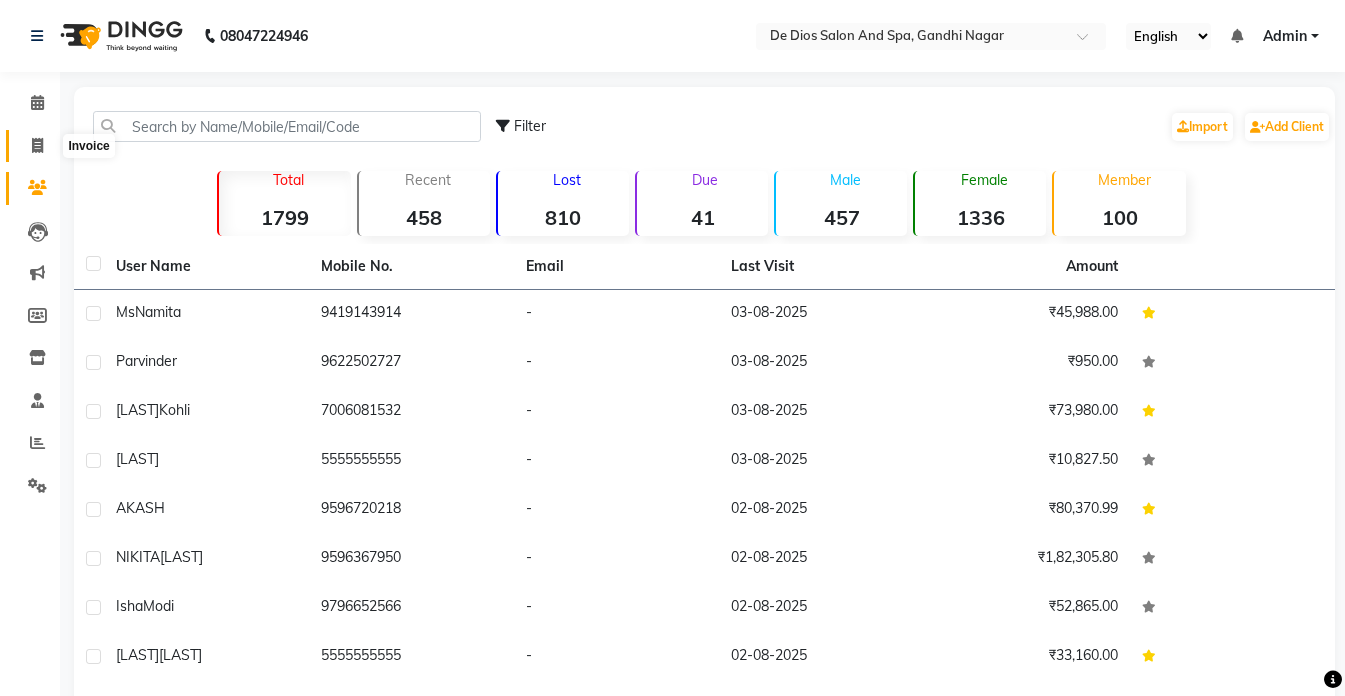 click 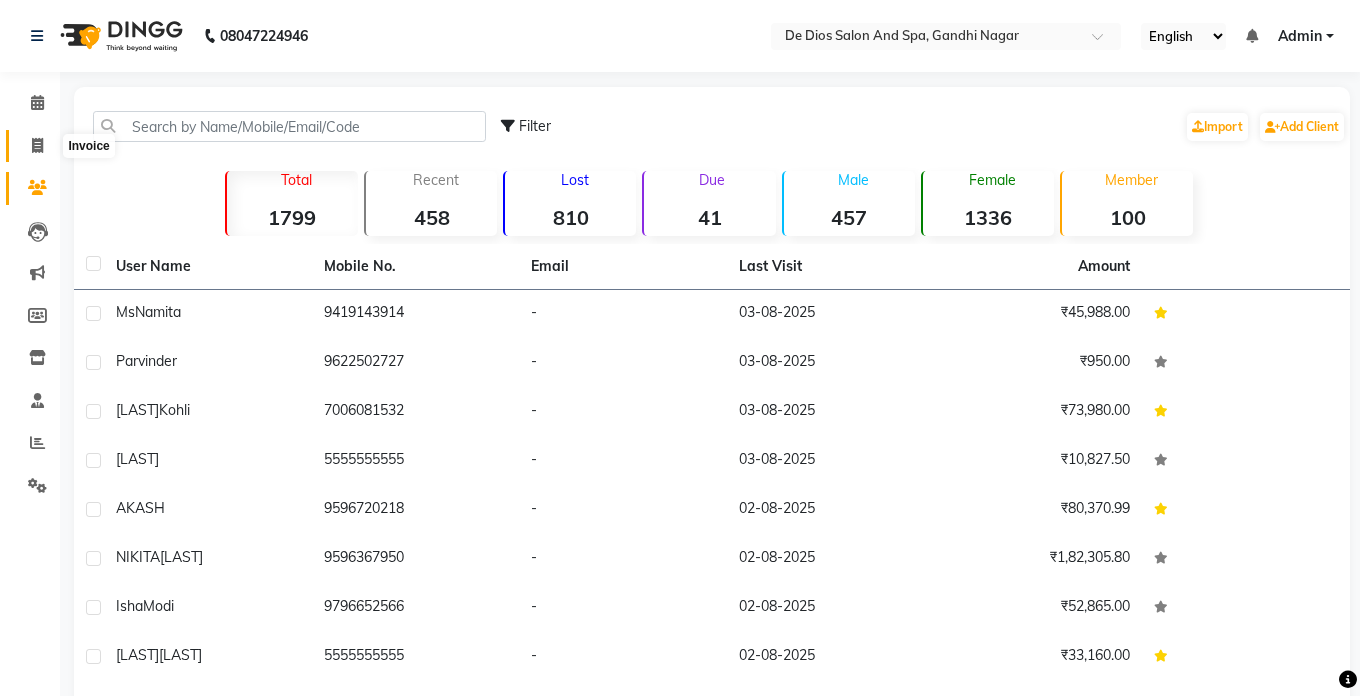 select on "6431" 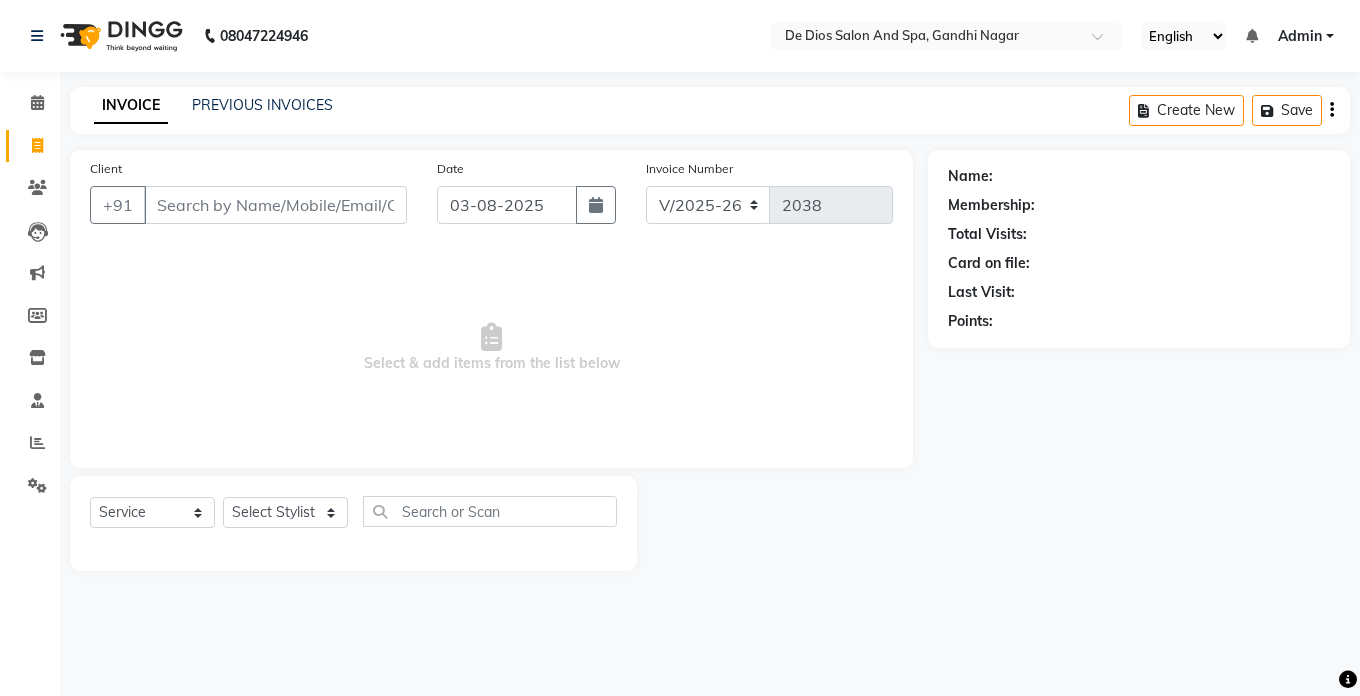 click on "Client" at bounding box center [275, 205] 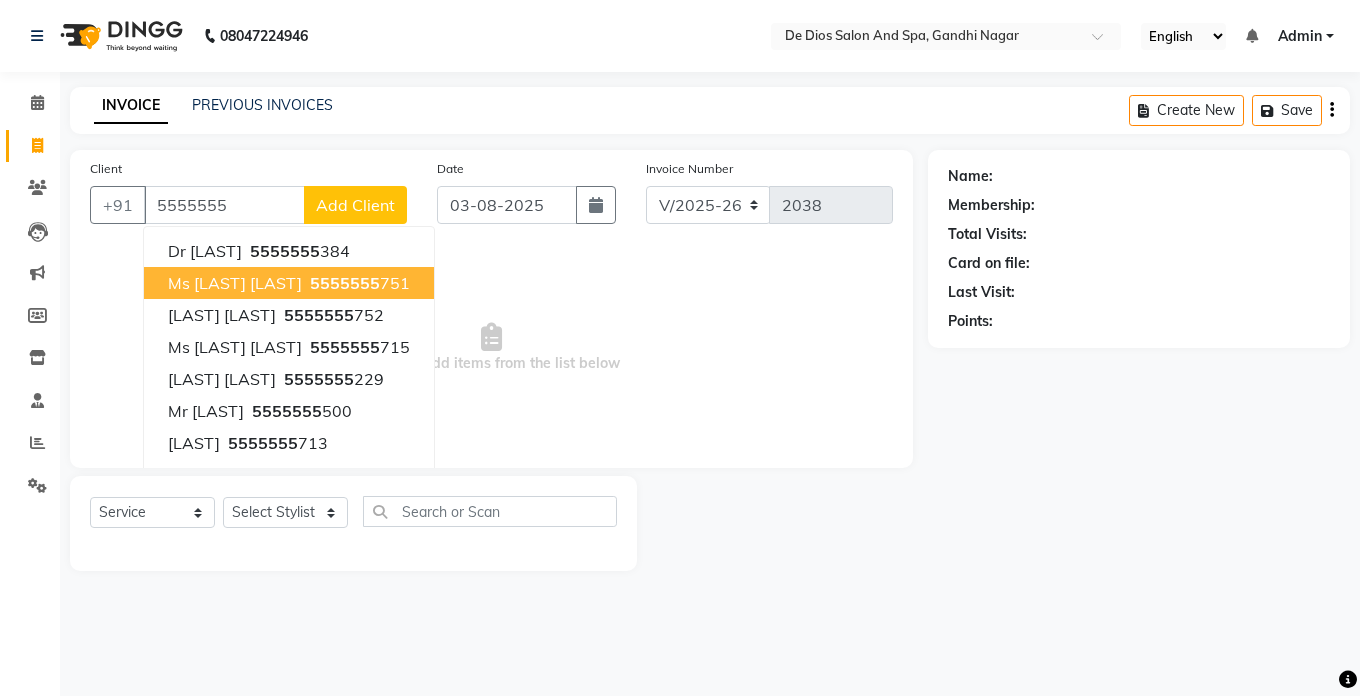 click on "Ms [LAST] [LAST]" at bounding box center (235, 283) 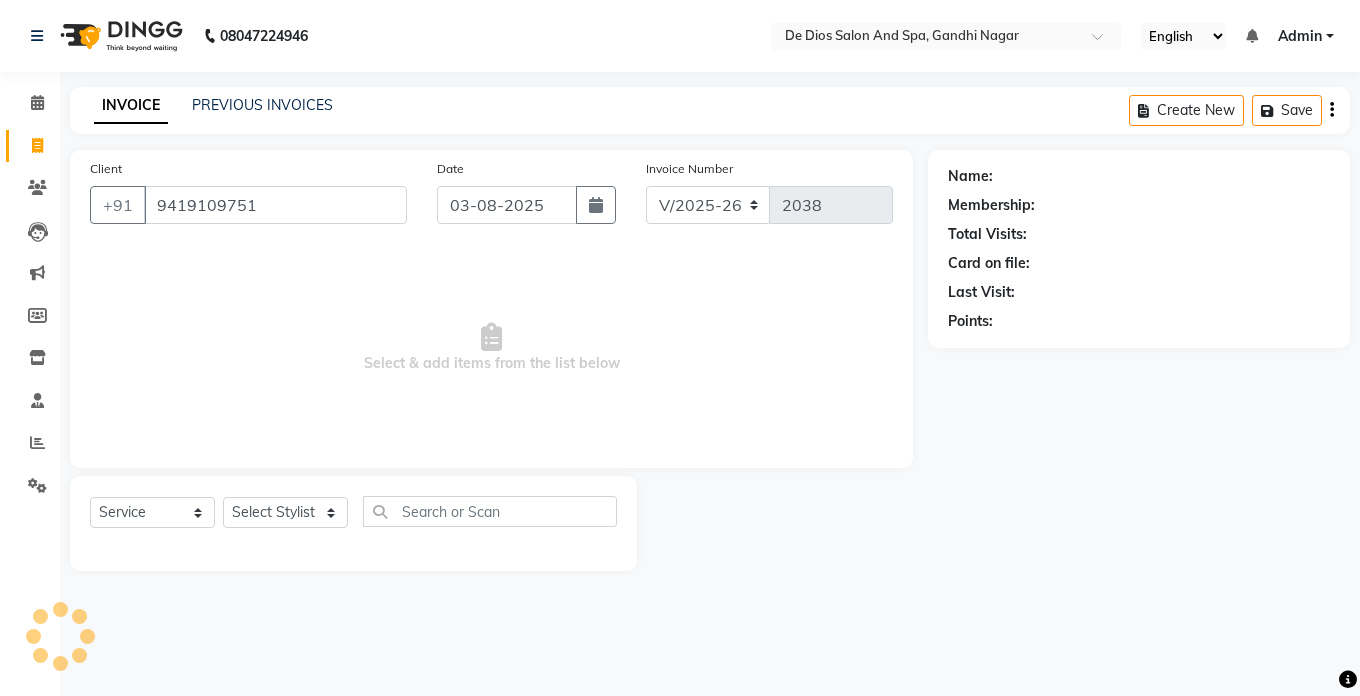 type on "9419109751" 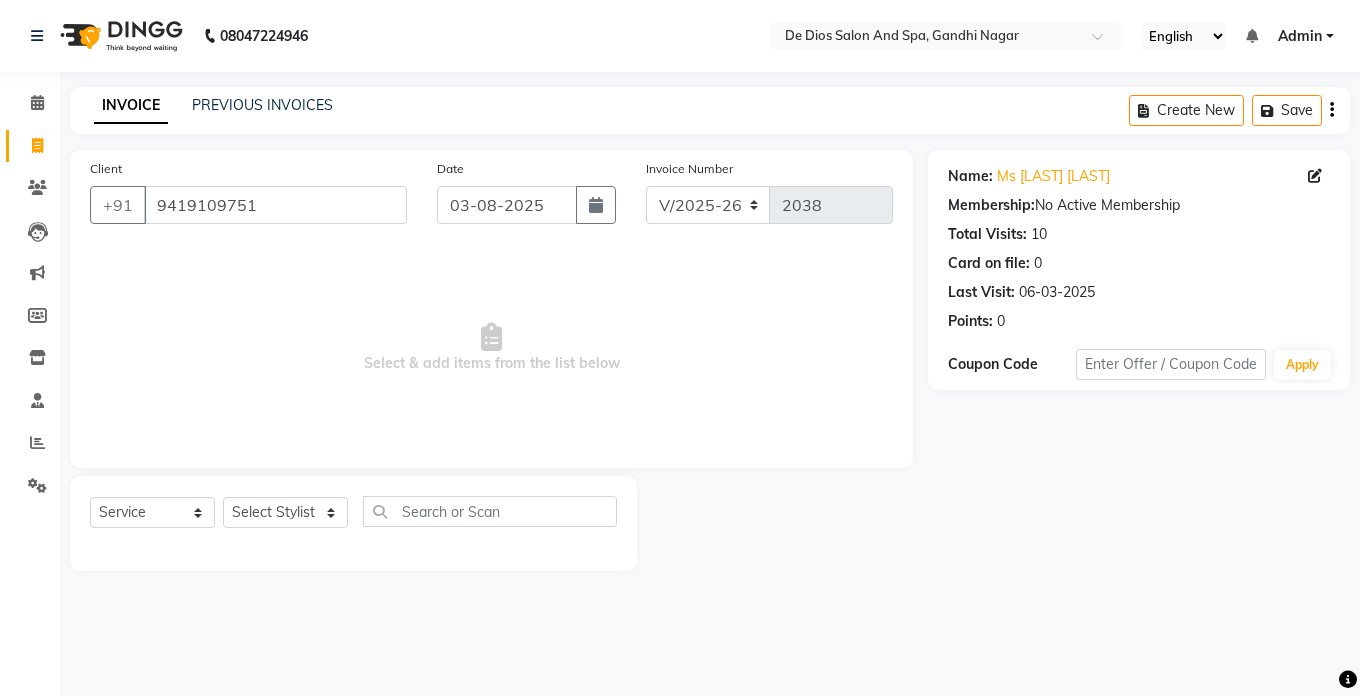 click on "Select  Service  Product  Membership  Package Voucher Prepaid Gift Card  Select Stylist [NAME] [NAME] [NAME] [NAME] [NAME] [NAME] [NAME] [NAME] [NAME] [NAME] [NAME] [NAME] [NAME]" 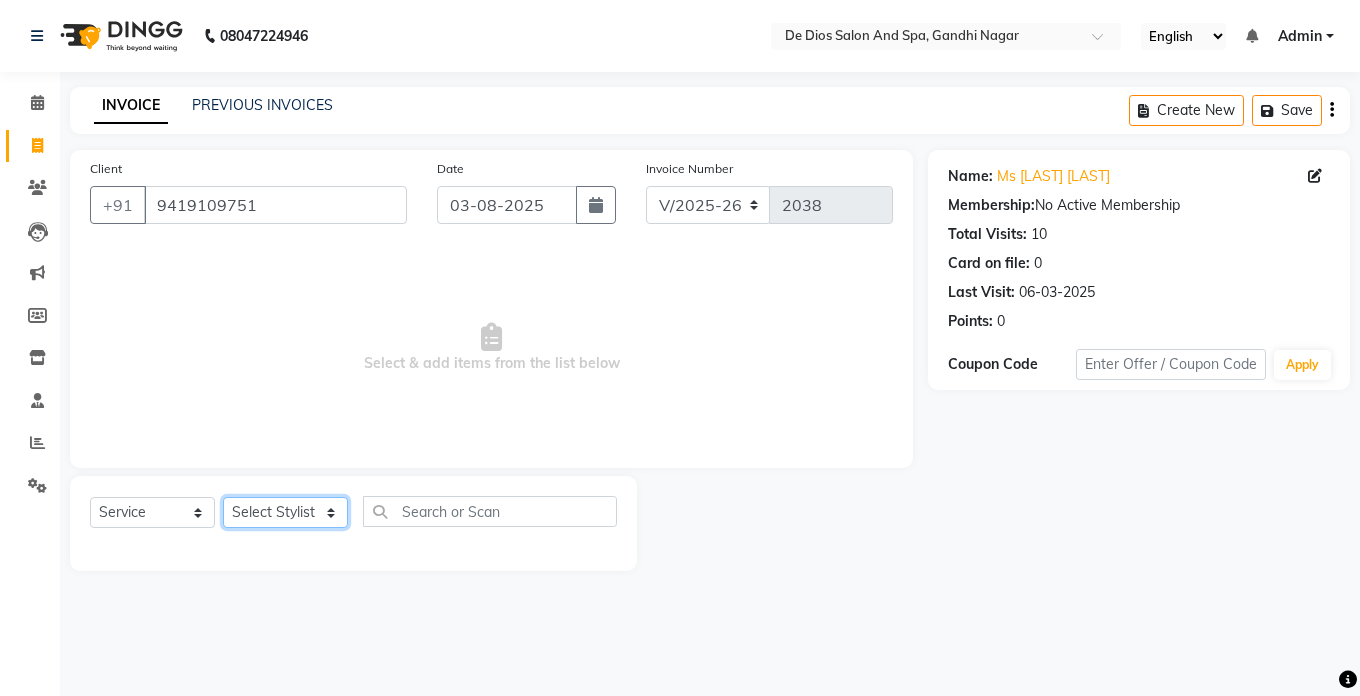 click on "Select Stylist [NAME] [NAME] [NAME] [NAME] [NAME] [NAME] [NAME] [NAME] [NAME] [NAME] [NAME] [NAME] [NAME]" 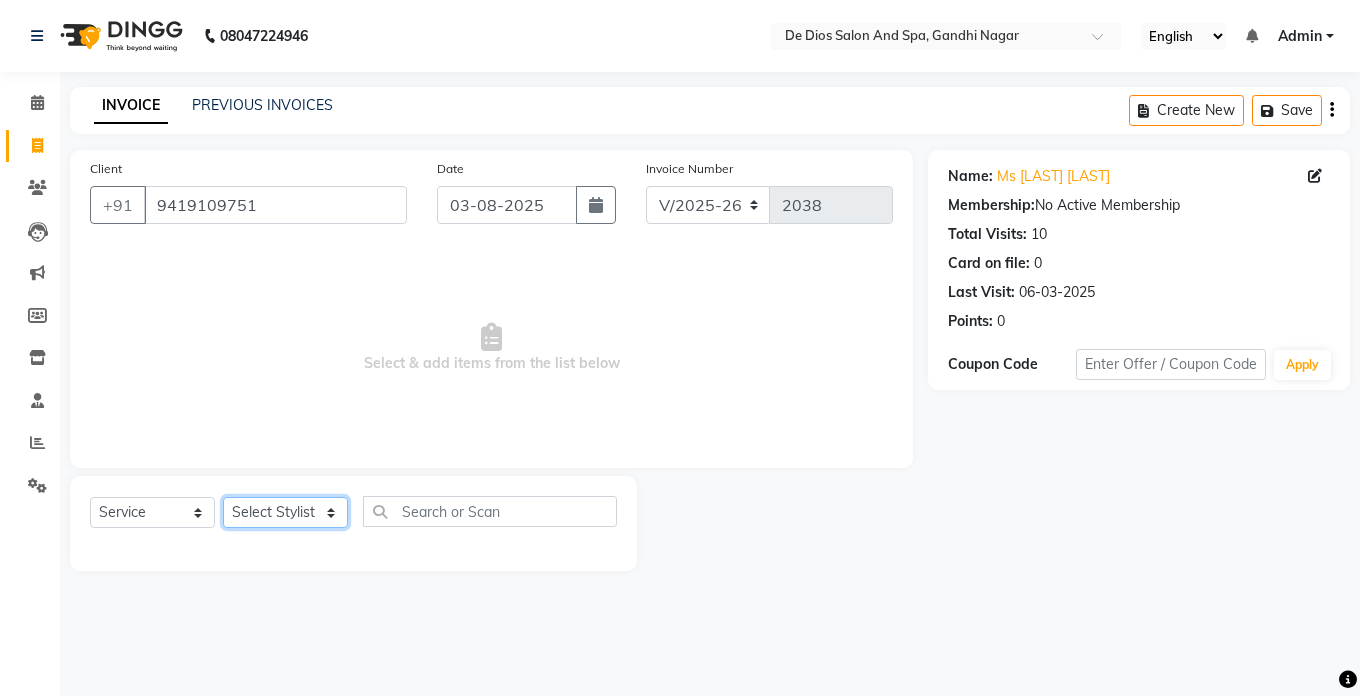select on "87891" 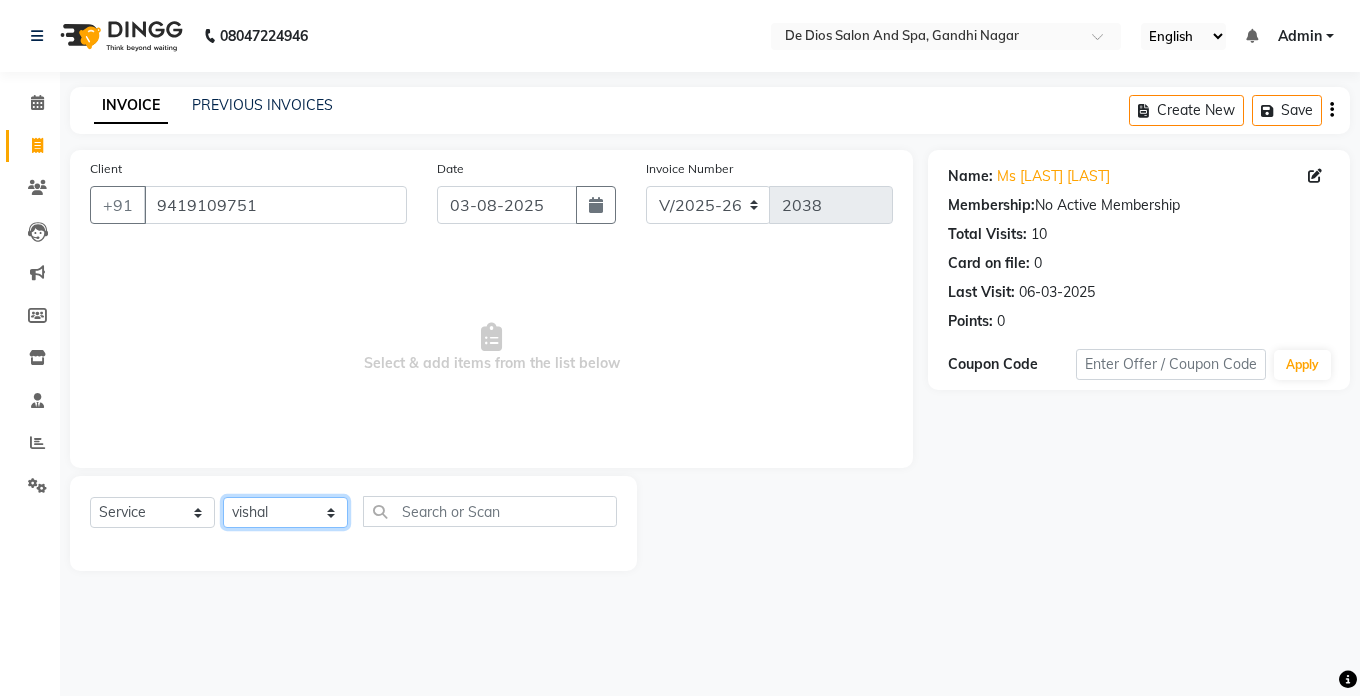 click on "Select Stylist [NAME] [NAME] [NAME] [NAME] [NAME] [NAME] [NAME] [NAME] [NAME] [NAME] [NAME] [NAME] [NAME]" 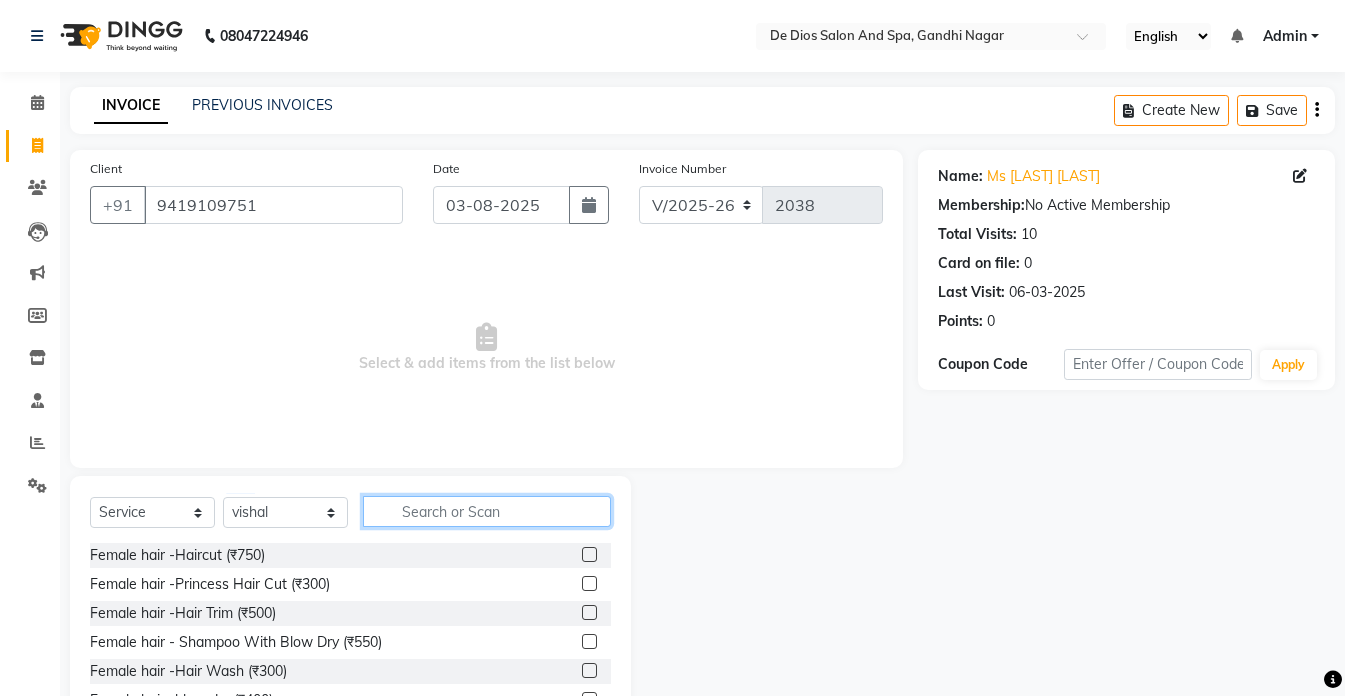 click 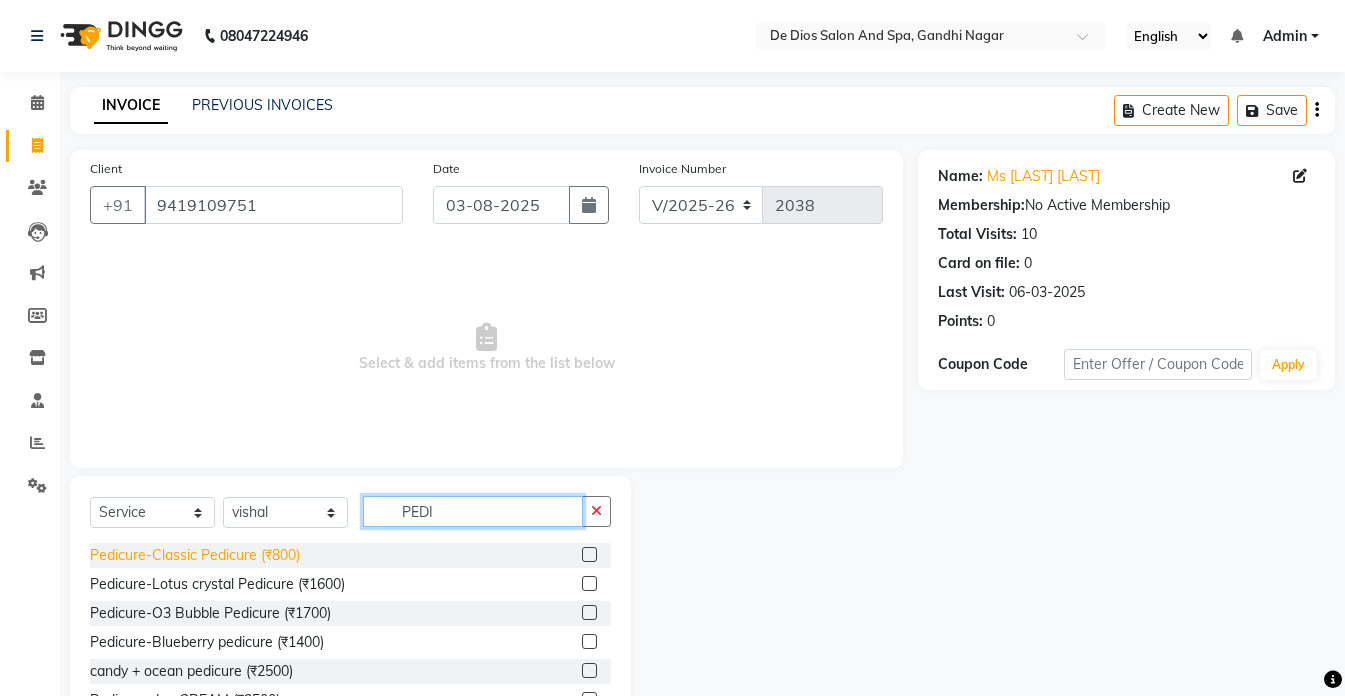 type on "PEDI" 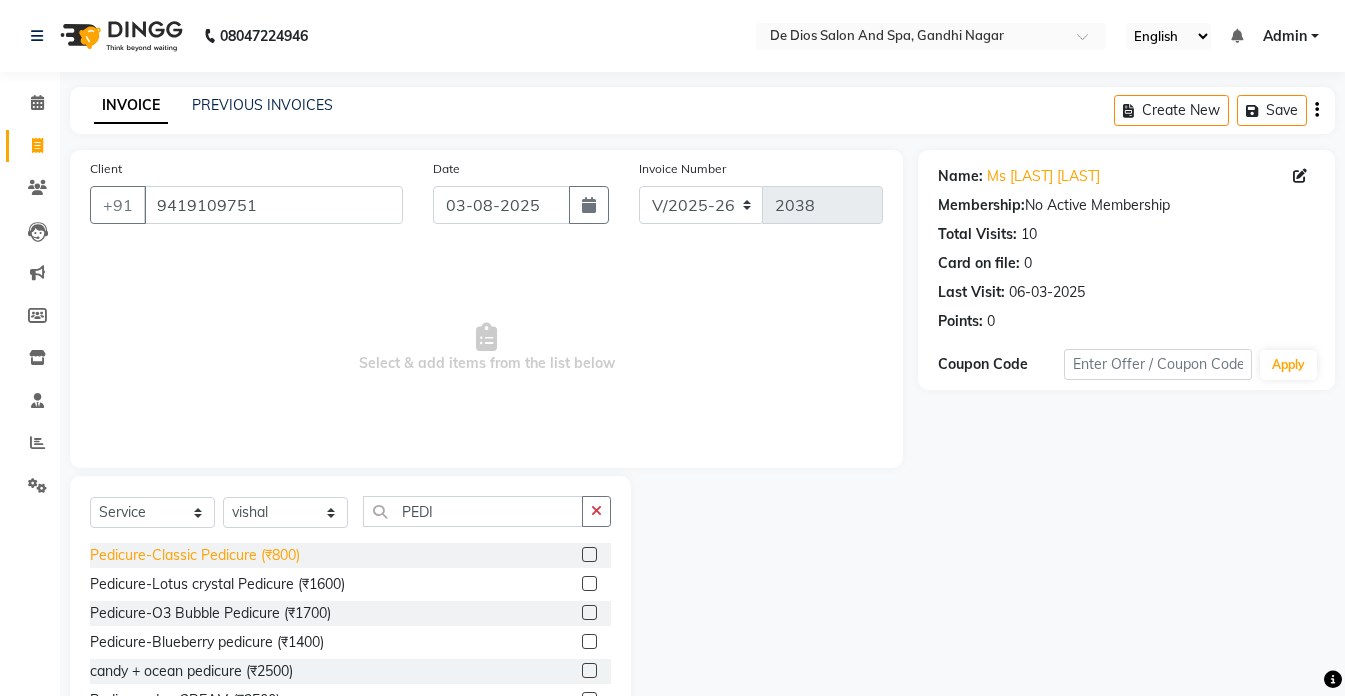 click on "Pedicure-Classic Pedicure (₹800)" 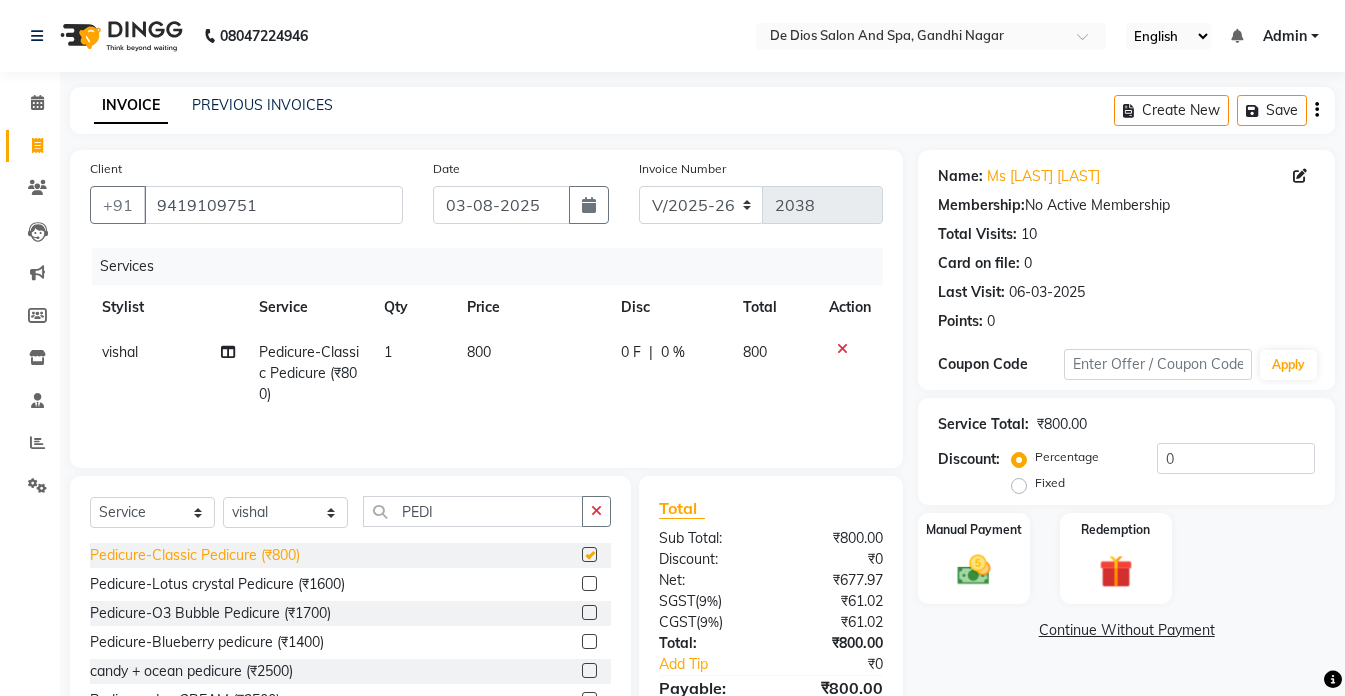 checkbox on "false" 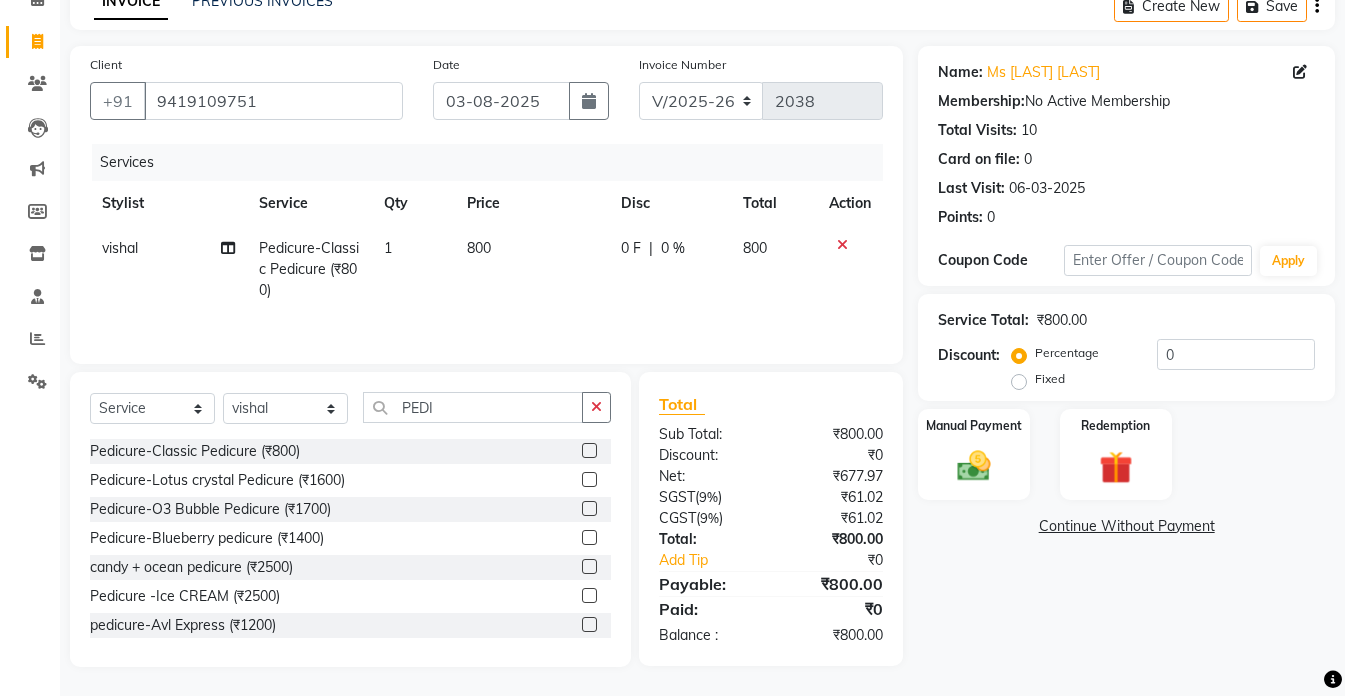 scroll, scrollTop: 105, scrollLeft: 0, axis: vertical 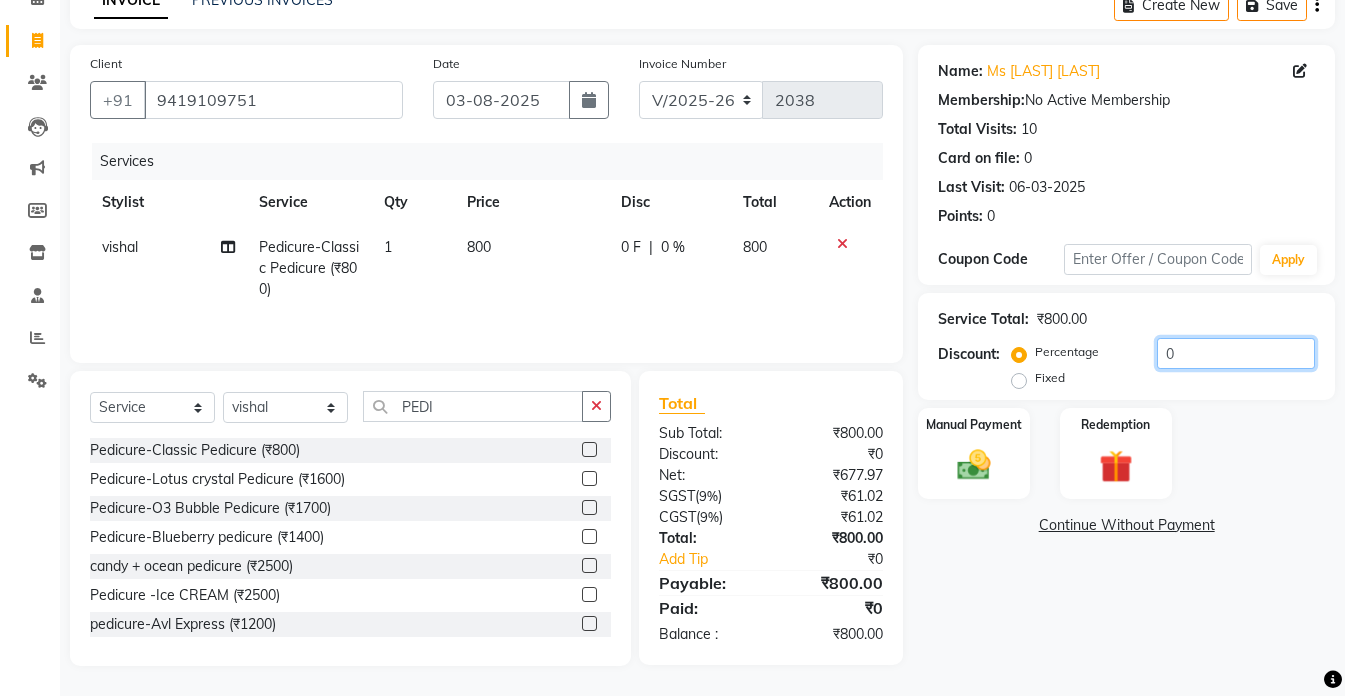 click on "0" 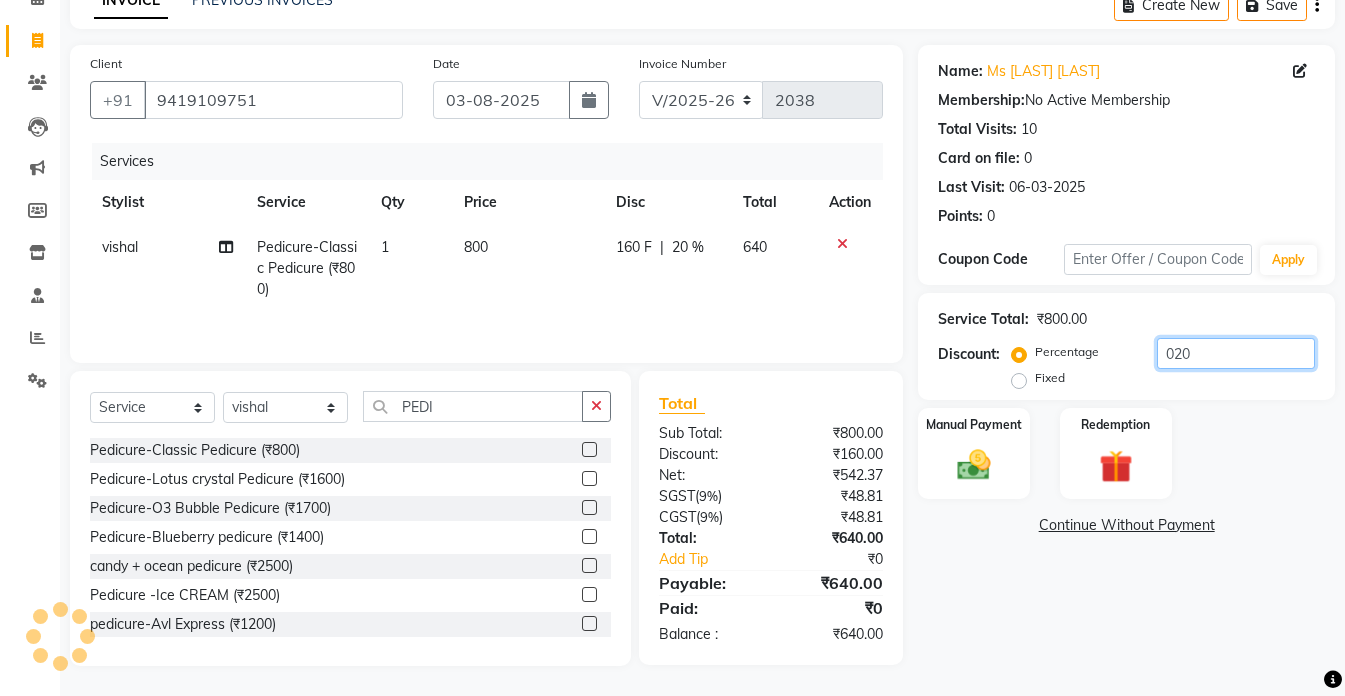 click on "020" 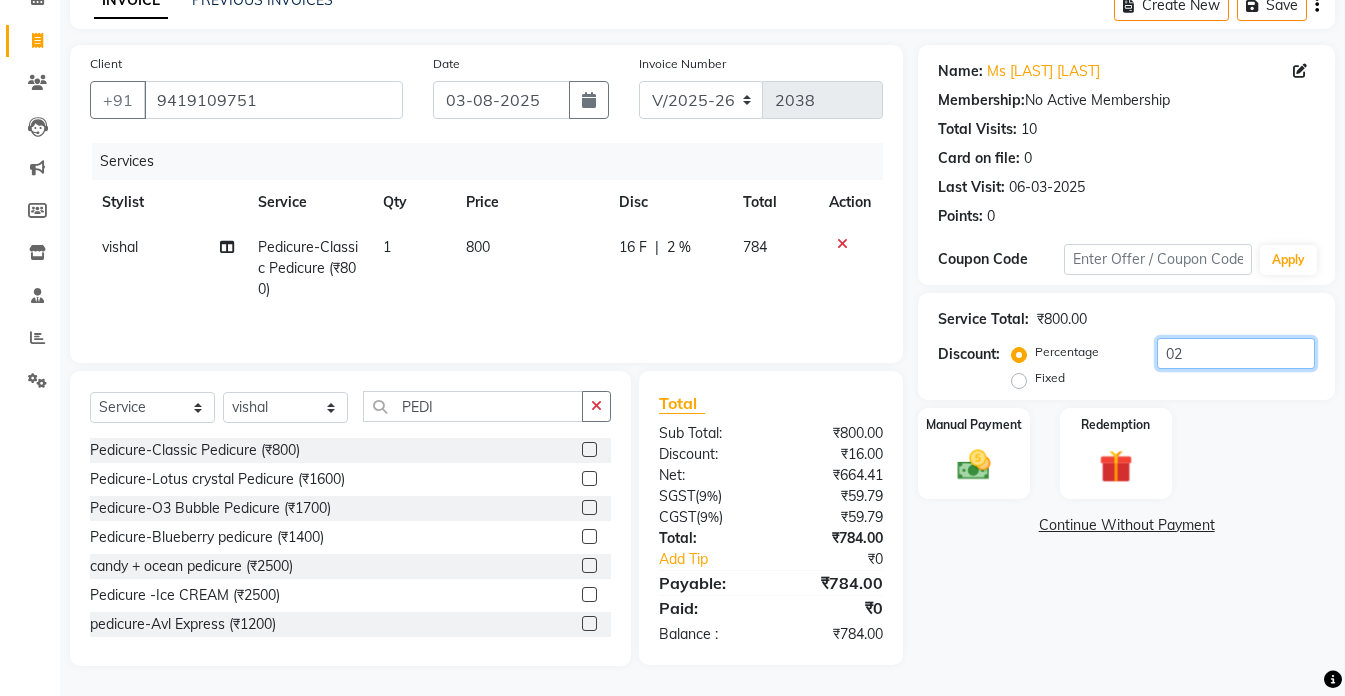 type on "0" 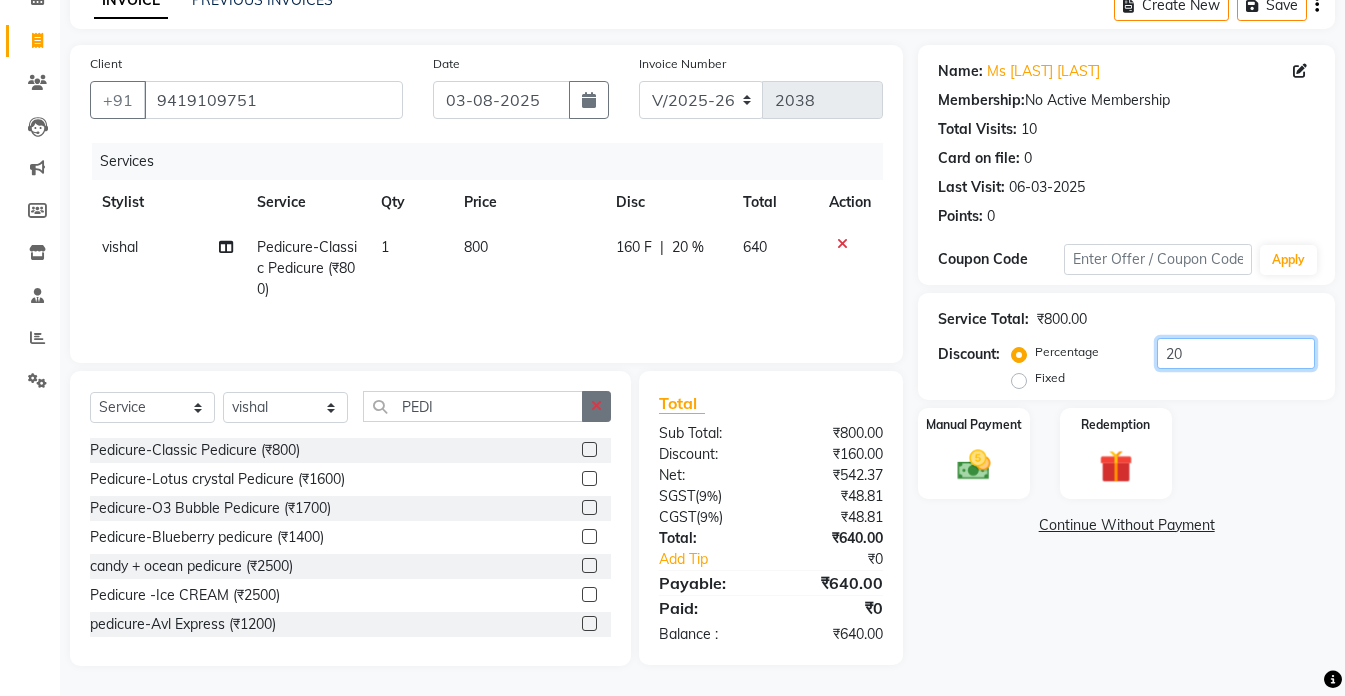 type on "20" 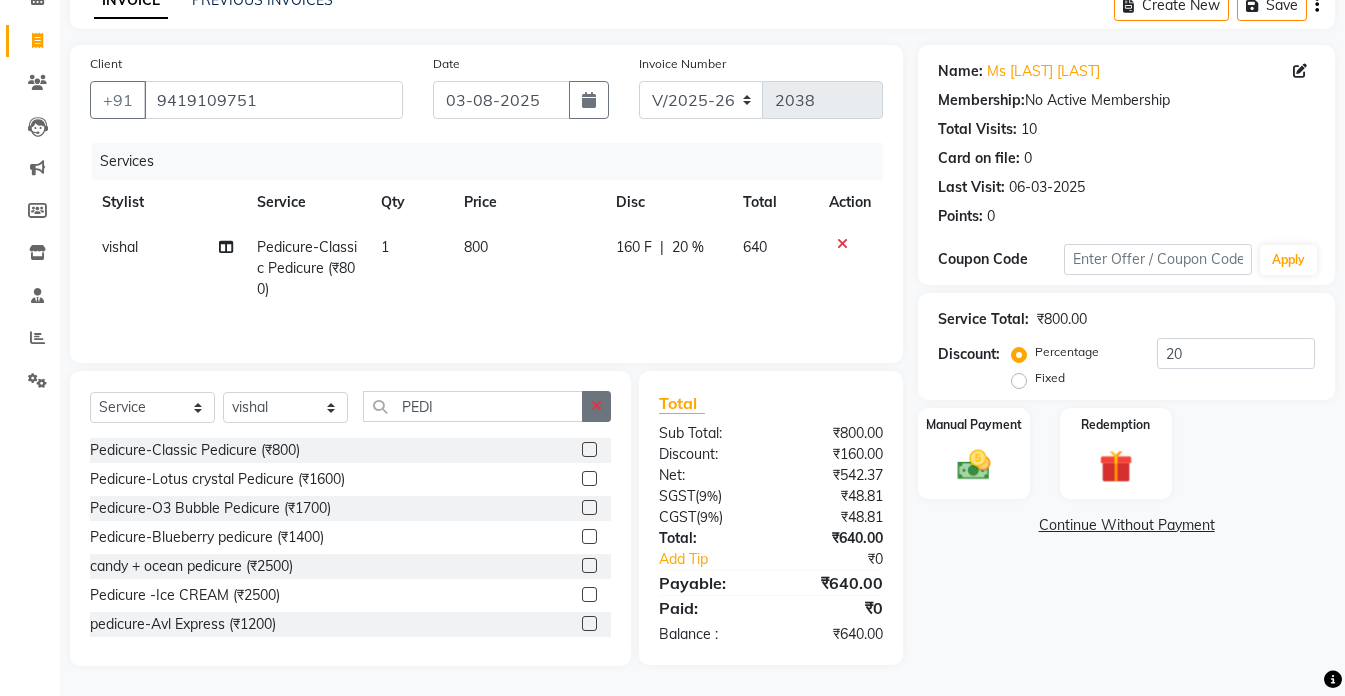 click 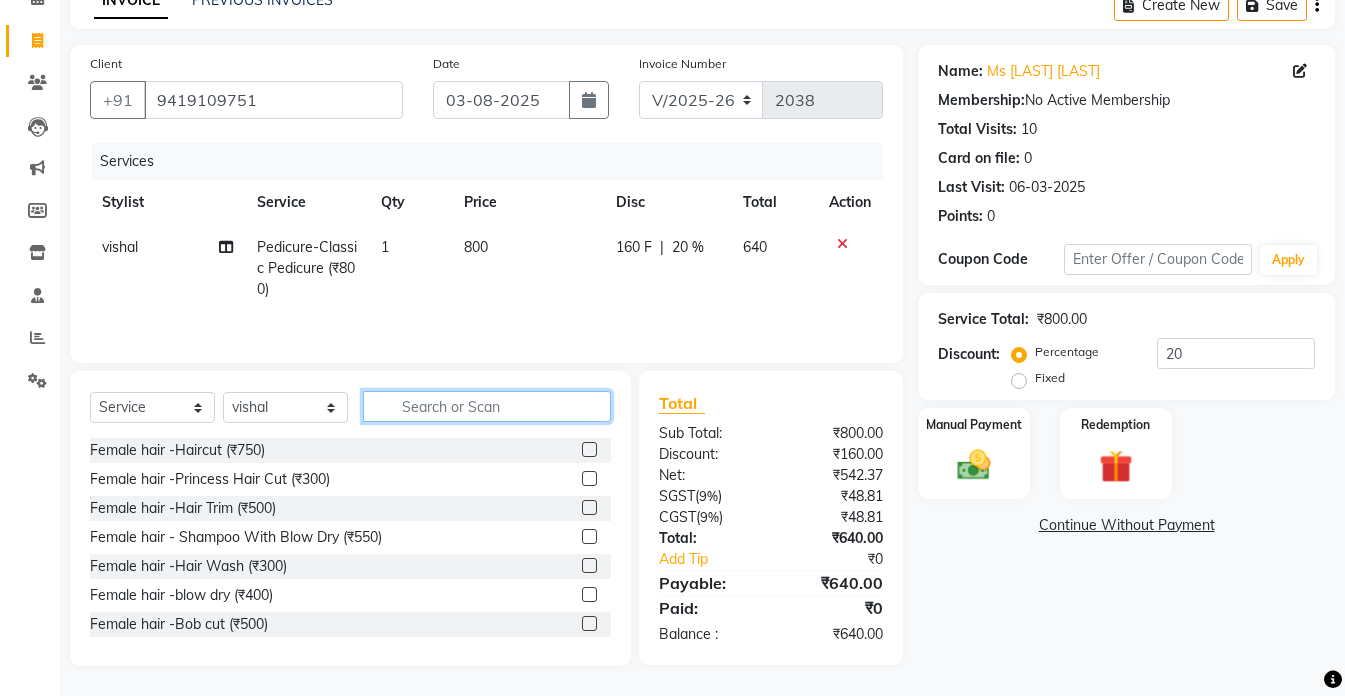 click 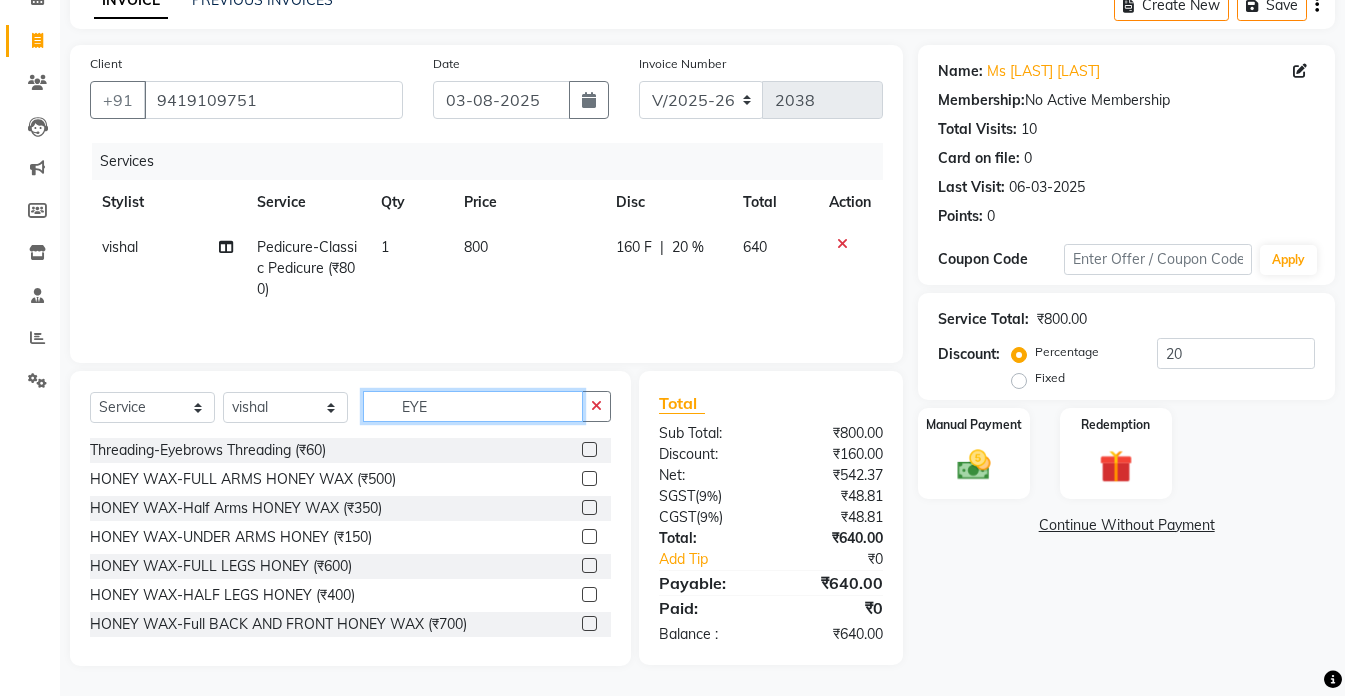 scroll, scrollTop: 104, scrollLeft: 0, axis: vertical 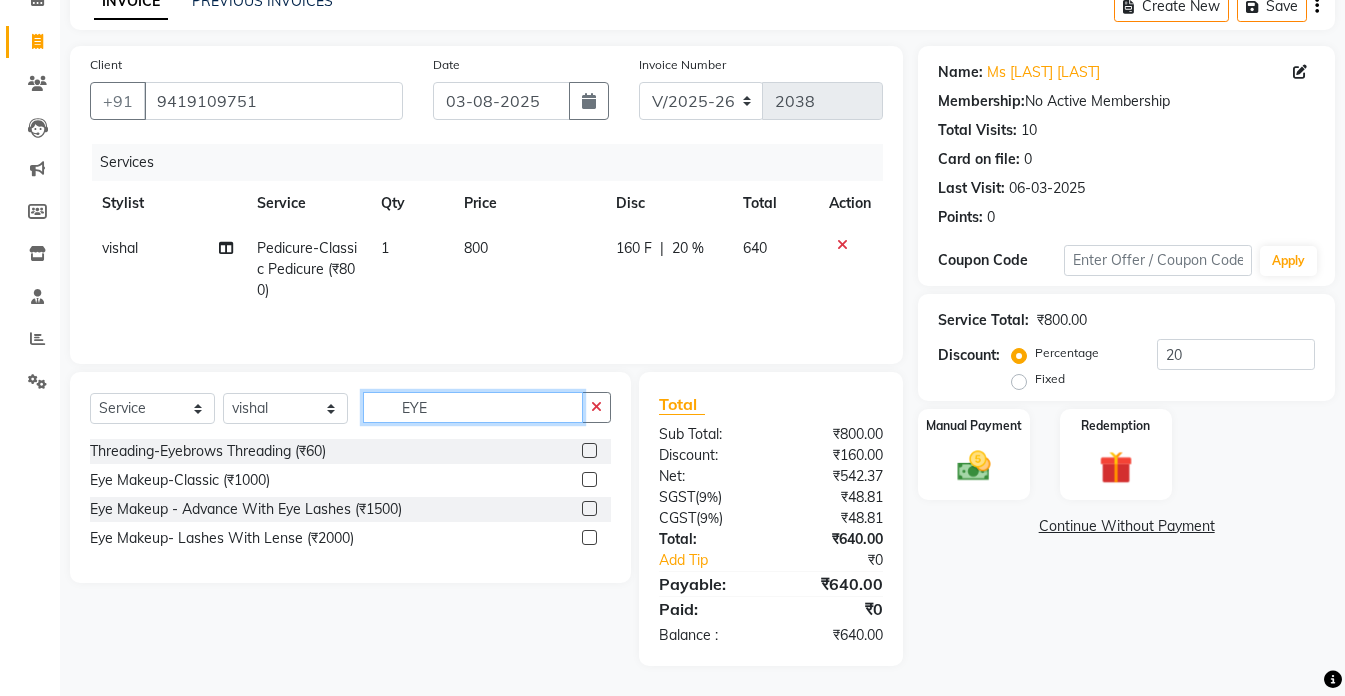 type on "EYE" 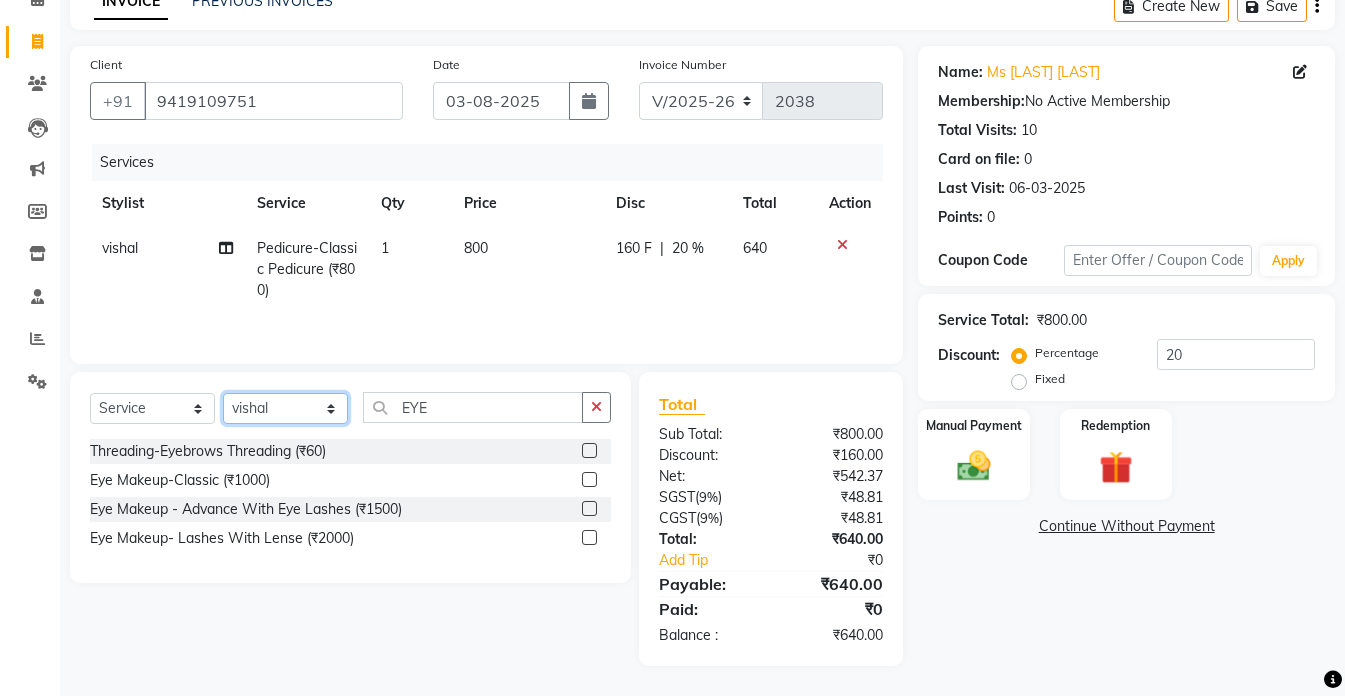 click on "Select Stylist [NAME] [NAME] [NAME] [NAME] [NAME] [NAME] [NAME] [NAME] [NAME] [NAME] [NAME] [NAME] [NAME]" 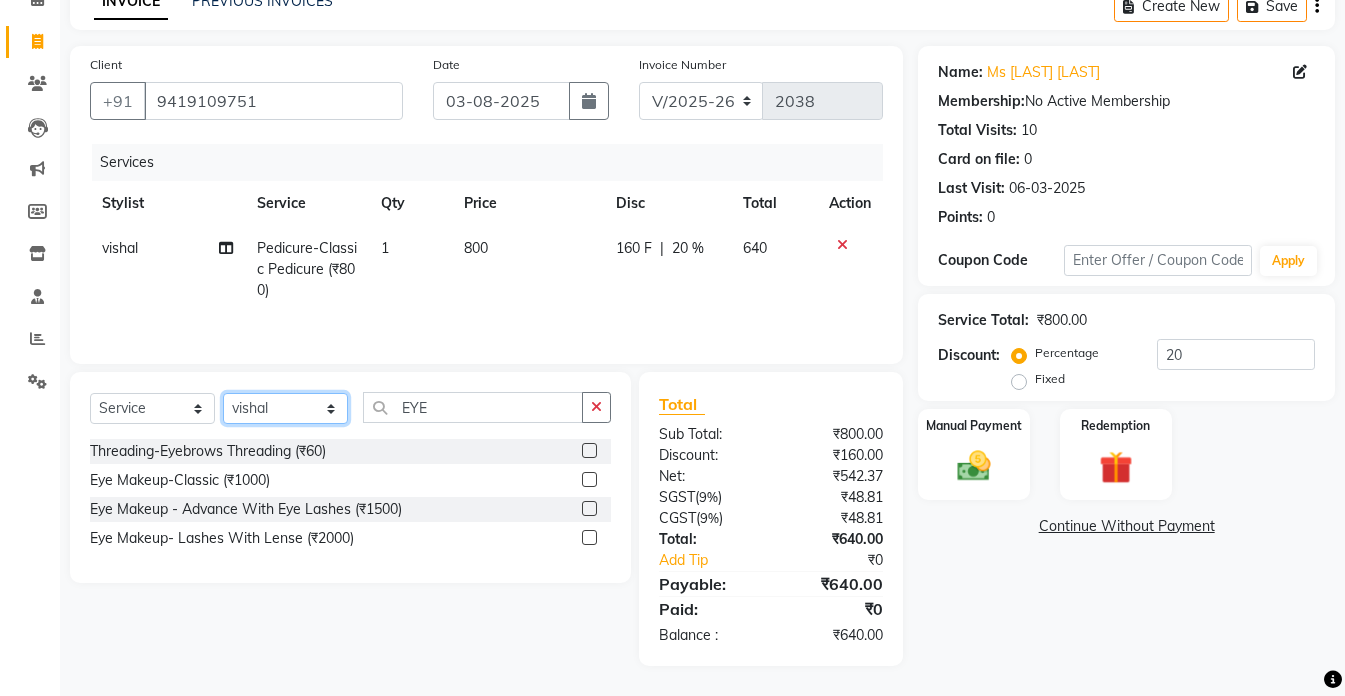 select on "49371" 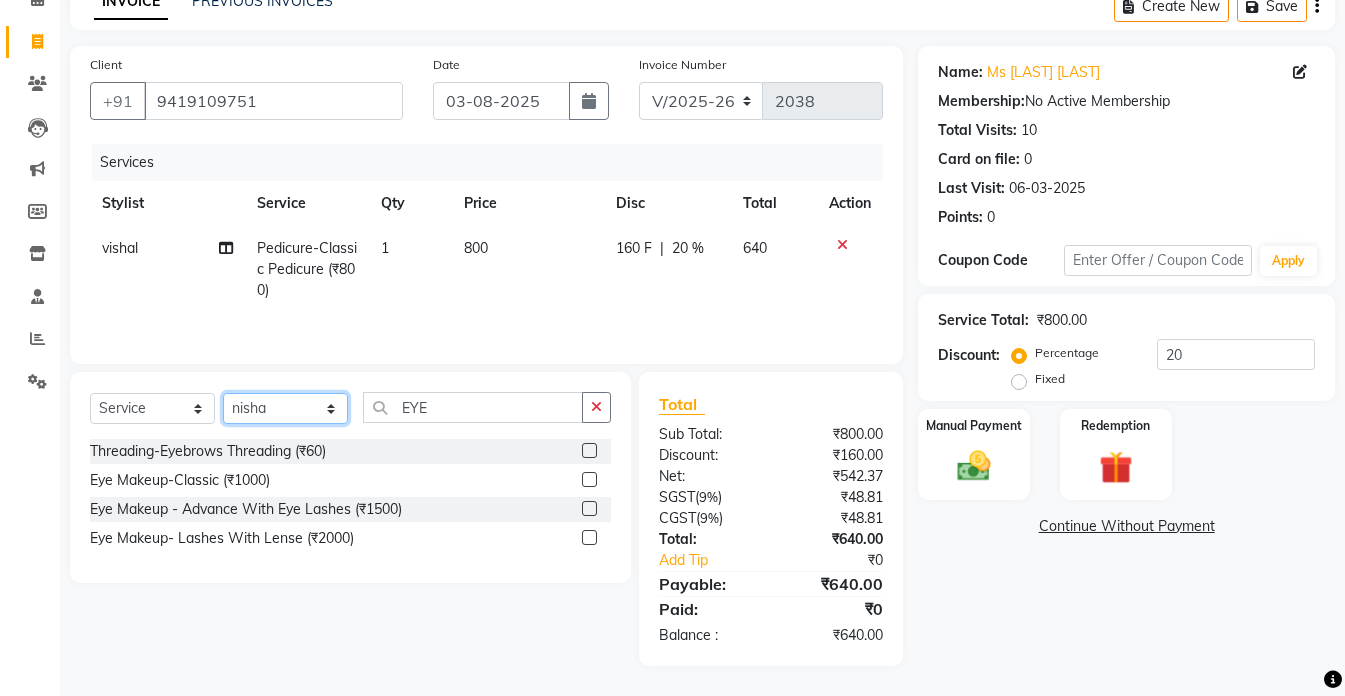 click on "Select Stylist [NAME] [NAME] [NAME] [NAME] [NAME] [NAME] [NAME] [NAME] [NAME] [NAME] [NAME] [NAME] [NAME]" 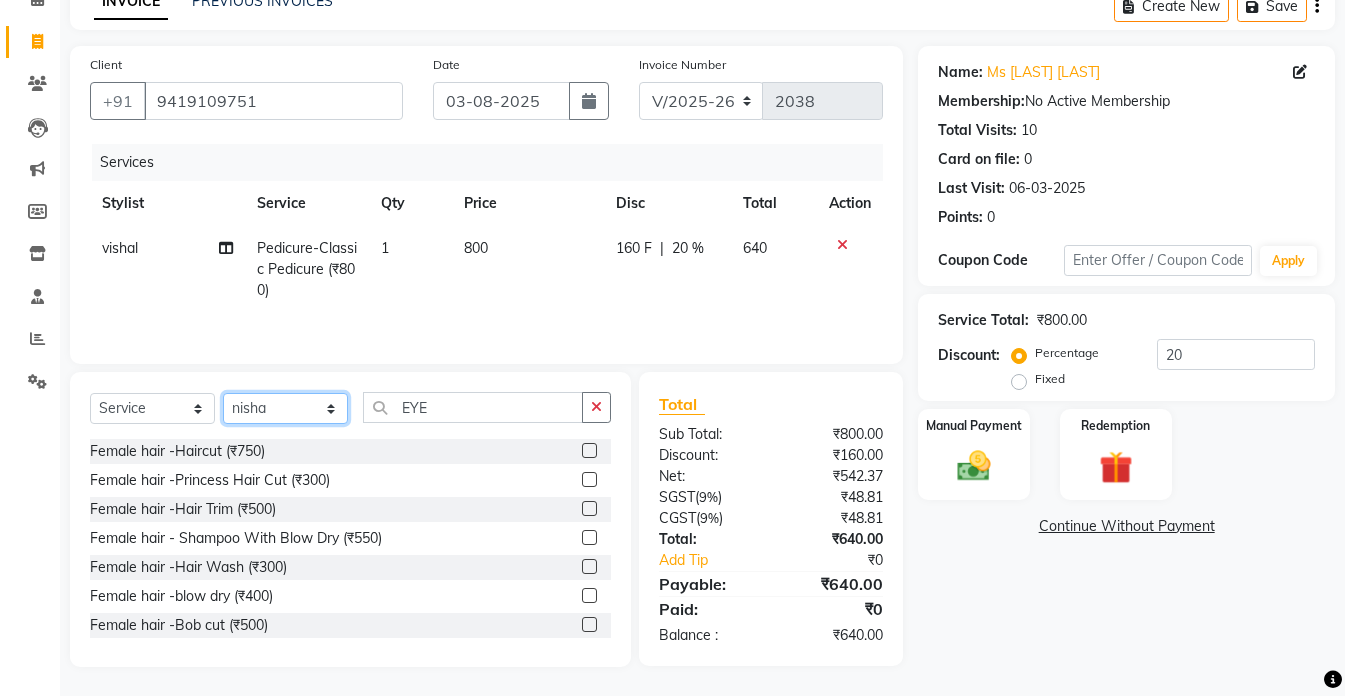 click on "Select Stylist [NAME] [NAME] [NAME] [NAME] [NAME] [NAME] [NAME] [NAME] [NAME] [NAME] [NAME] [NAME] [NAME]" 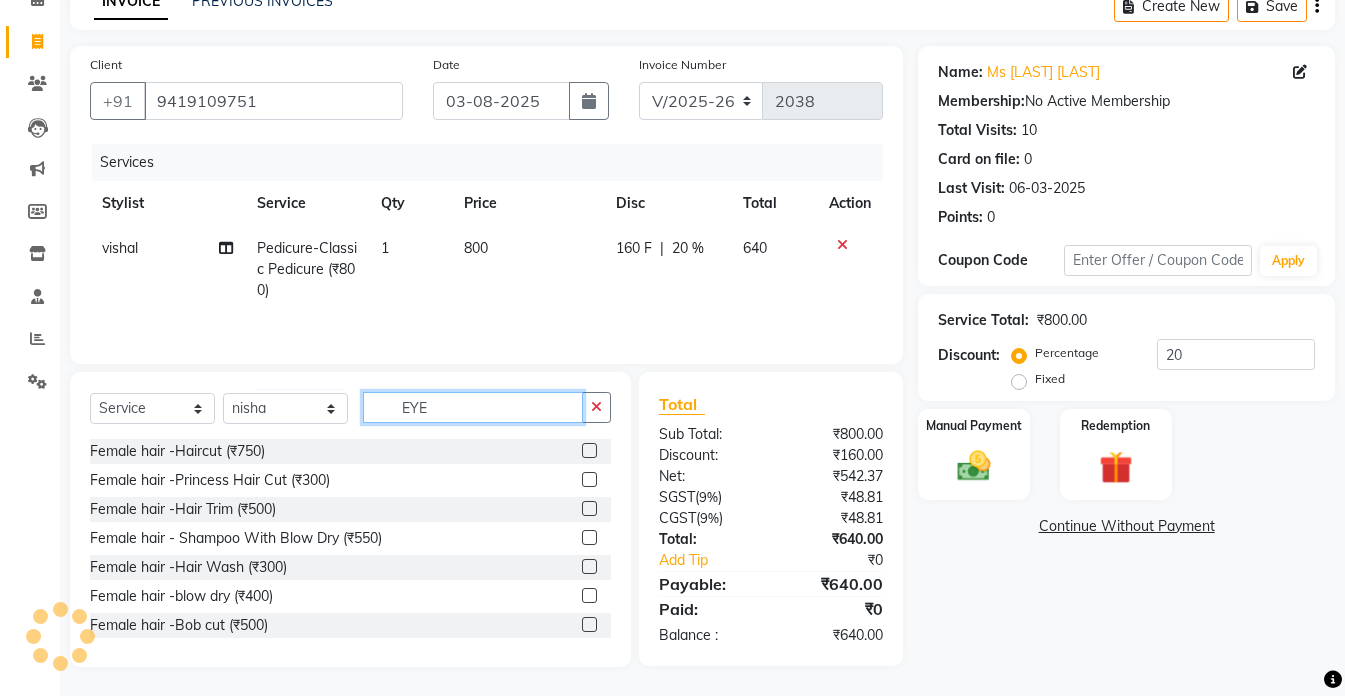 click on "EYE" 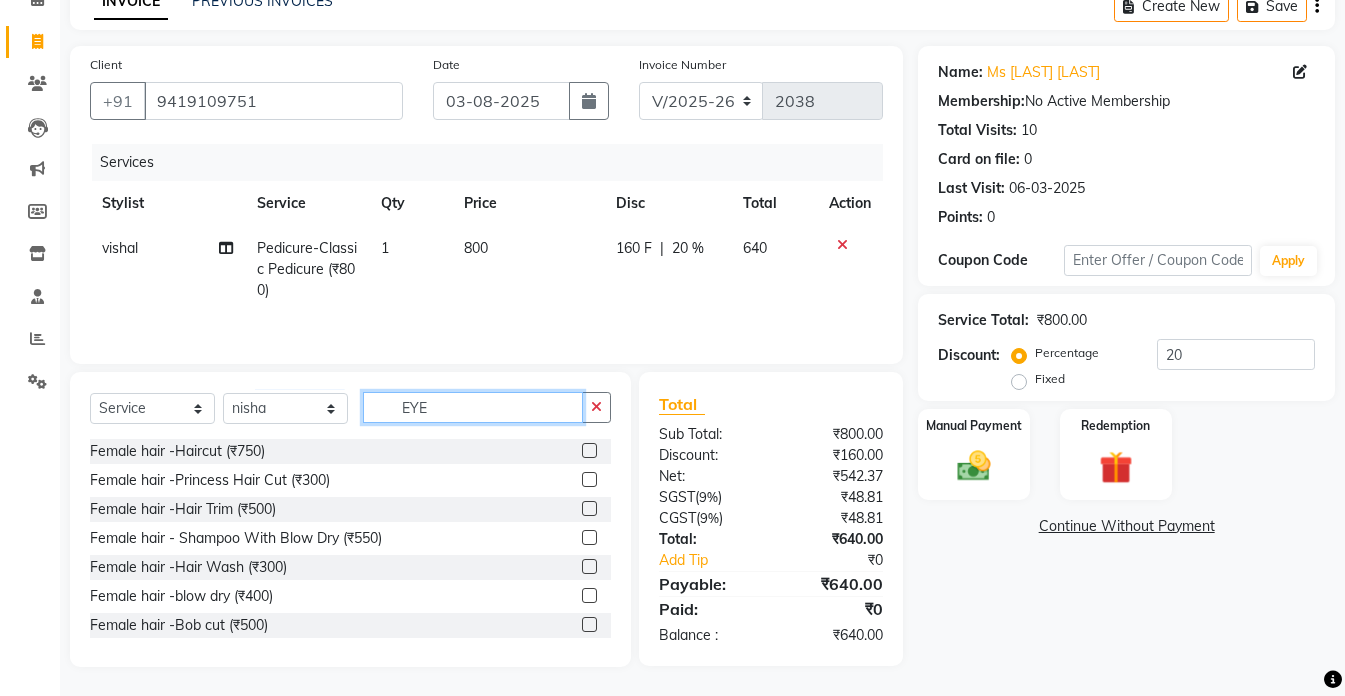 click on "EYE" 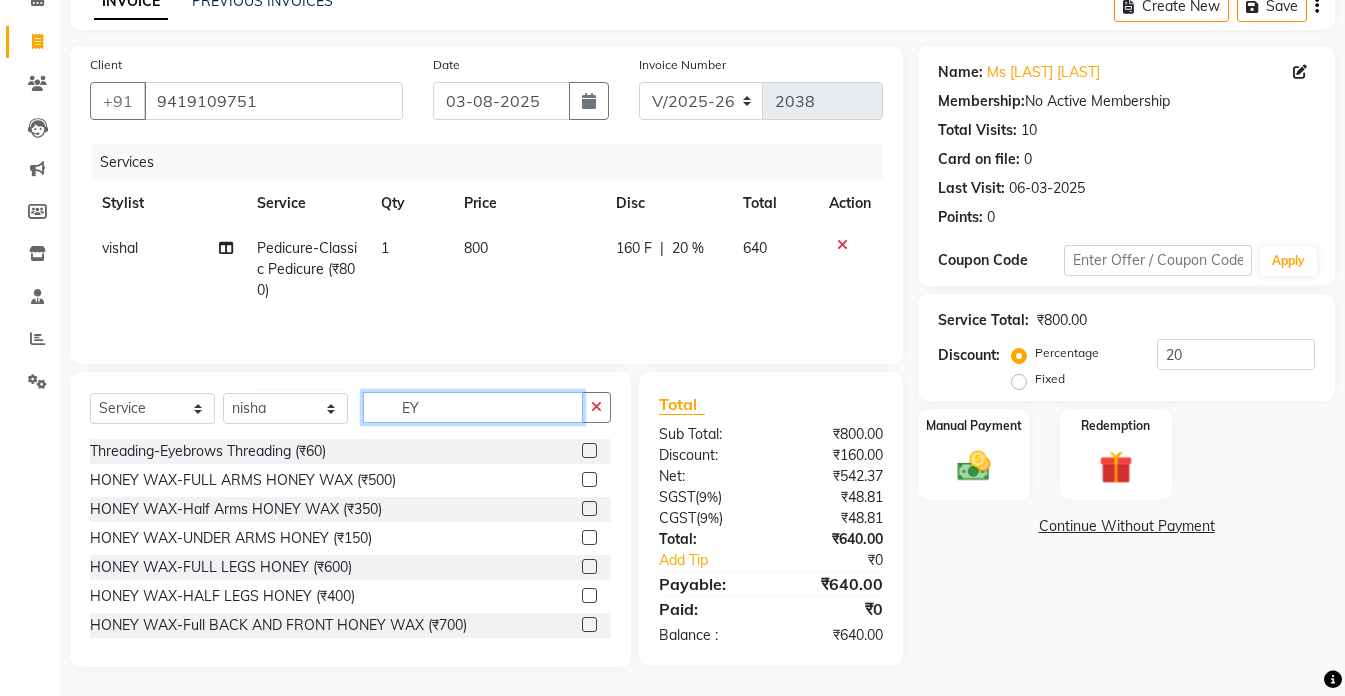 type on "E" 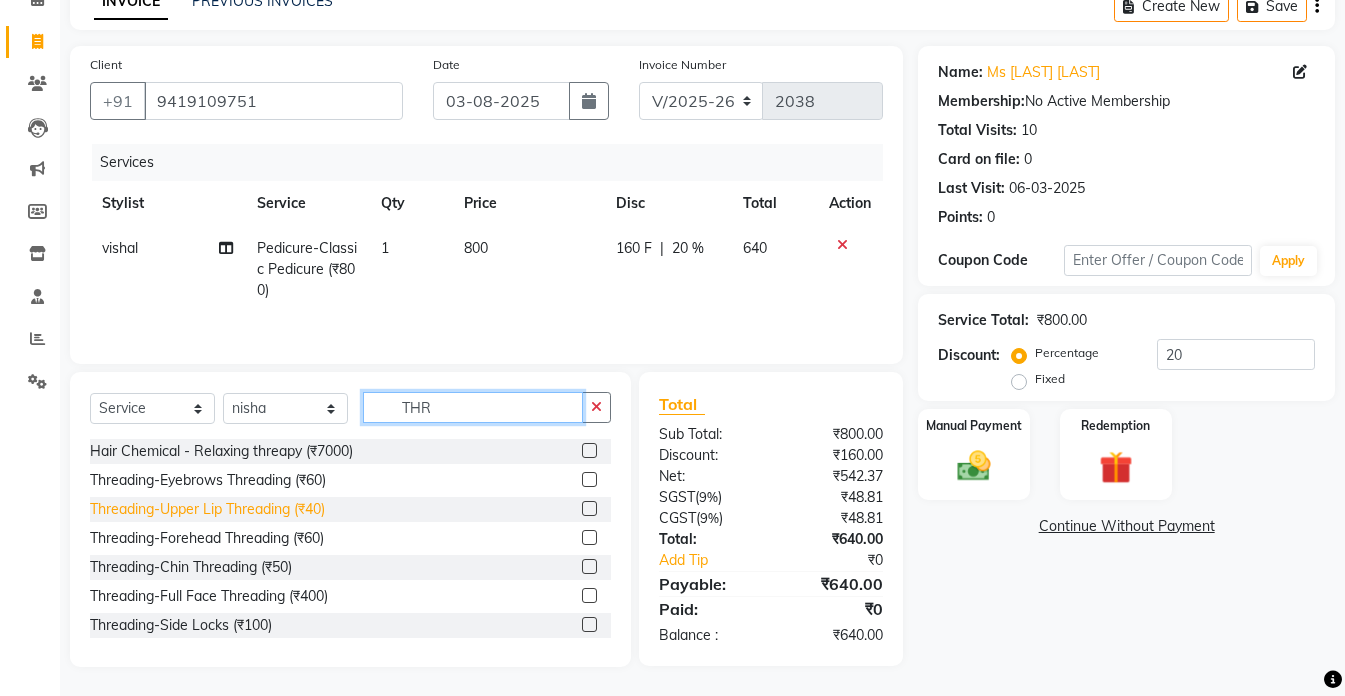 type on "THR" 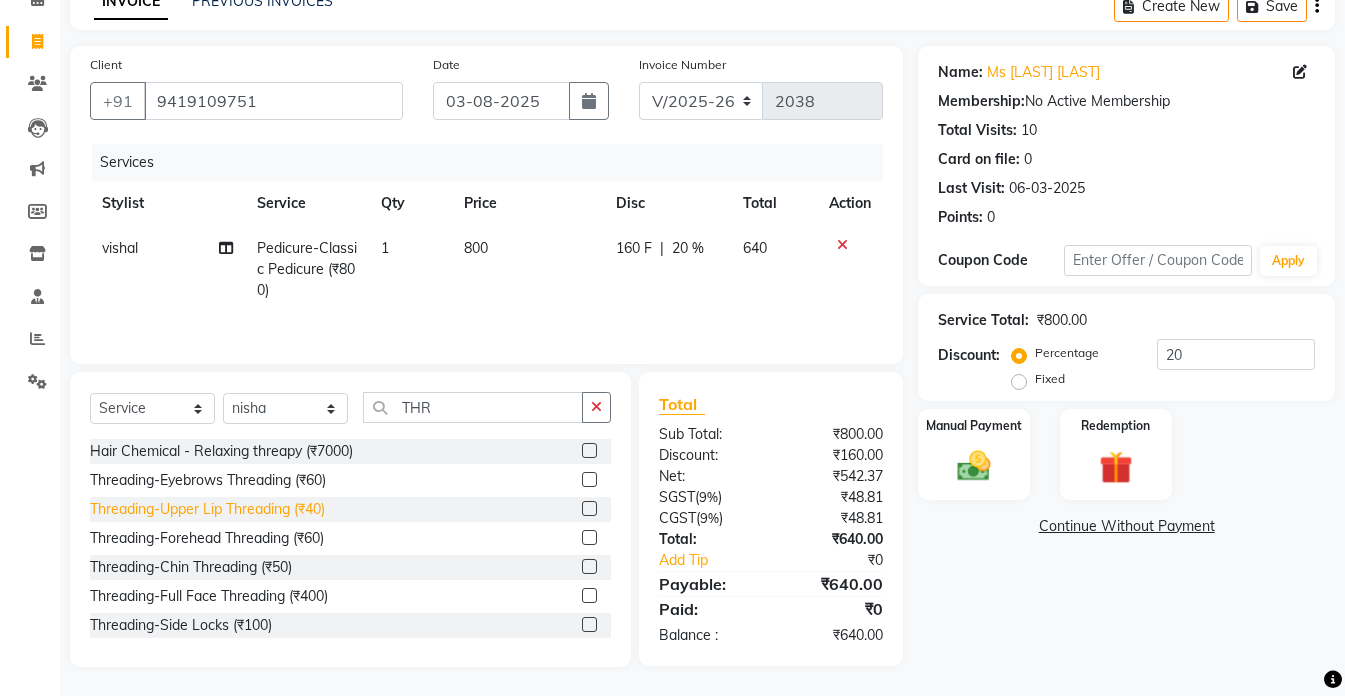 click on "Threading-Upper Lip Threading (₹40)" 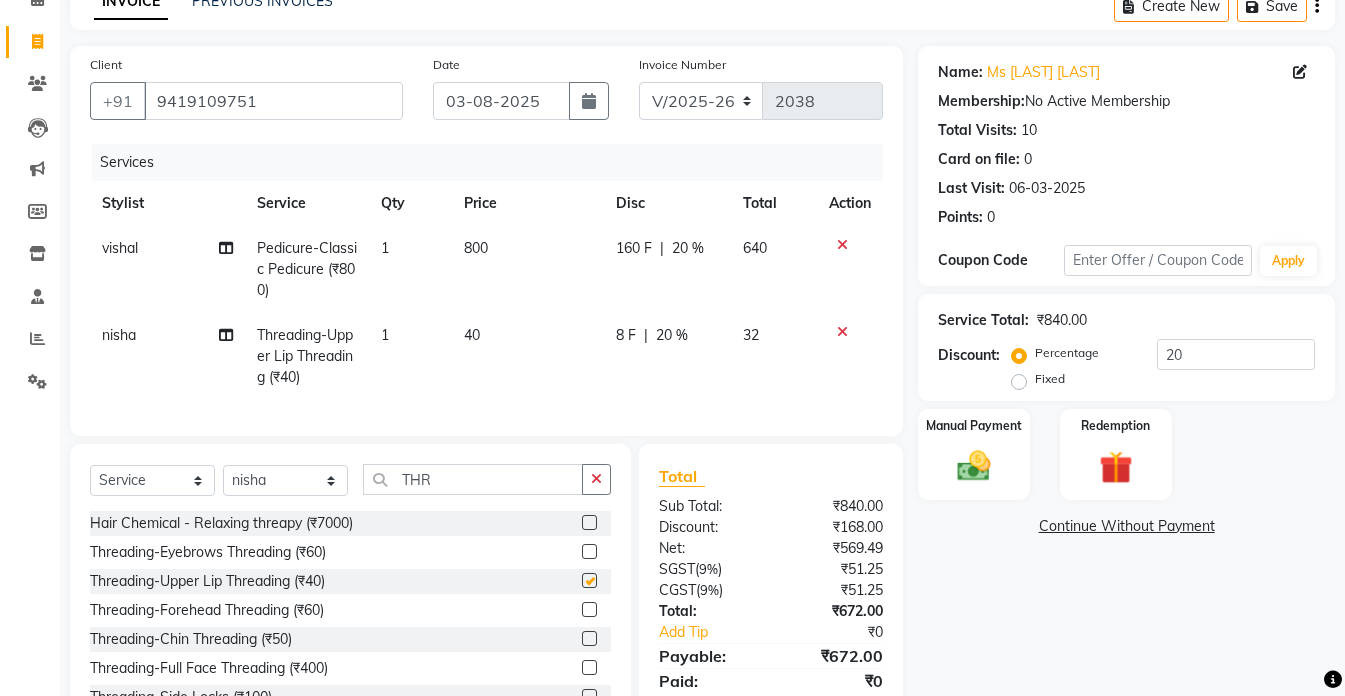 checkbox on "false" 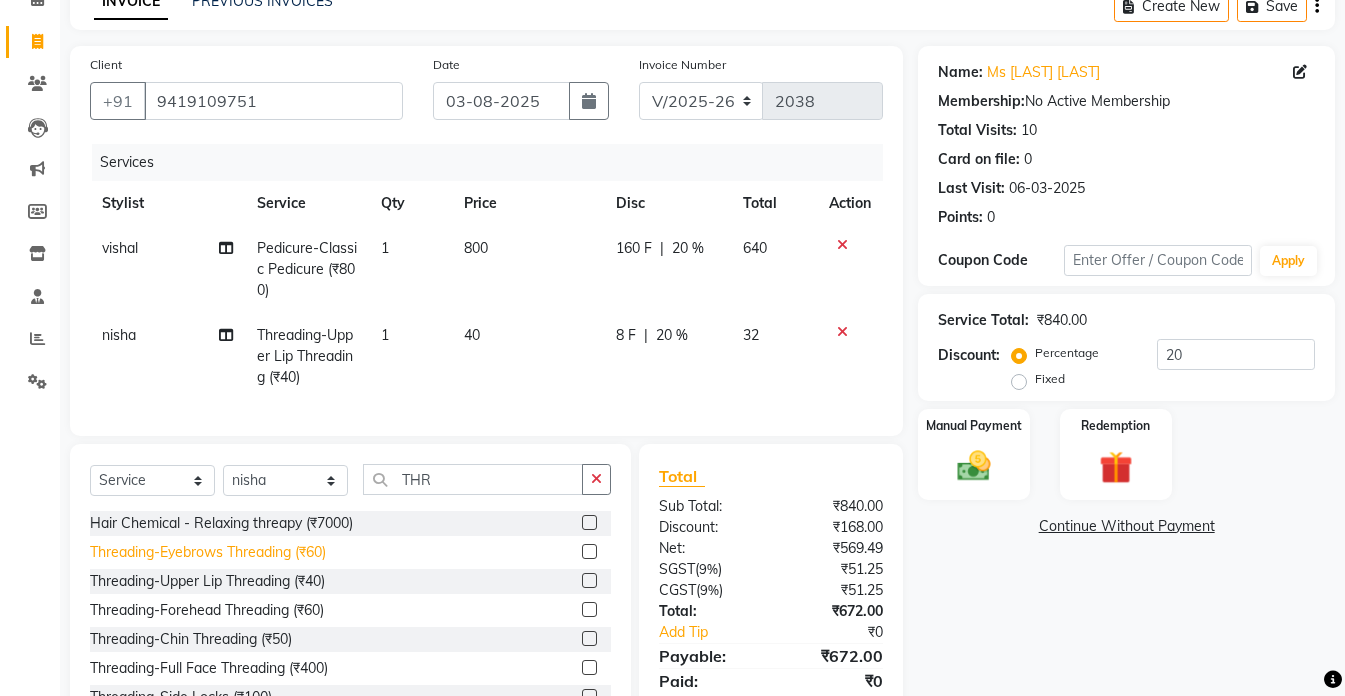 click on "Threading-Eyebrows Threading (₹60)" 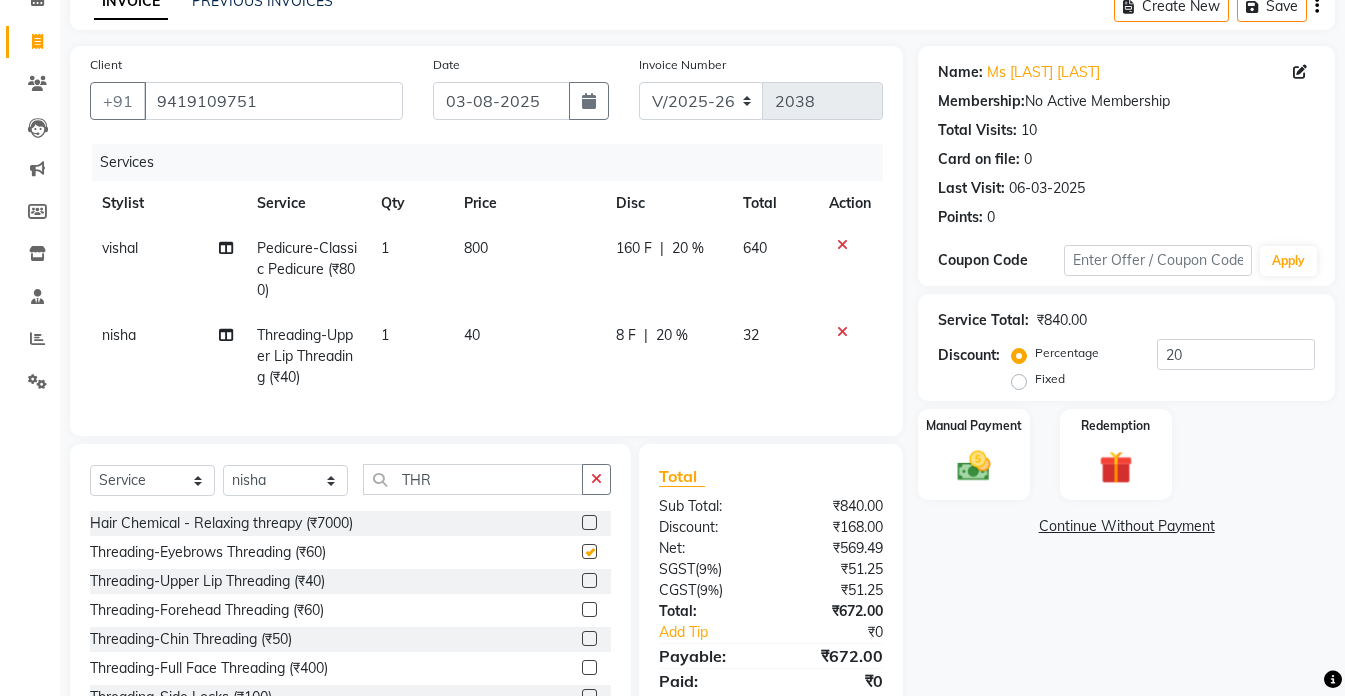 checkbox on "false" 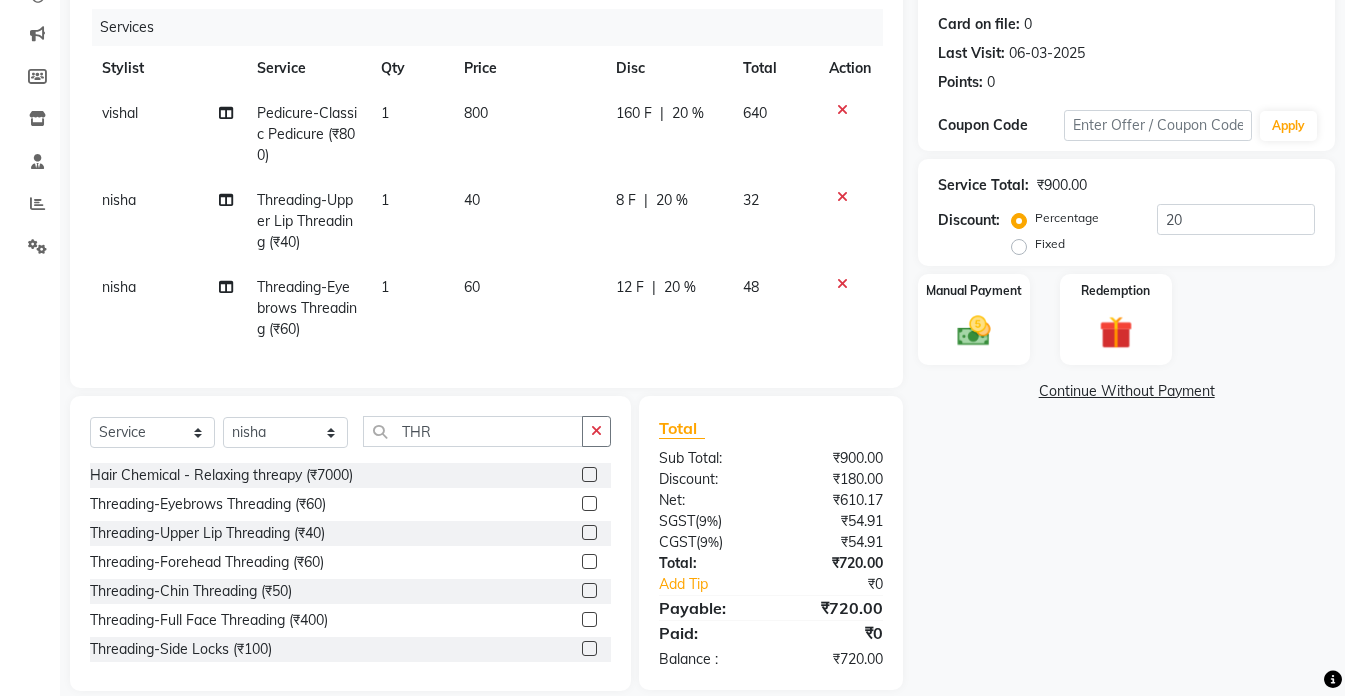 scroll, scrollTop: 279, scrollLeft: 0, axis: vertical 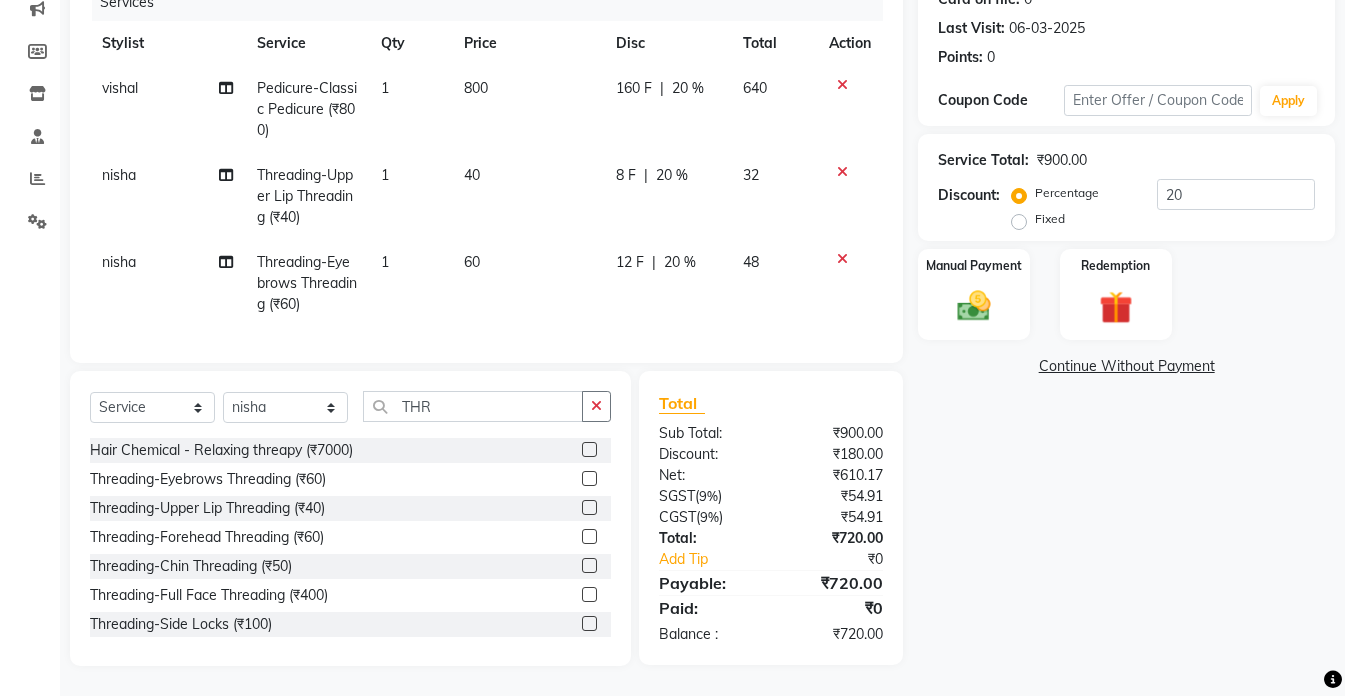 click on "20 %" 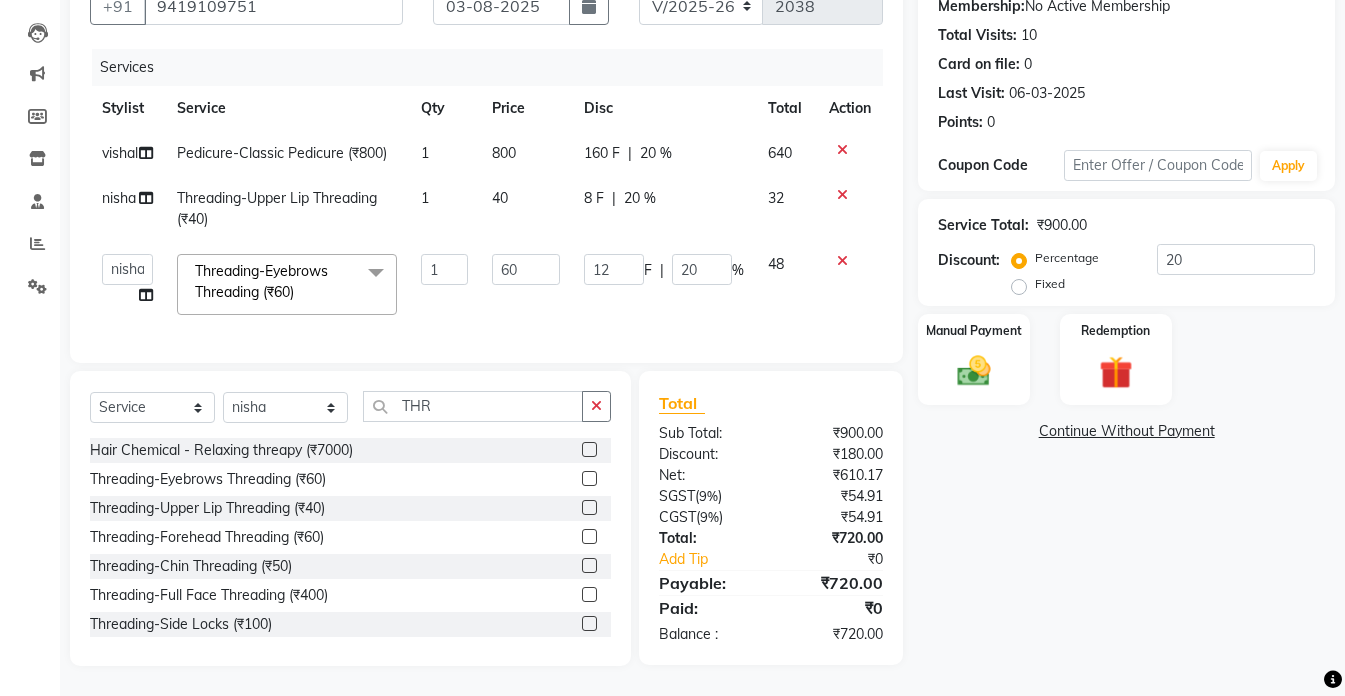 scroll, scrollTop: 235, scrollLeft: 0, axis: vertical 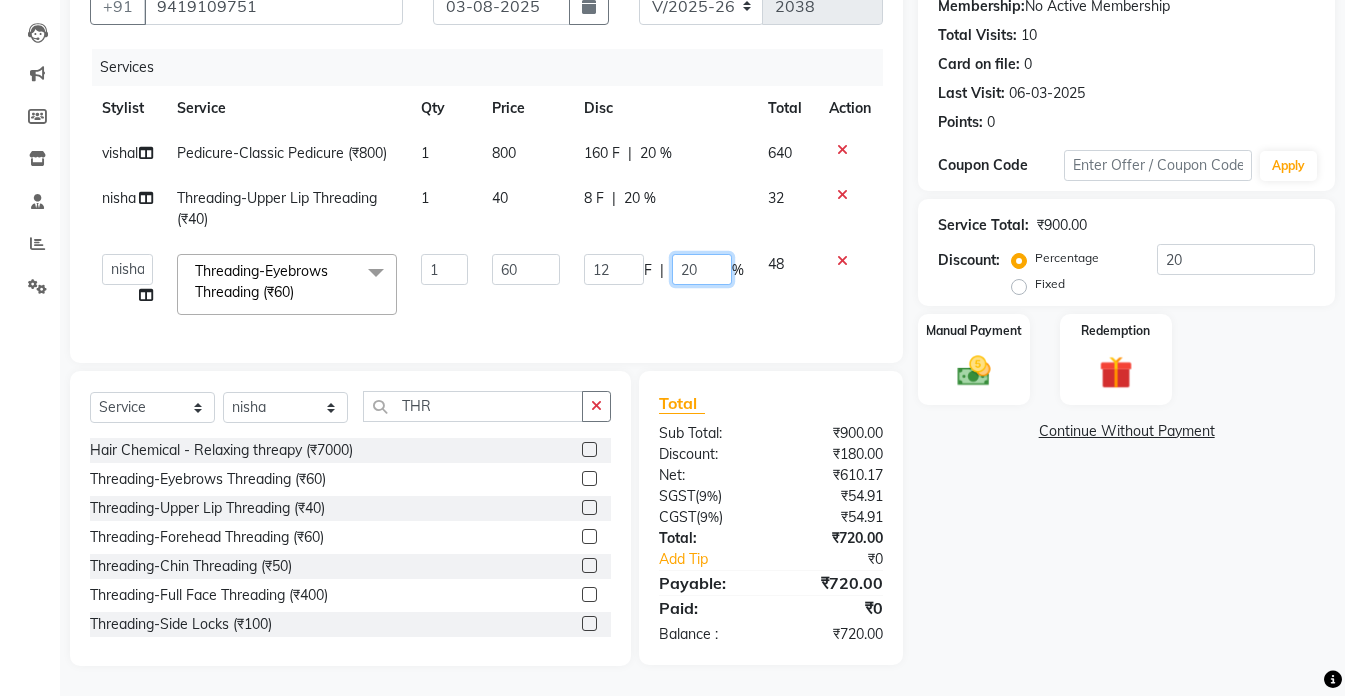 click on "20" 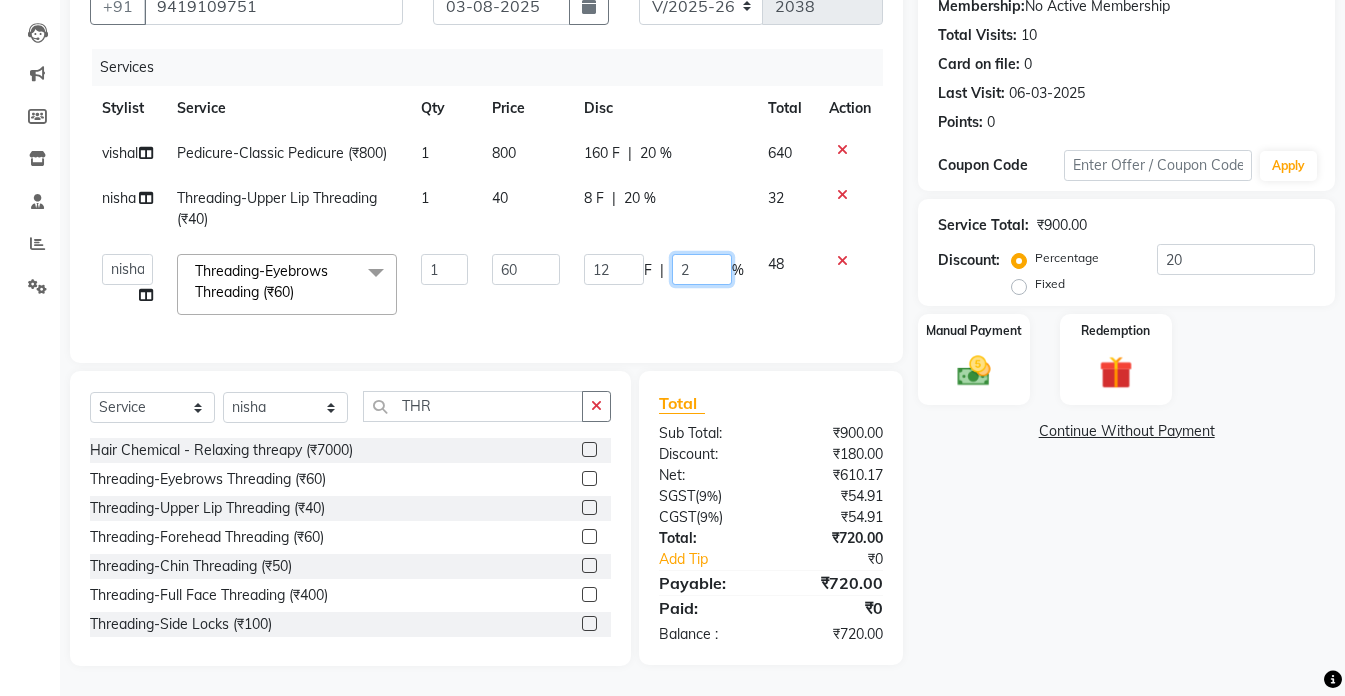 type 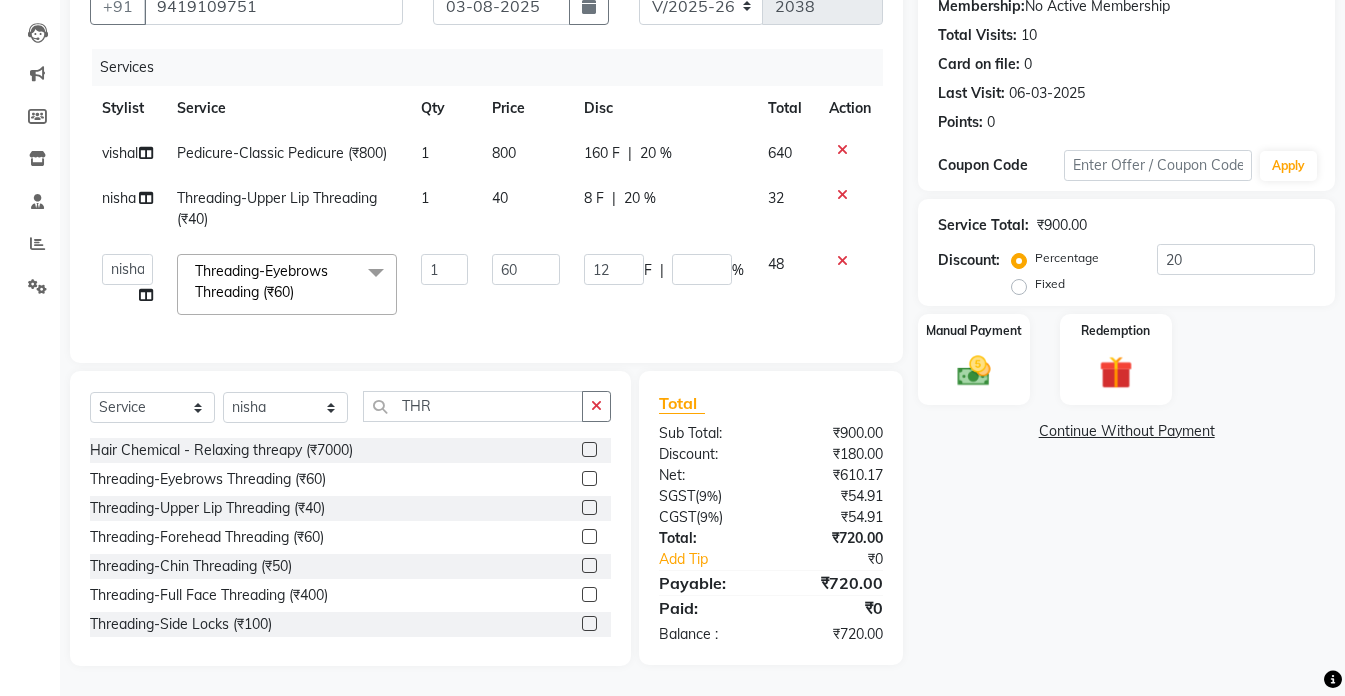 click on "[LAST] Pedicure-Classic Pedicure (₹800) 1 800 160 F | 20 % 640 [NAME] Threading-Upper Lip Threading (₹40) 1 40 8 F | 20 % 32 [NAME] [NAME] [NAME] [NAME] [NAME] [NAME] [NAME] [NAME] [NAME] [NAME] [NAME] [NAME] Threading-Eyebrows Threading (₹60)  x Female hair -Haircut (₹750) Female hair -Princess Hair Cut (₹300) Female hair -Hair Trim (₹500) Female hair - Shampoo With Blow Dry (₹550) Female hair -Hair Wash (₹300) Female hair -blow dry (₹400) Female hair -Bob cut (₹500) Female hair -Curtain bangs (₹500) Female hair -splitends (₹499) Female Hair - Straighting (₹800) Female Hair -Straighting With Wash (₹1000) Female Hair -Curls  (₹800) Female Hair - Curls With Wash (₹1200) Female Hair - Crimping (₹600) Hair Chemical-Rebounding. (₹7000) Hair Chemical-Keratin. (₹6000) Hair Chemical-Smoothning (₹6500) Hair Chemical-Kerasmooth (₹11000) Hair Chemical-nano plastica (₹8000) Hair Chemical-Botox (₹5000) Hair Spa-loreal Spa (₹1600) 1 60 12 F" 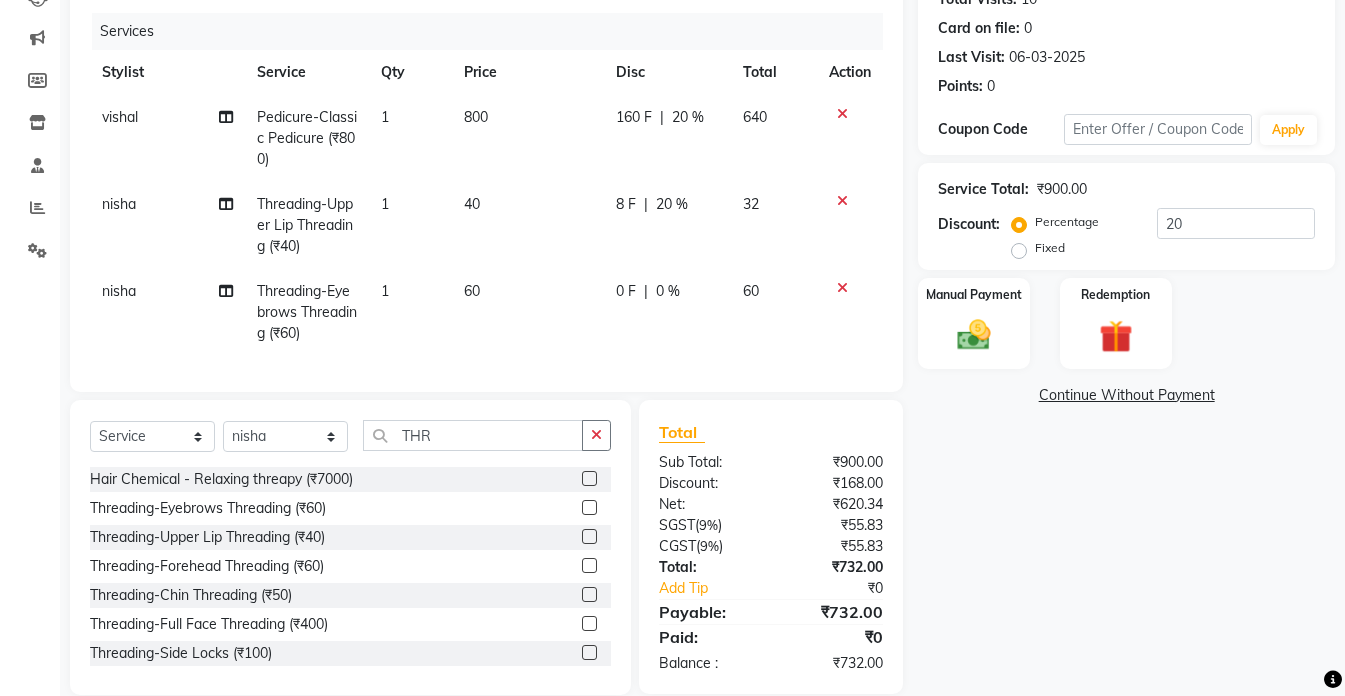 click on "20 %" 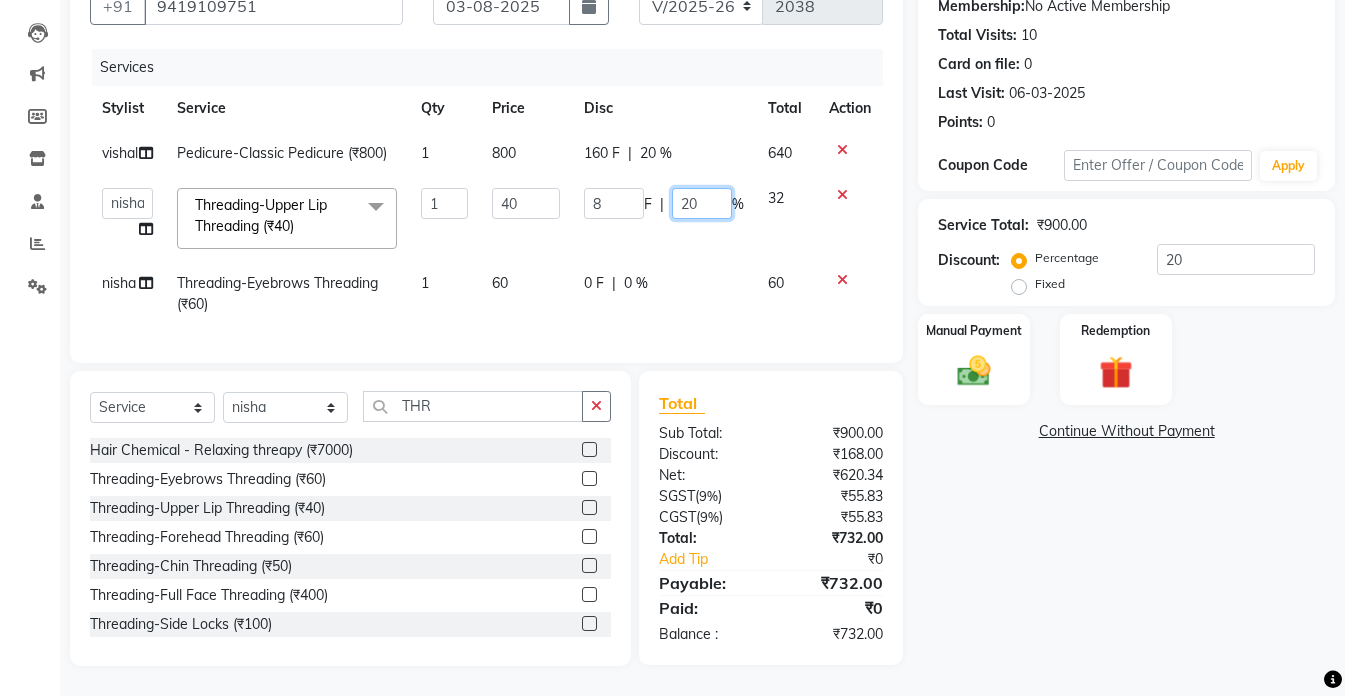 click on "20" 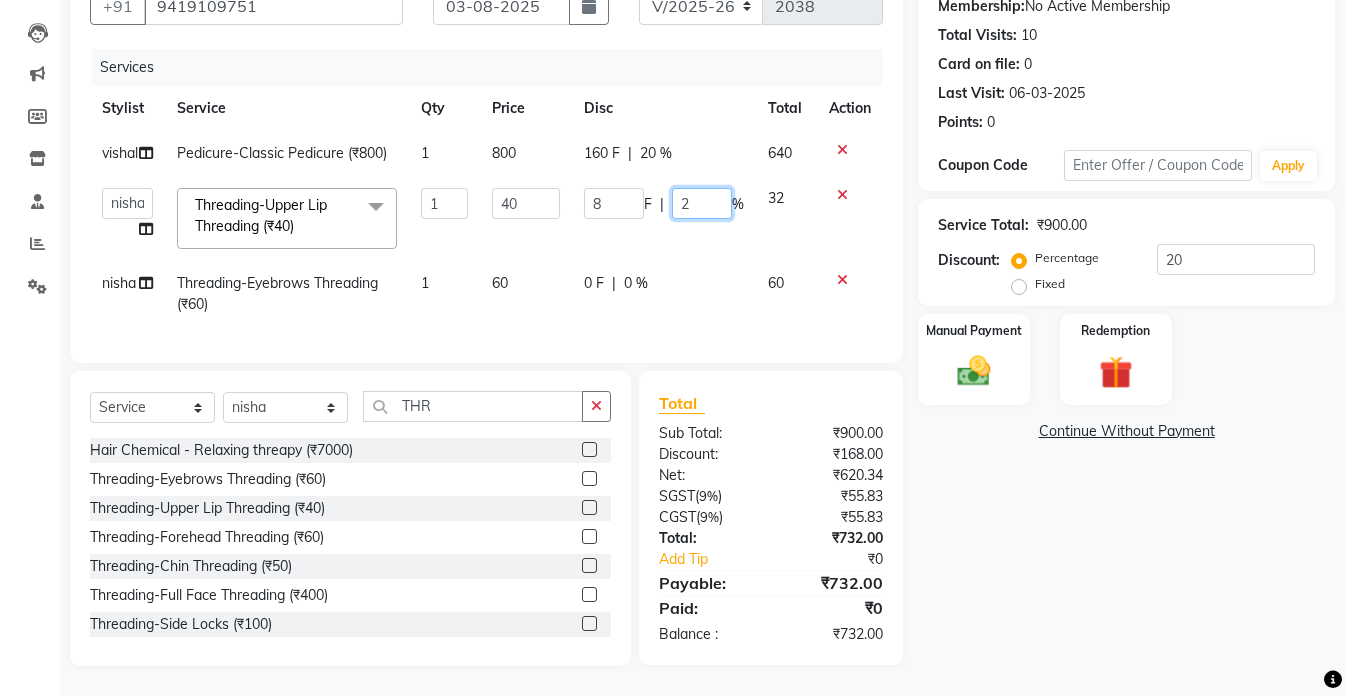 type 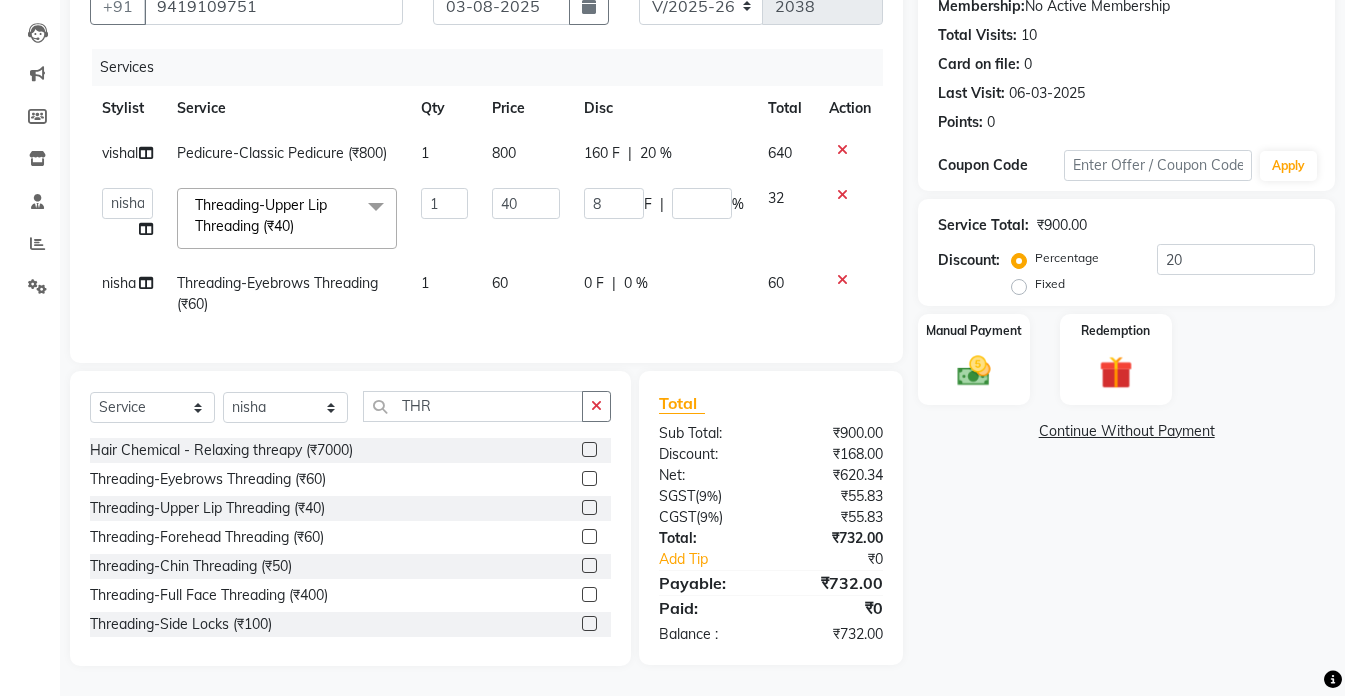 click on "Name: Ms [LAST] [LAST] Membership:  No Active Membership  Total Visits:  10 Card on file:  0 Last Visit:   06-03-2025 Points:   0  Coupon Code Apply Service Total:  ₹900.00  Discount:  Percentage   Fixed  20 Manual Payment Redemption  Continue Without Payment" 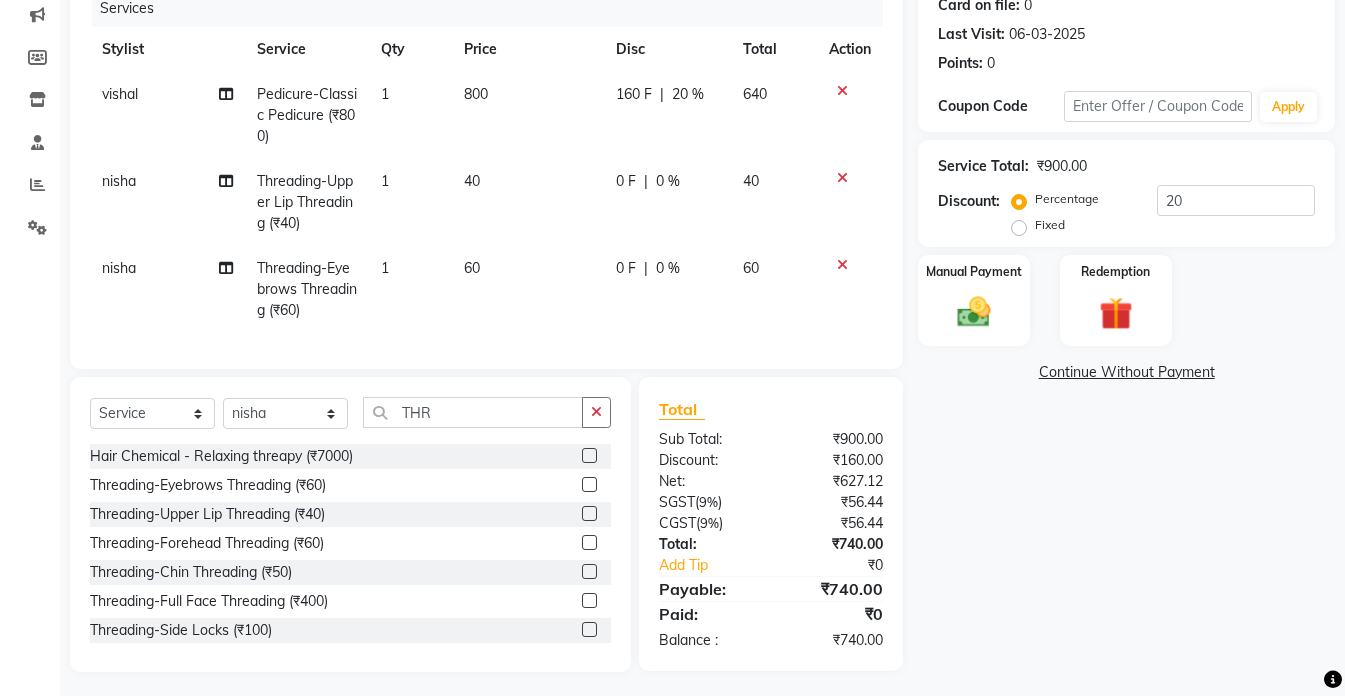 scroll, scrollTop: 279, scrollLeft: 0, axis: vertical 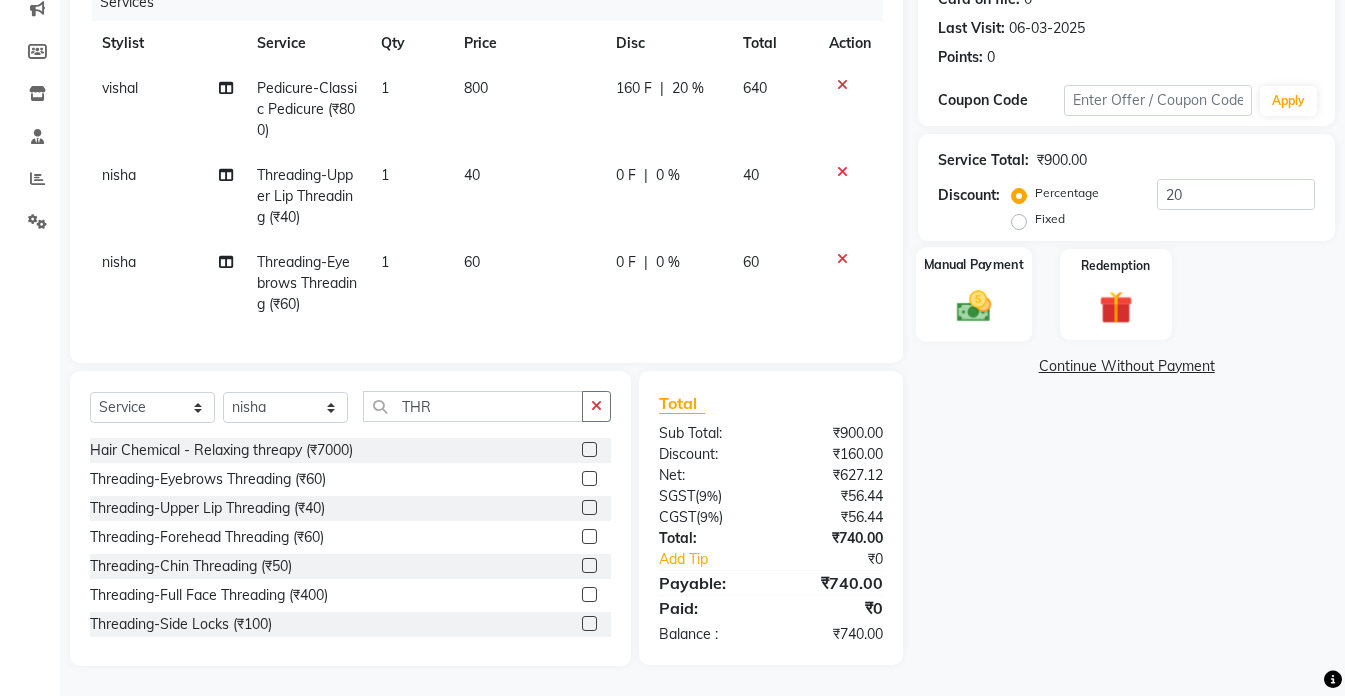 click 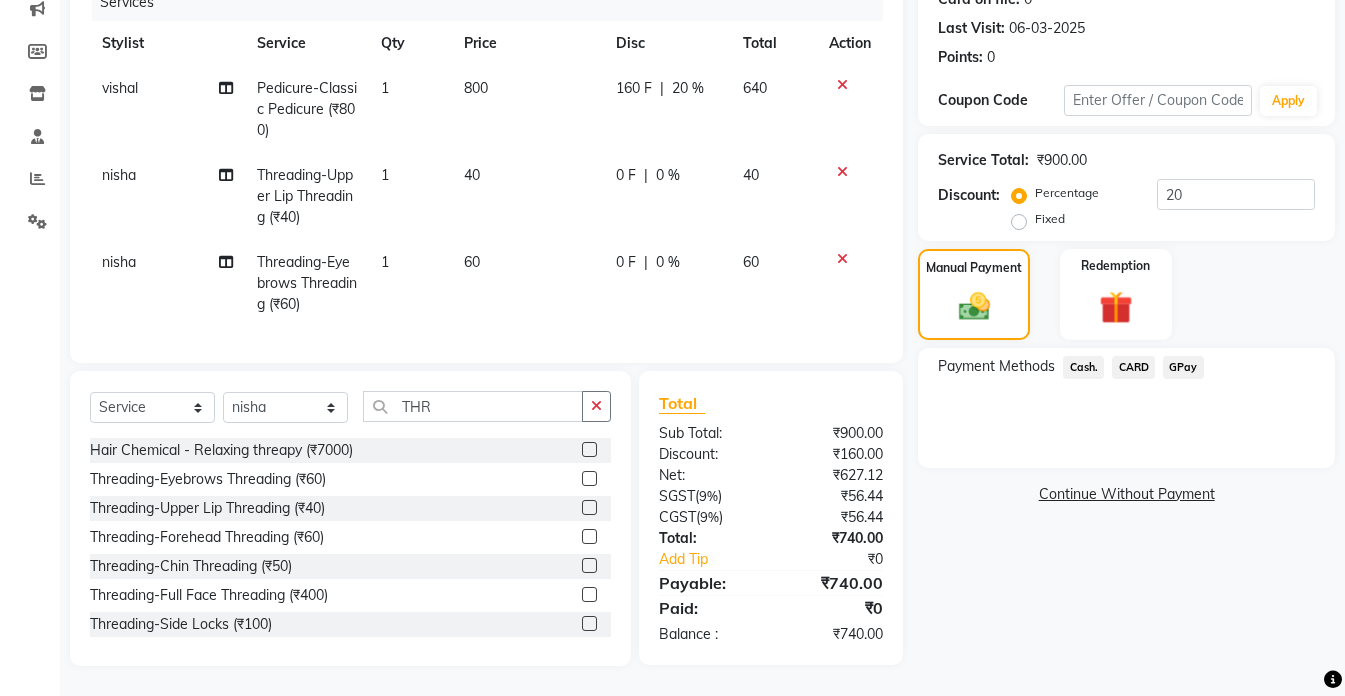 click on "Cash." 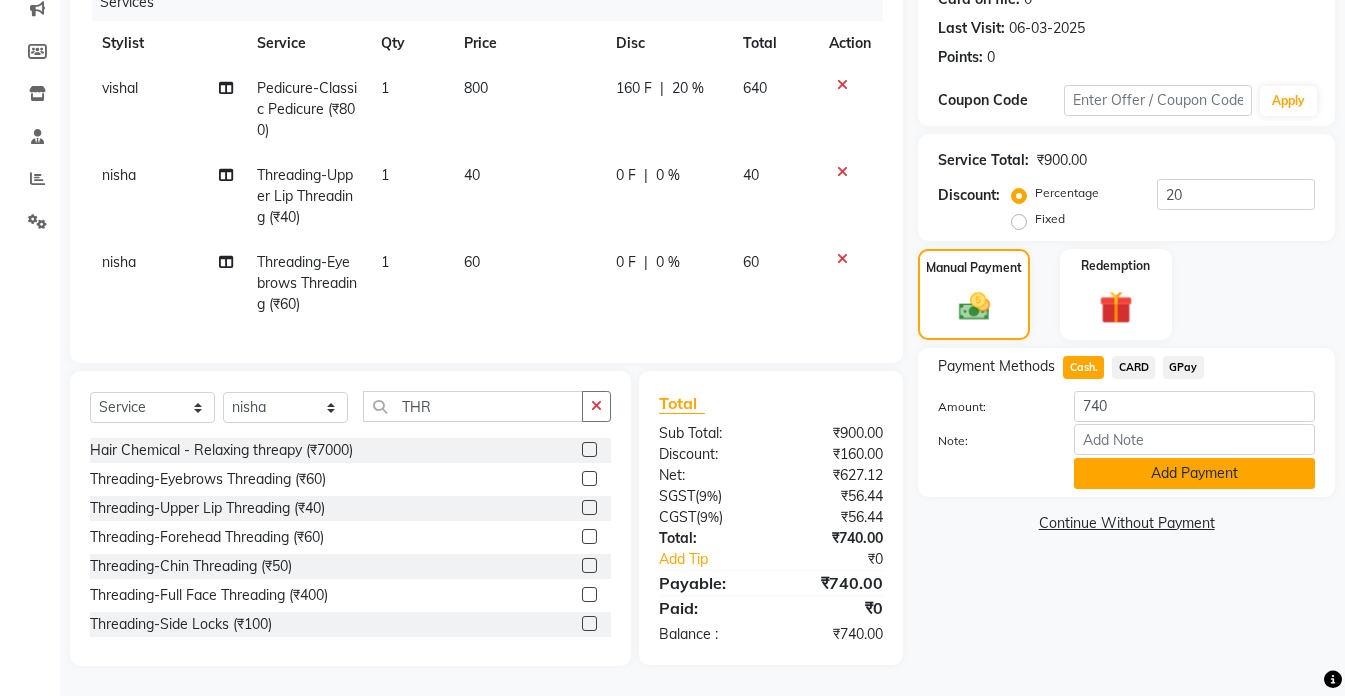 click on "Add Payment" 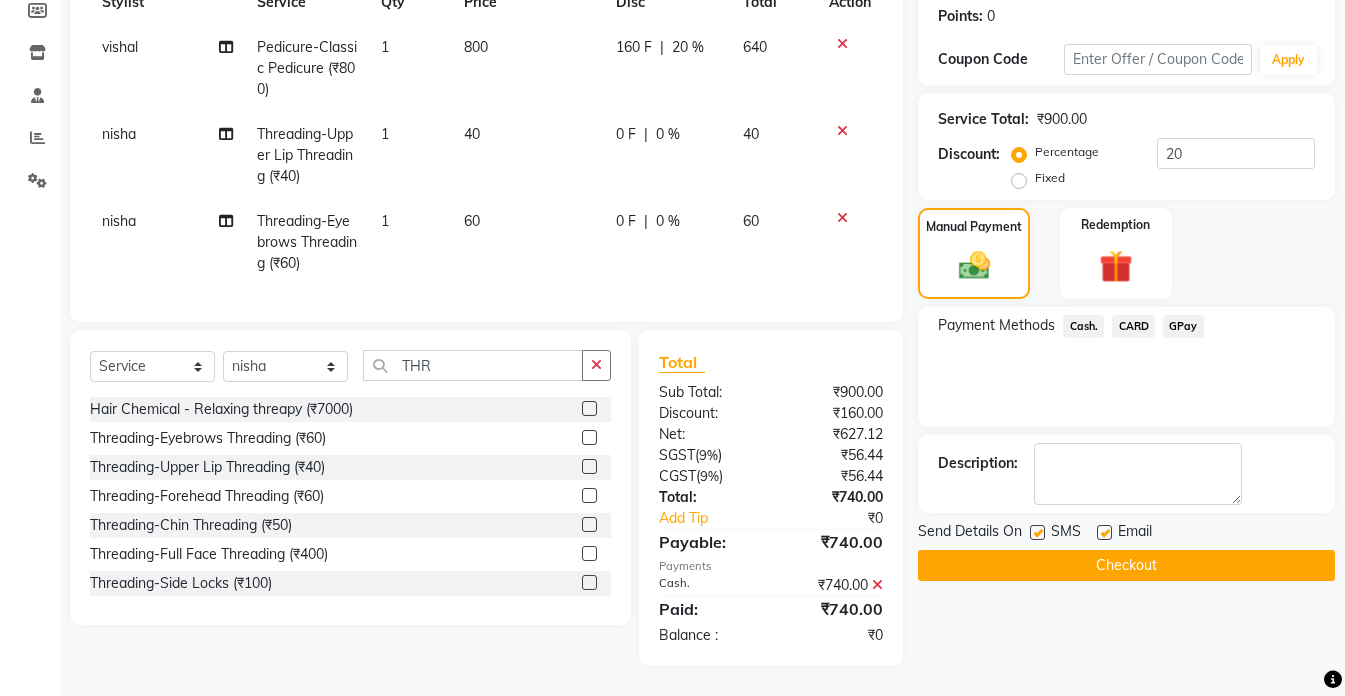 scroll, scrollTop: 320, scrollLeft: 0, axis: vertical 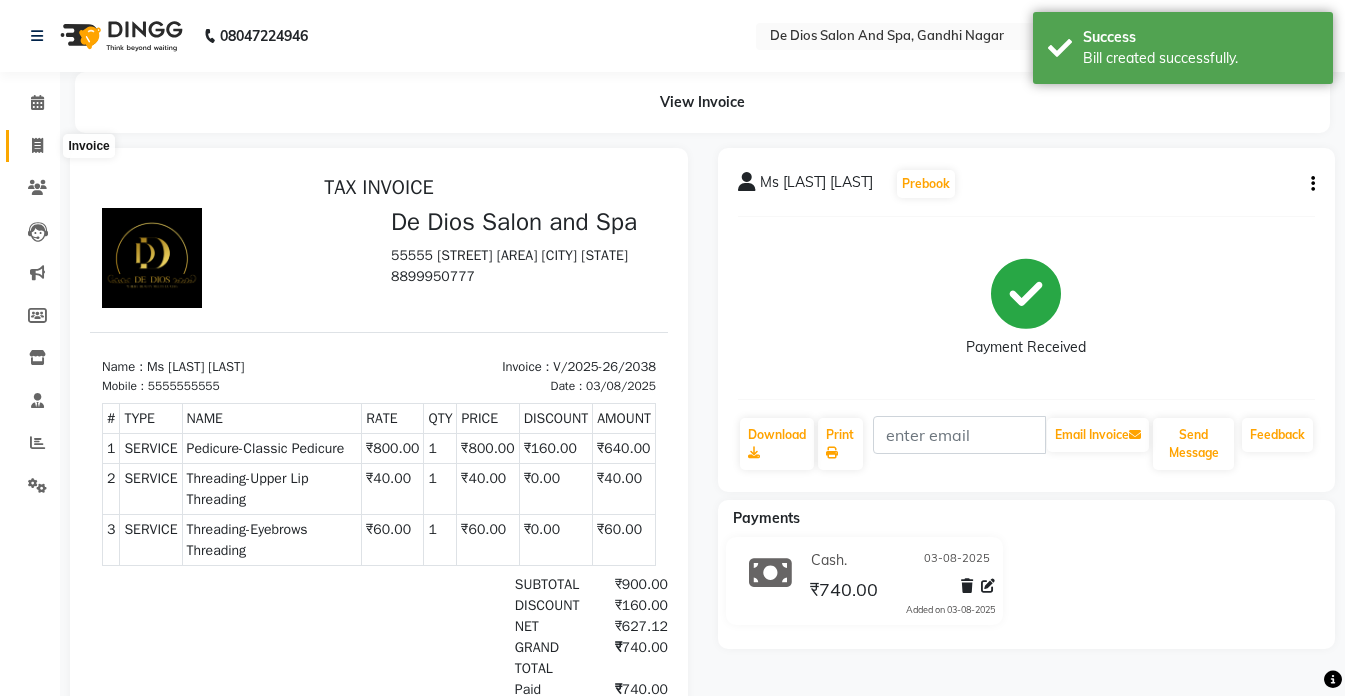 click 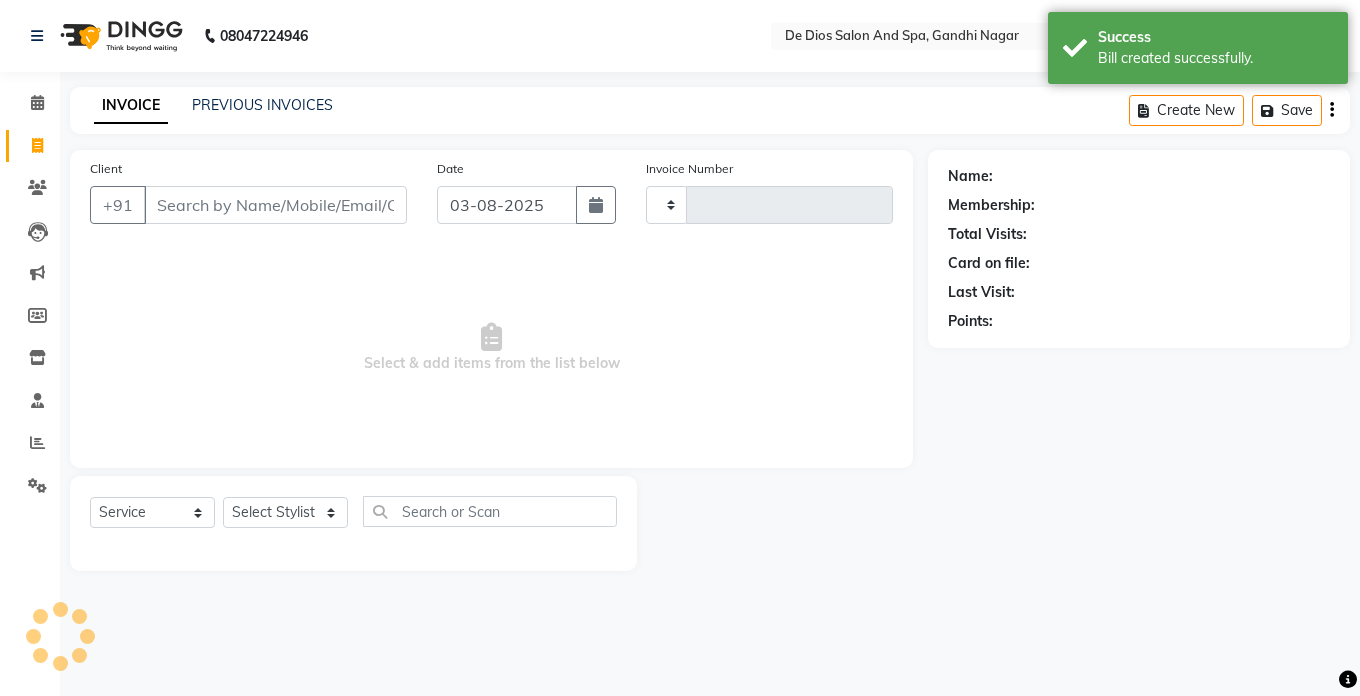 type on "2039" 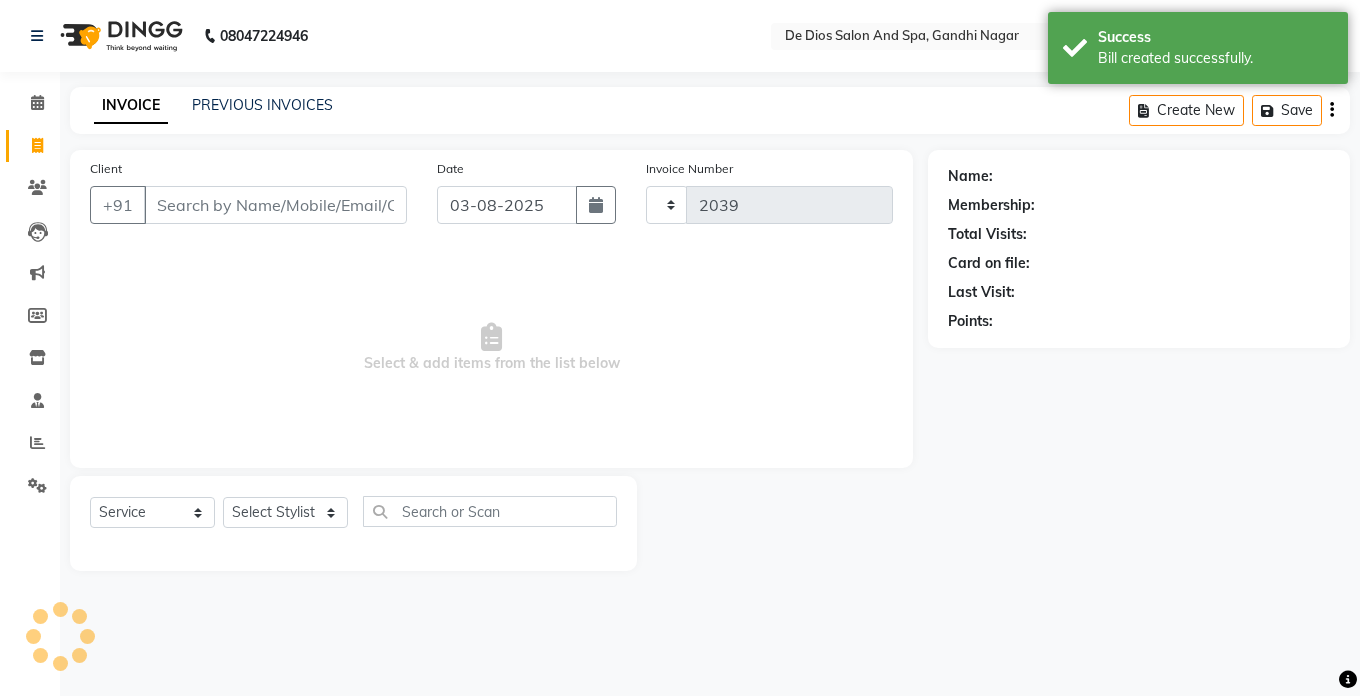 select on "6431" 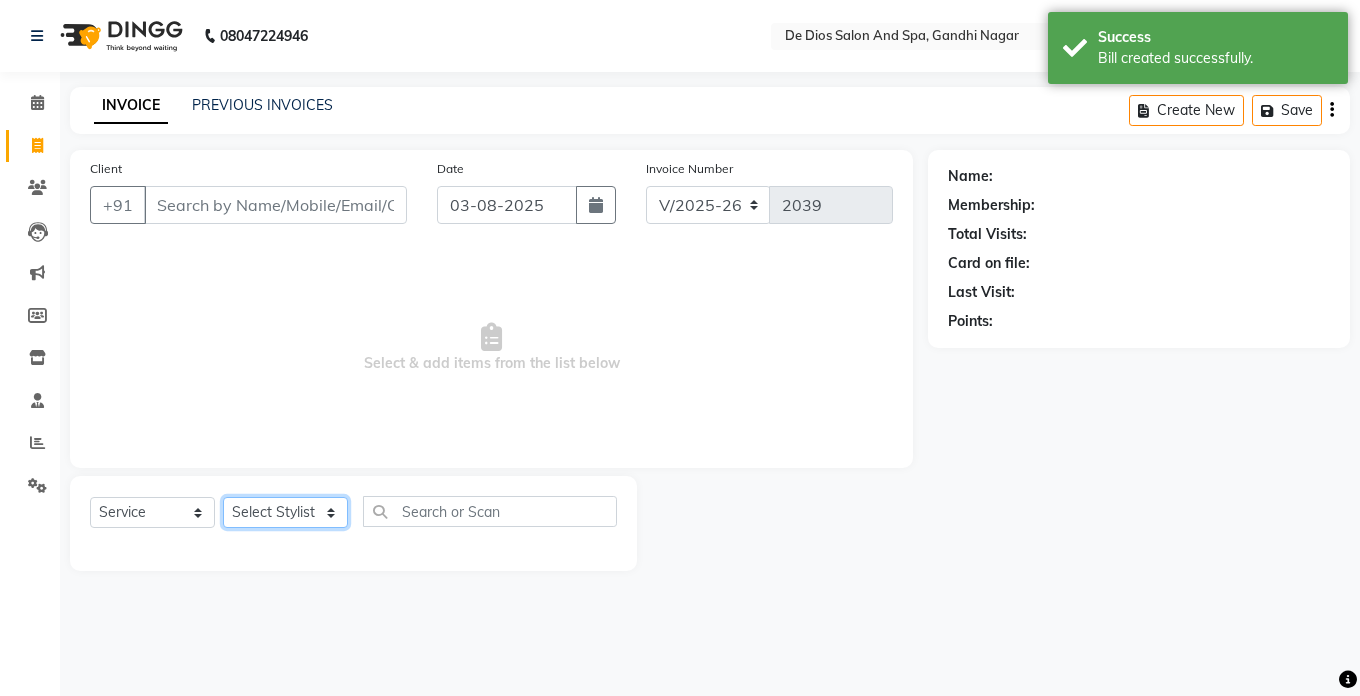 click on "Select Stylist [NAME] [NAME] [NAME] [NAME] [NAME] [NAME] [NAME] [NAME] [NAME] [NAME] [NAME] [NAME] [NAME]" 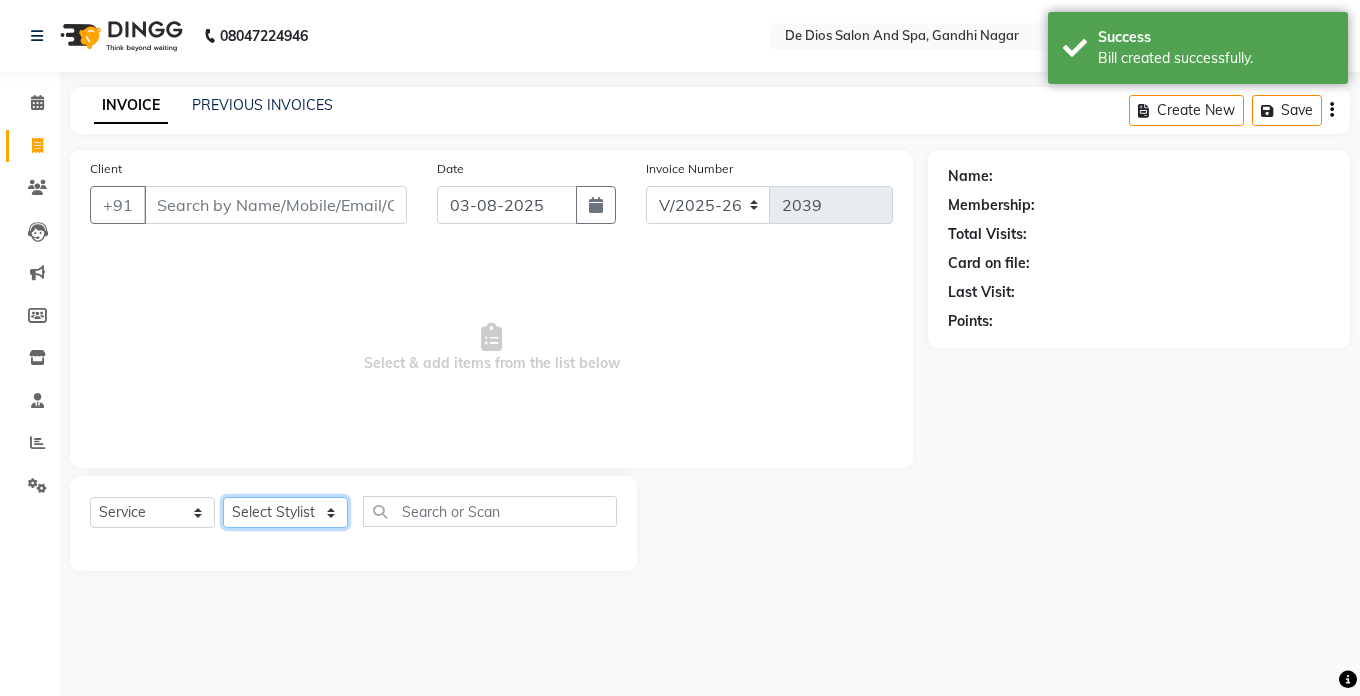 select on "79126" 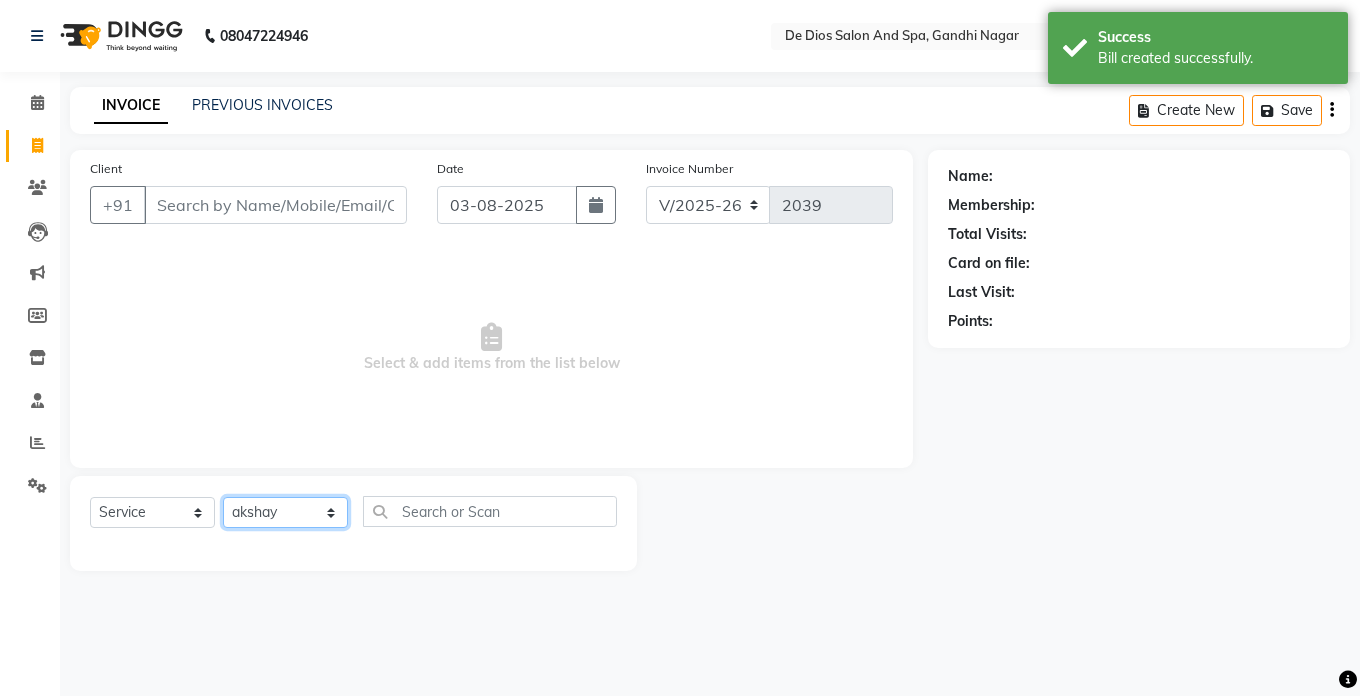 click on "Select Stylist [NAME] [NAME] [NAME] [NAME] [NAME] [NAME] [NAME] [NAME] [NAME] [NAME] [NAME] [NAME] [NAME]" 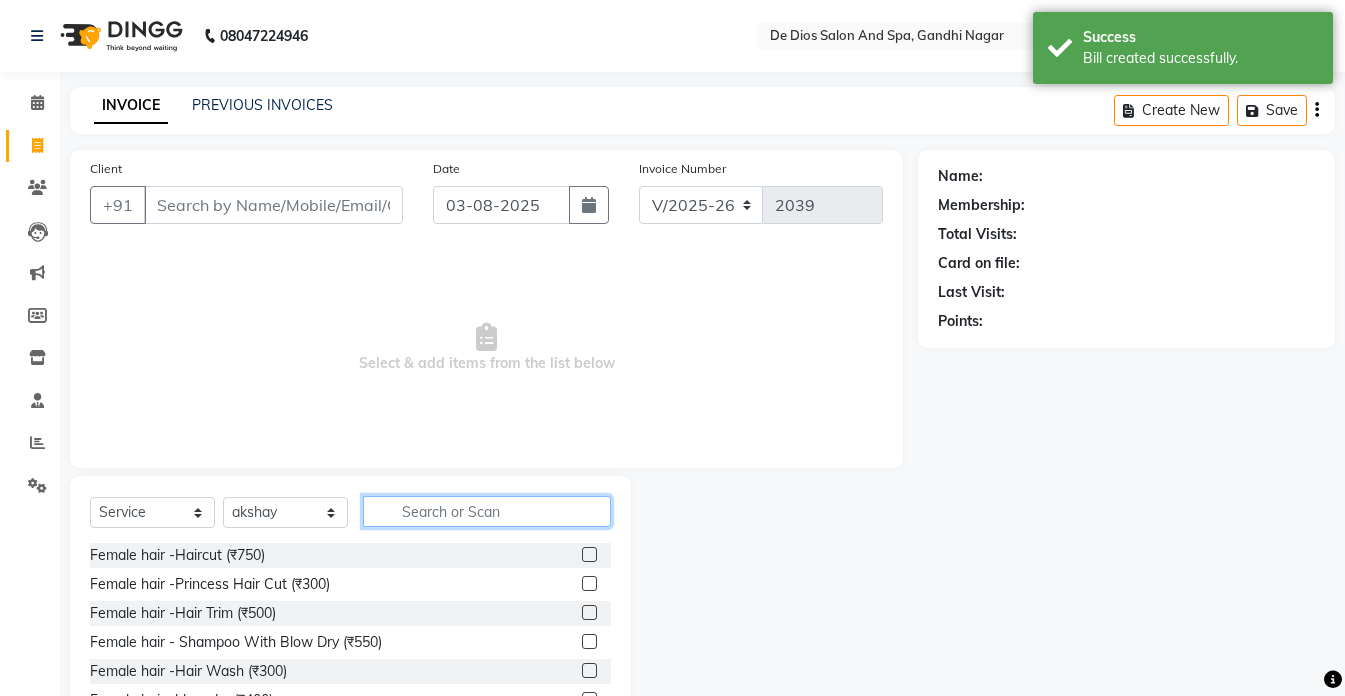 click 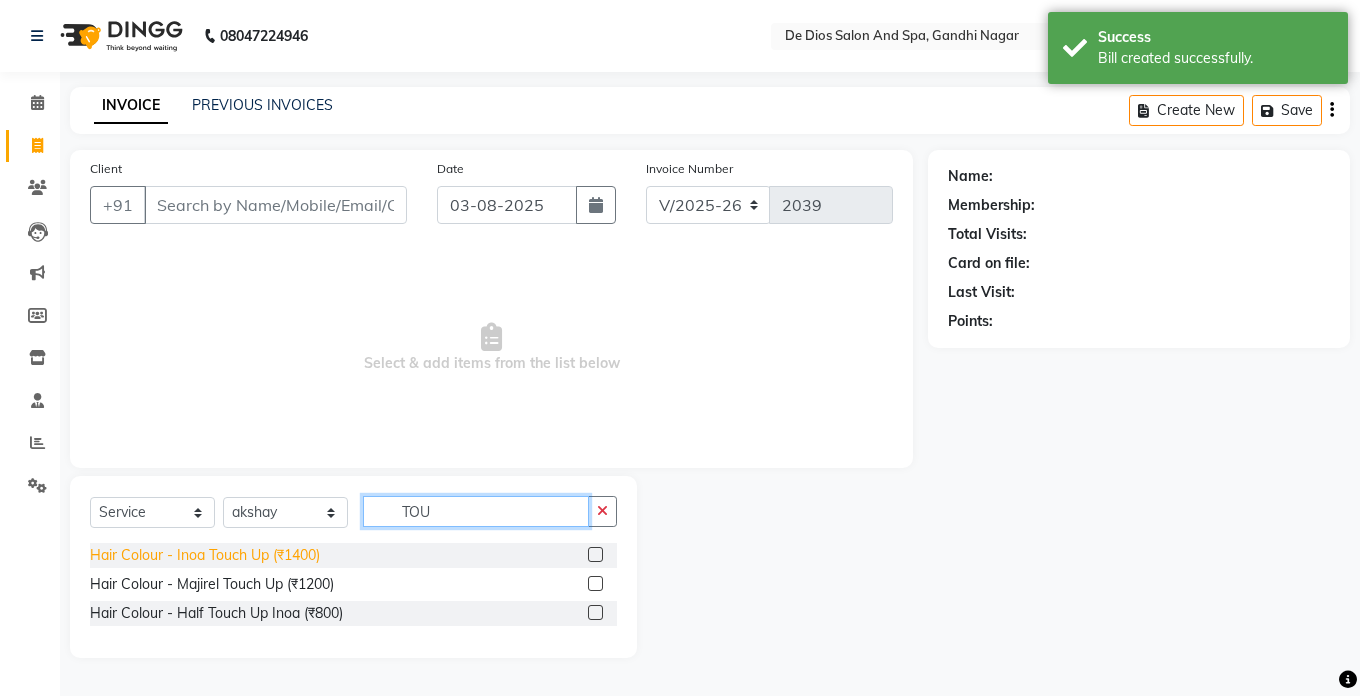 type on "TOU" 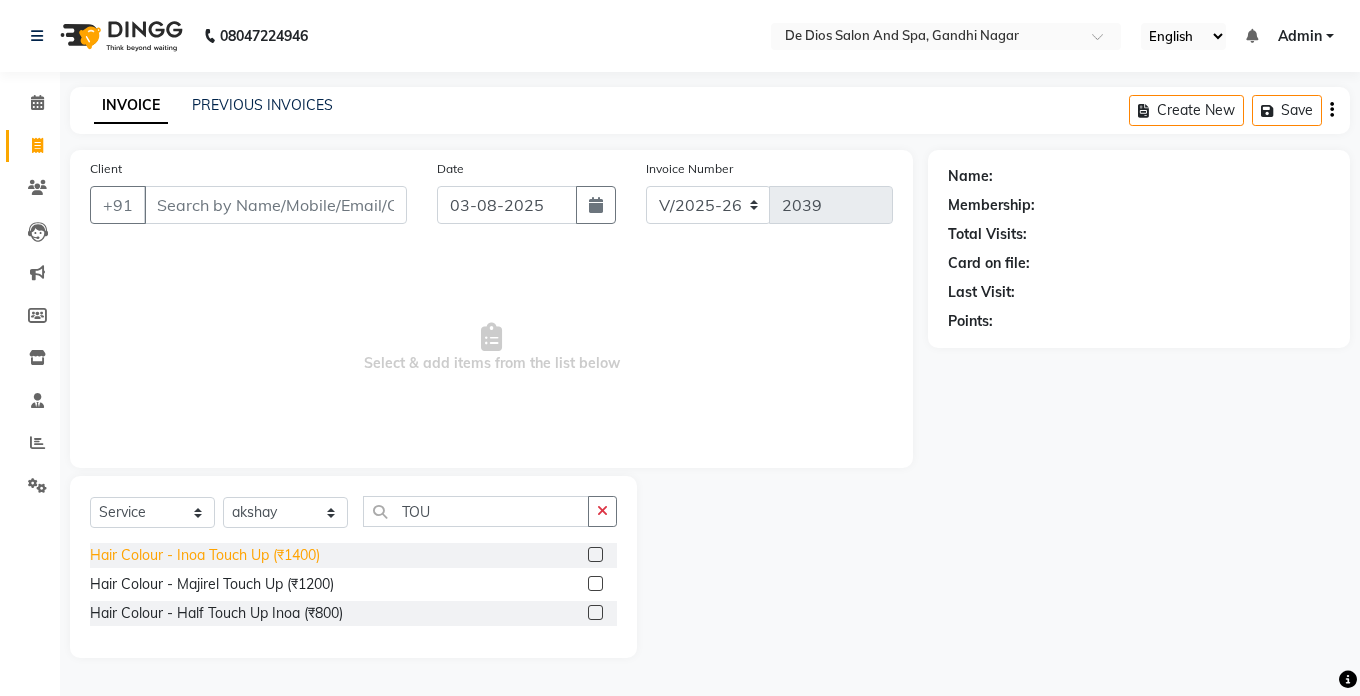 click on "Hair Colour - Inoa Touch Up (₹1400)" 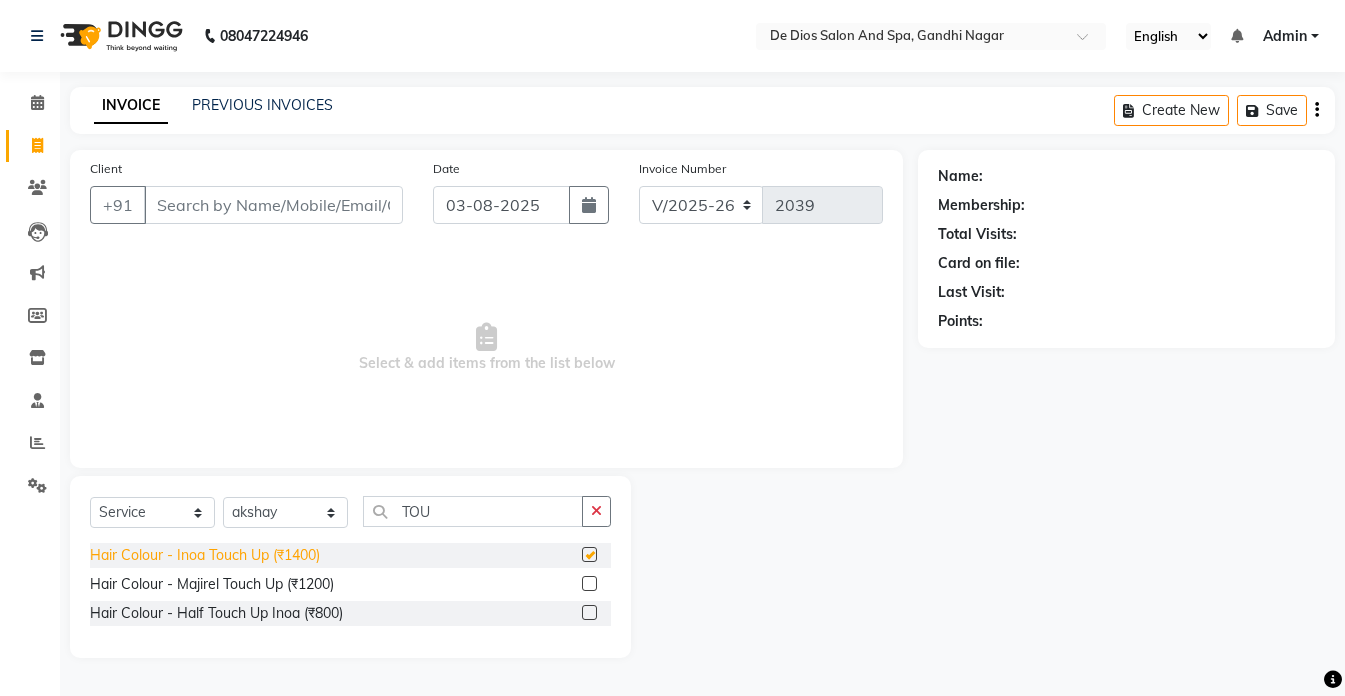 checkbox on "false" 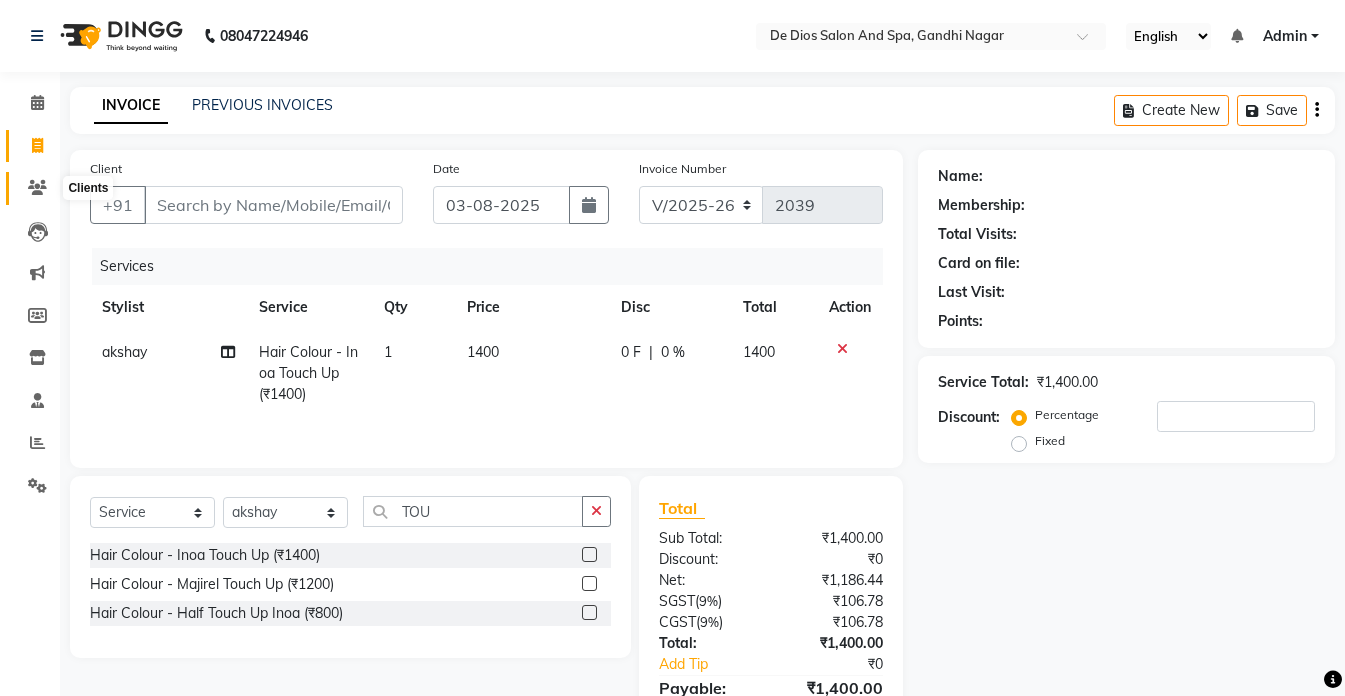 click 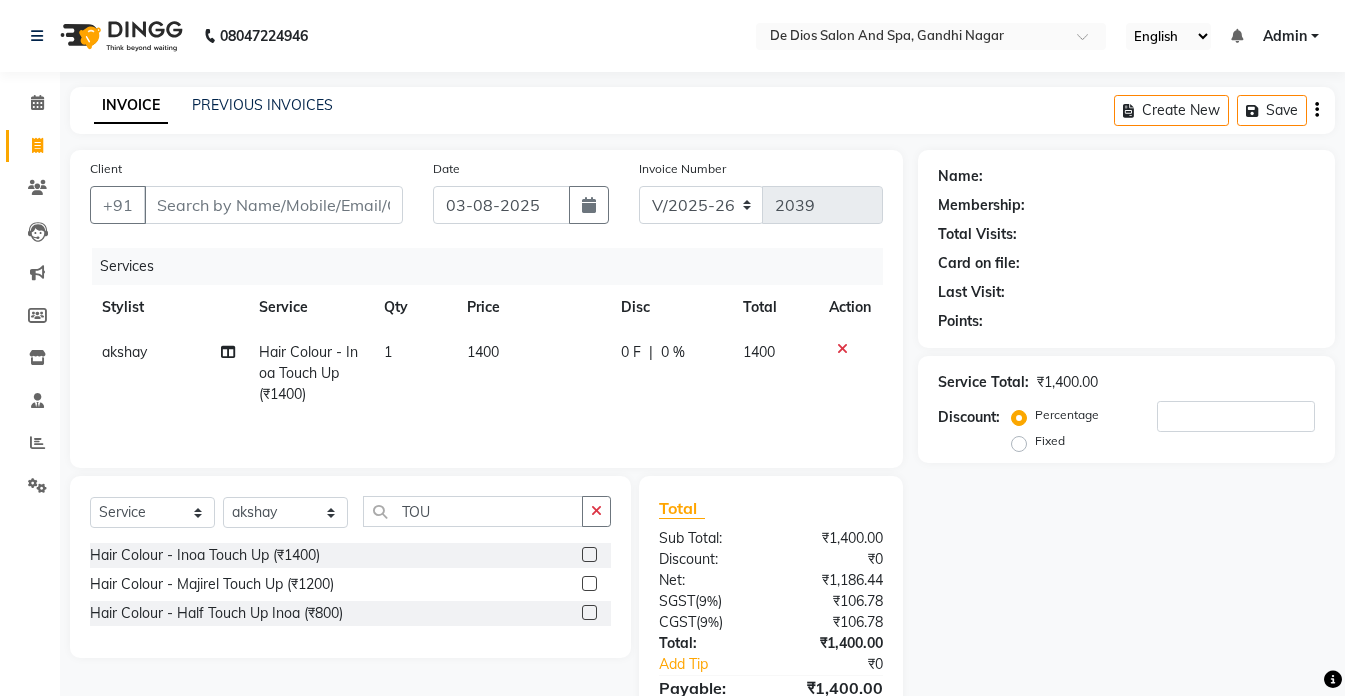 click 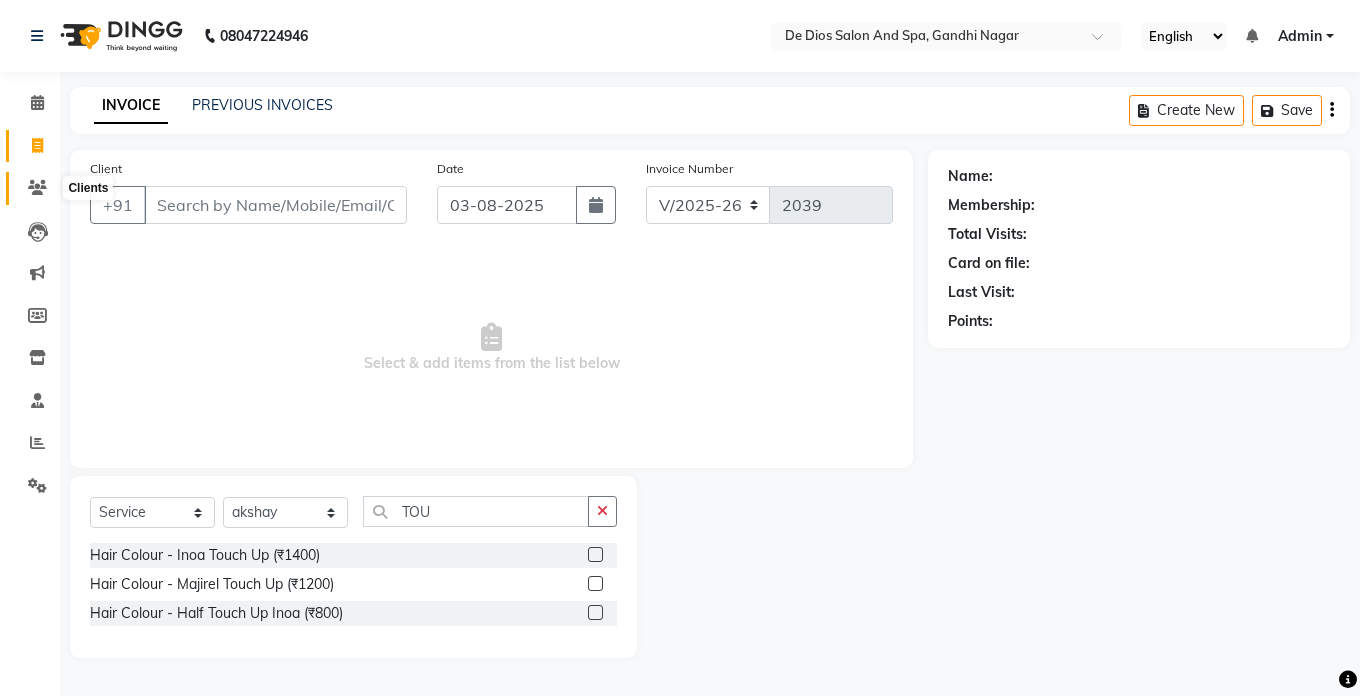 click 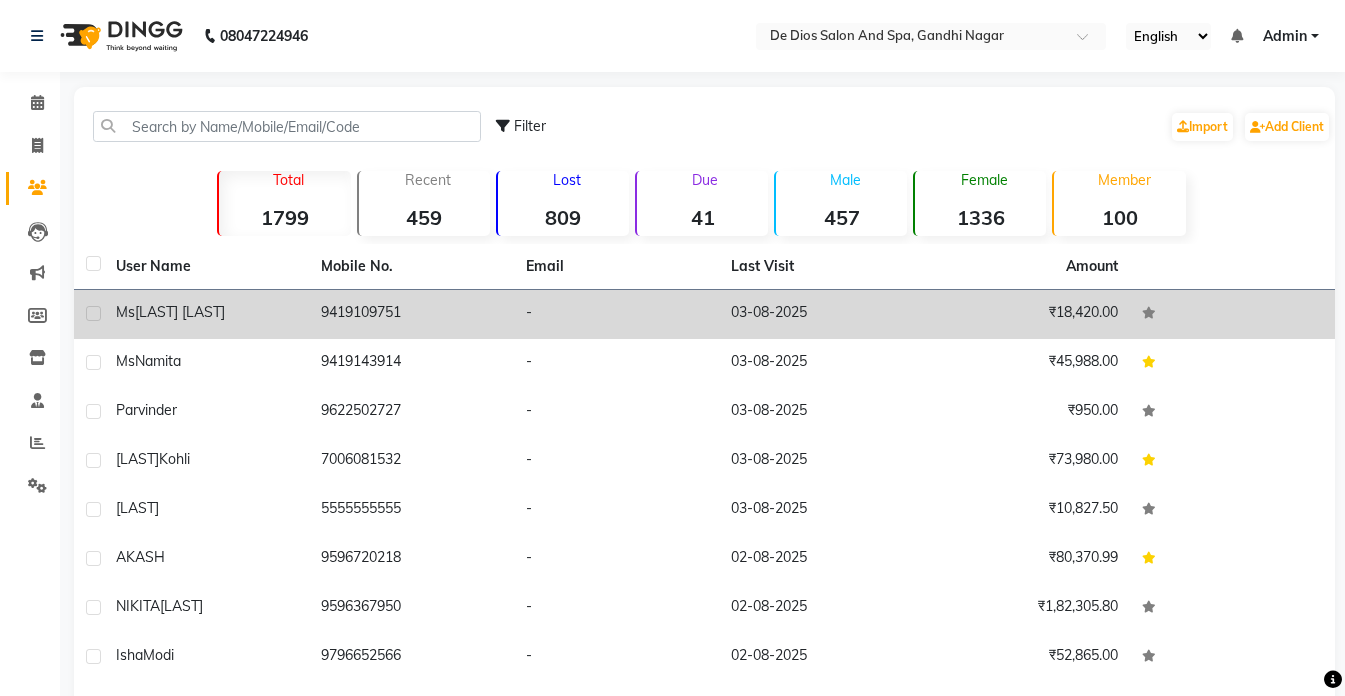 click on "[LAST] [LAST]" 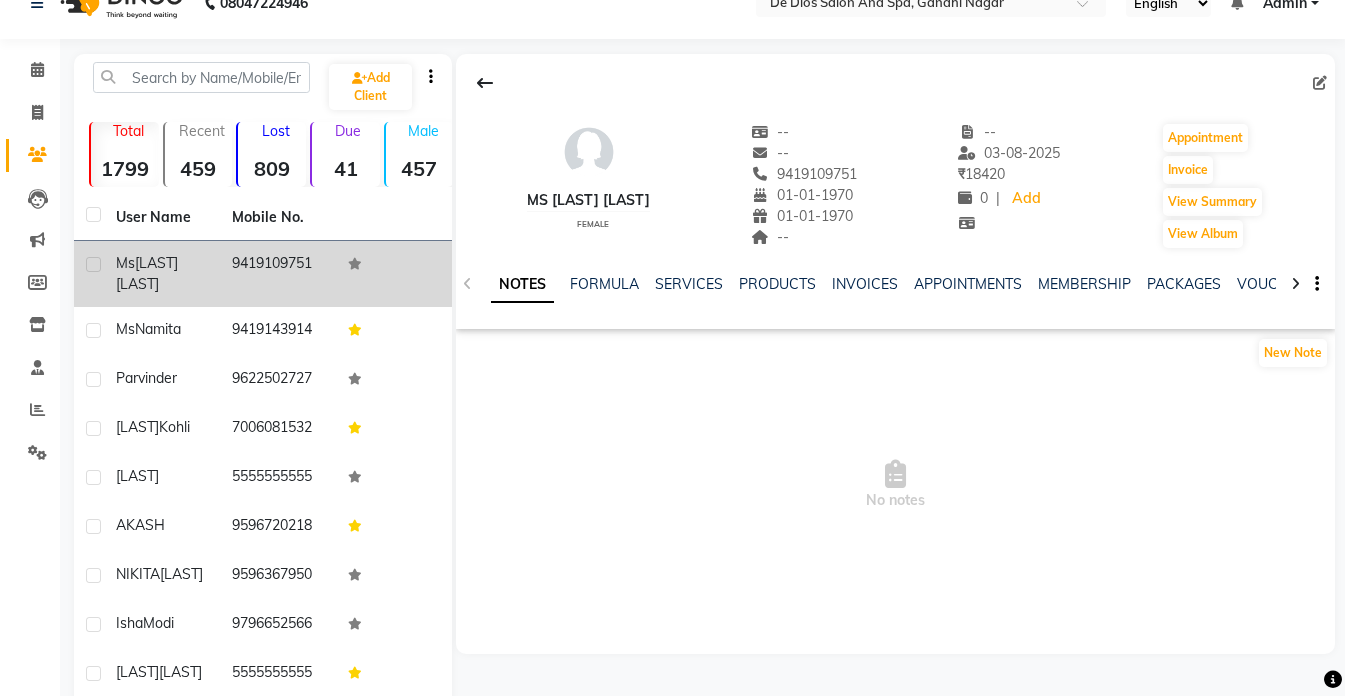 scroll, scrollTop: 0, scrollLeft: 0, axis: both 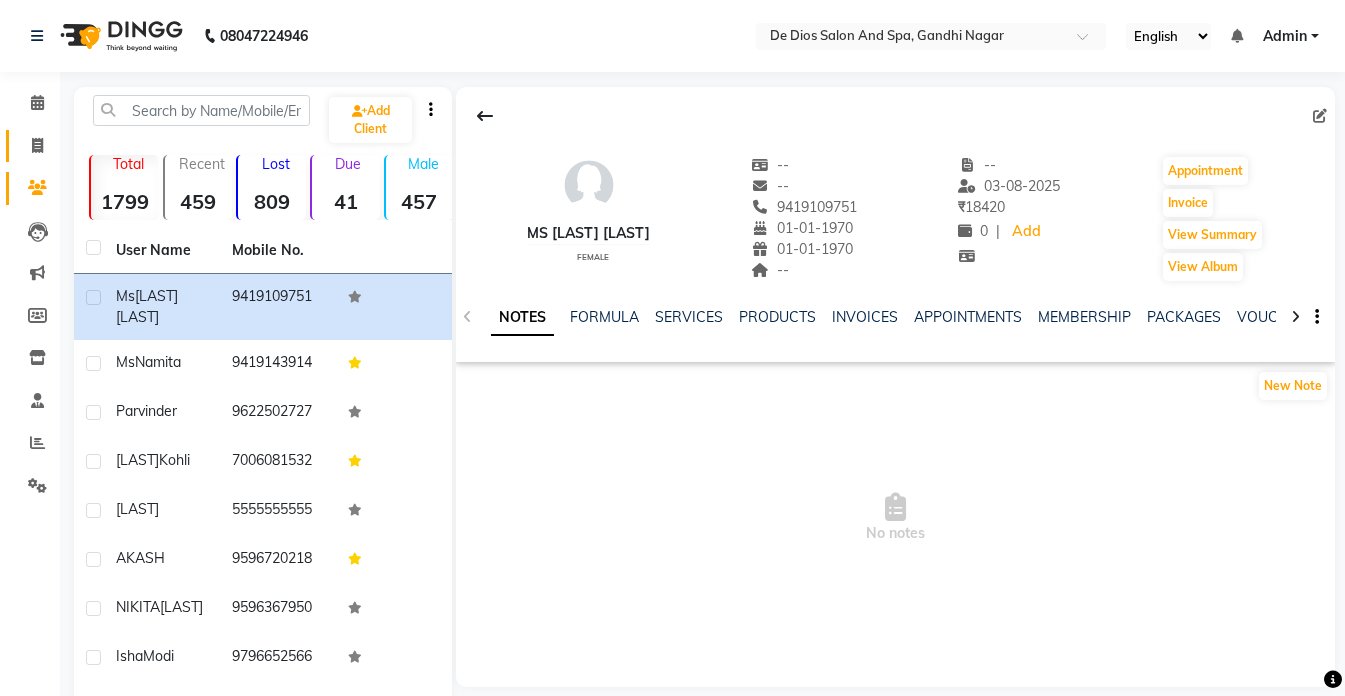 click 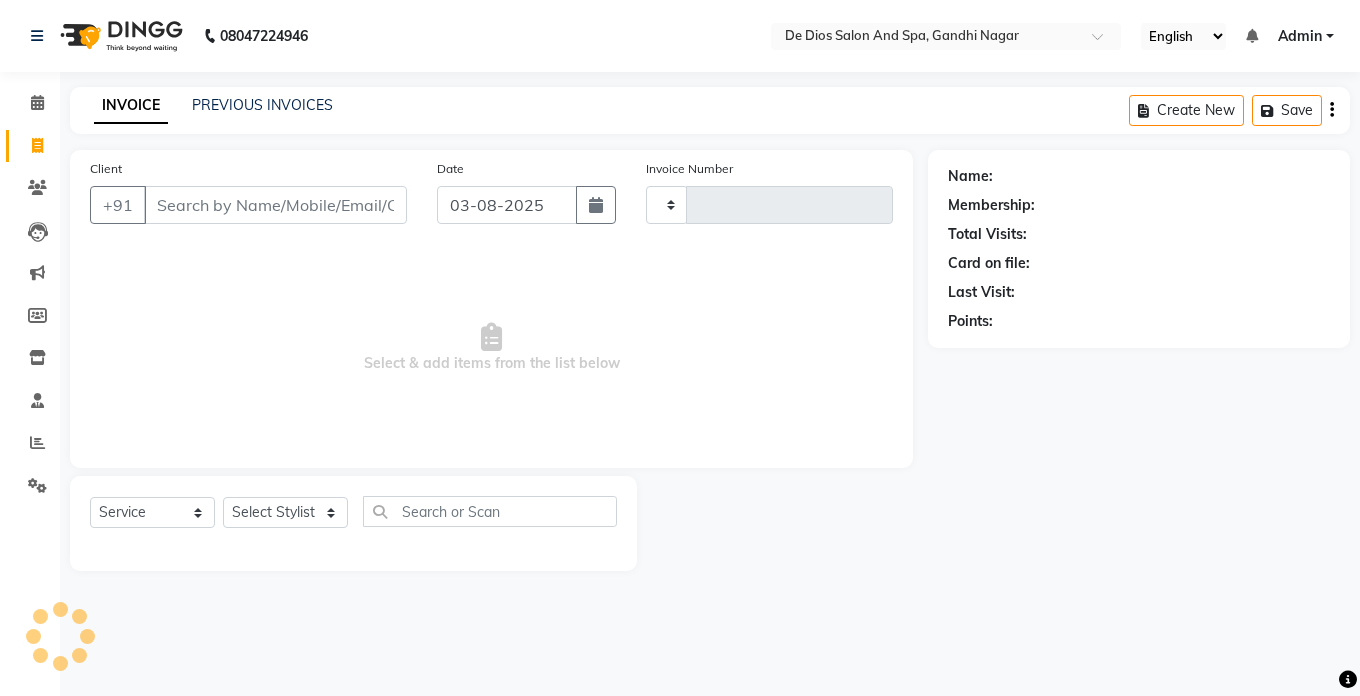 type on "2039" 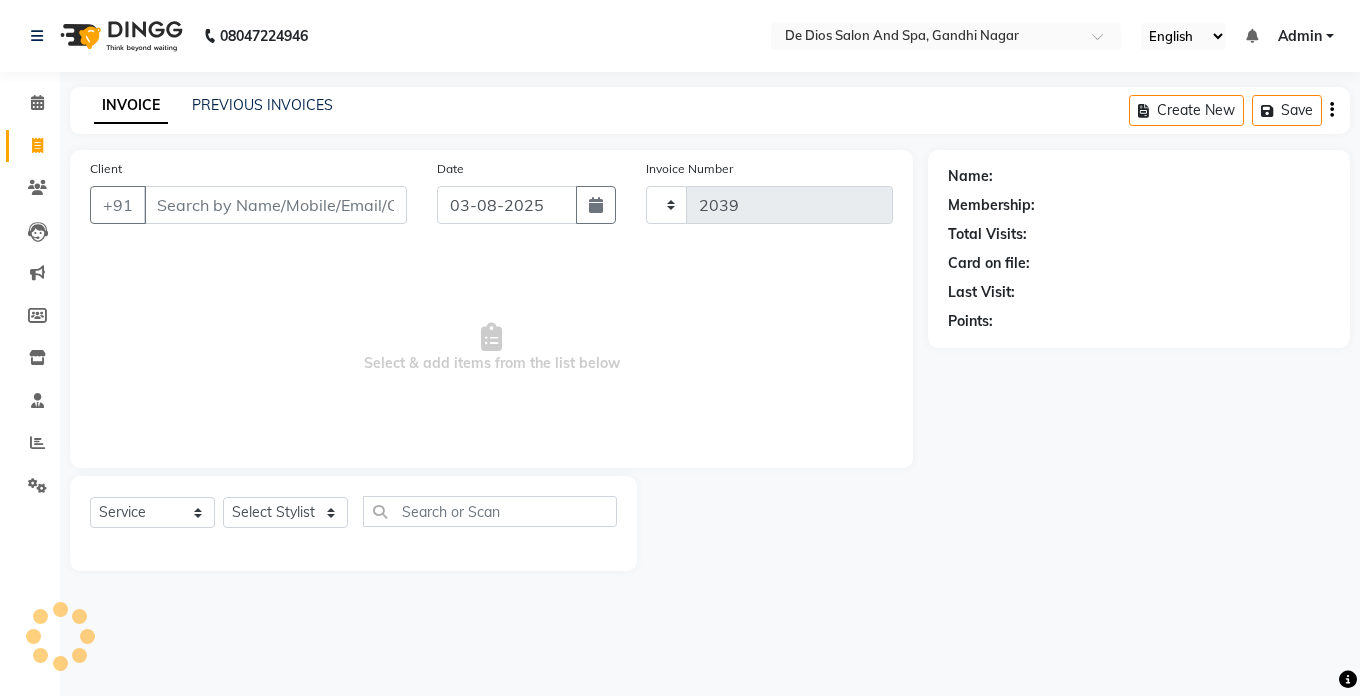 select on "6431" 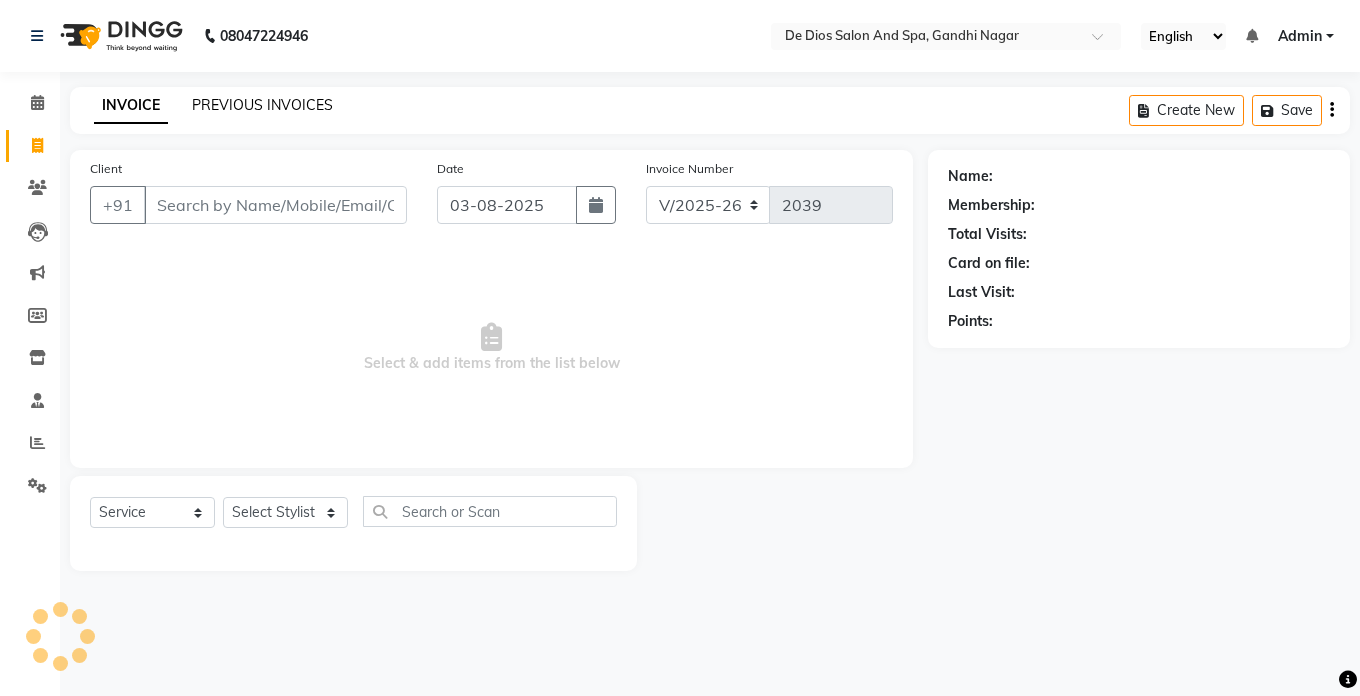 click on "PREVIOUS INVOICES" 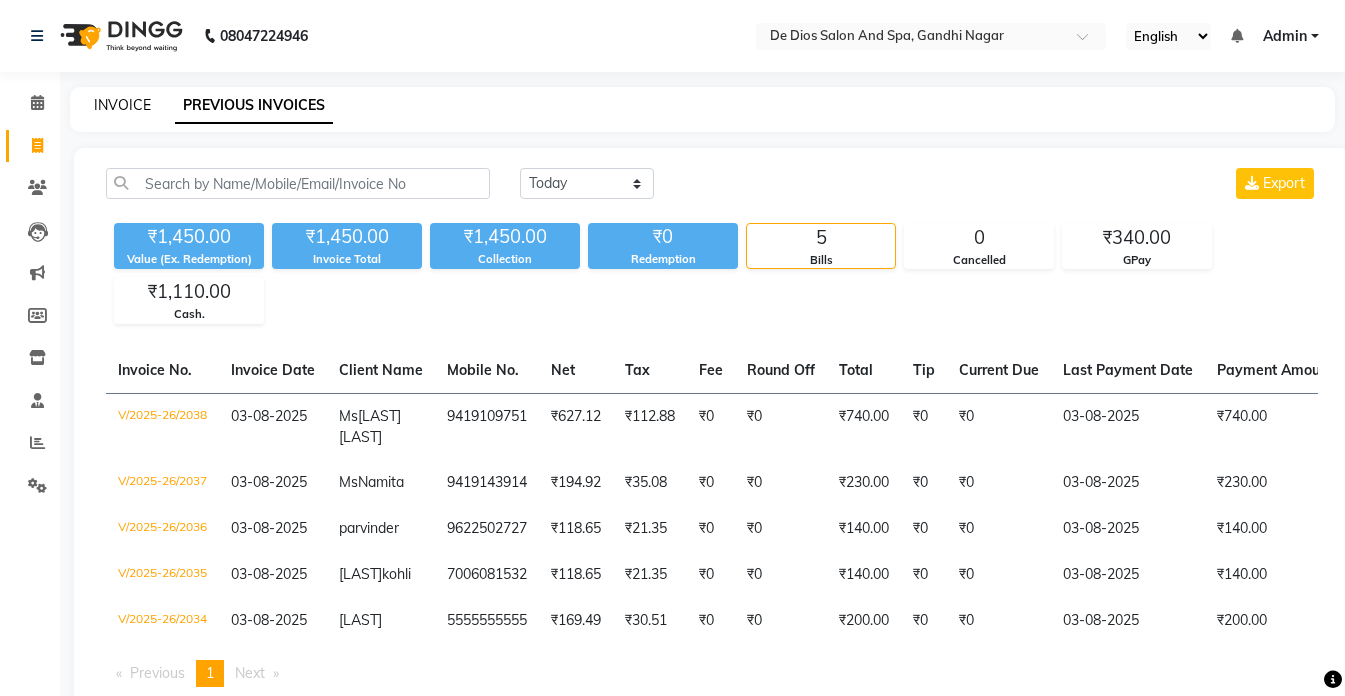 click on "INVOICE" 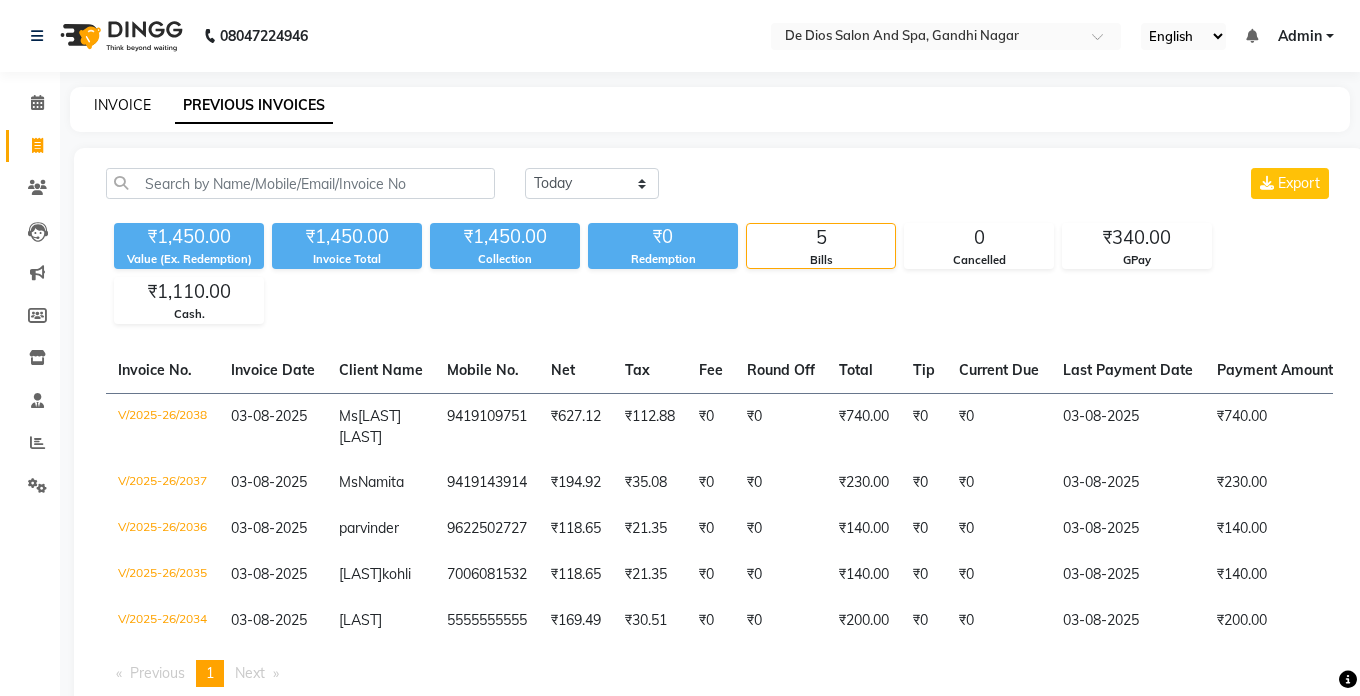 select on "6431" 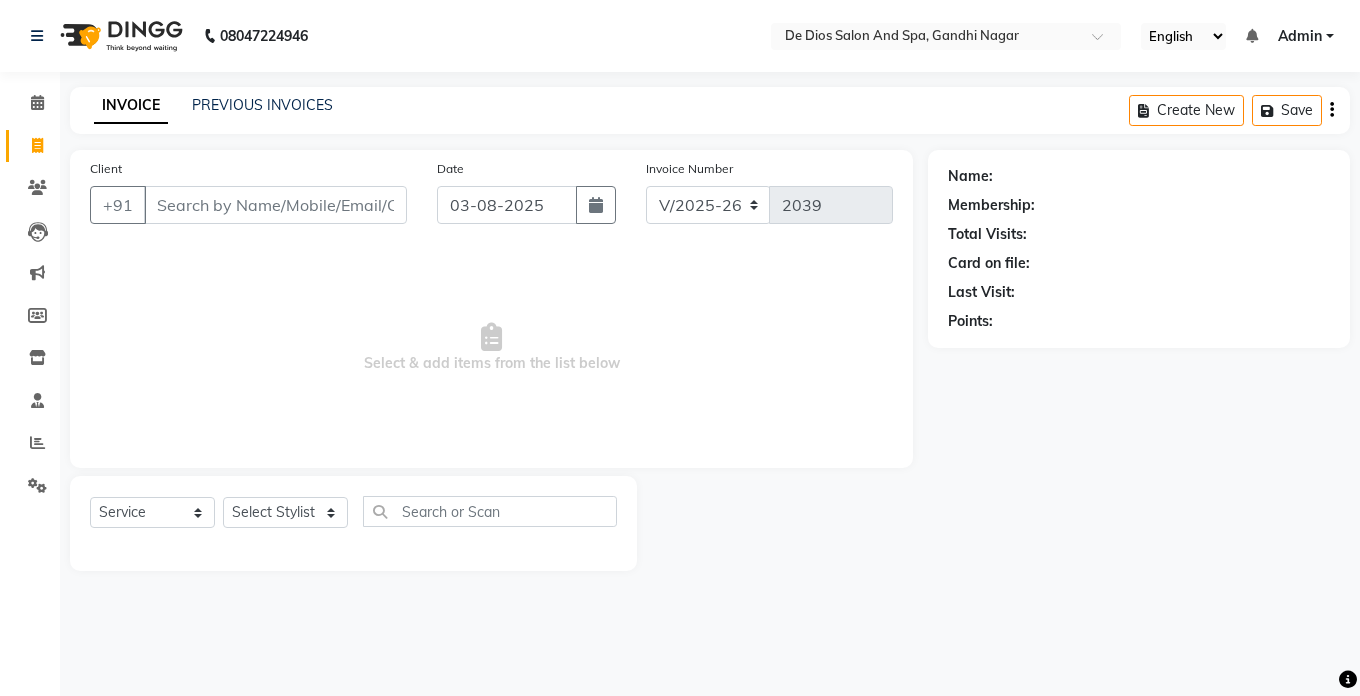 click on "Select  Service  Product  Membership  Package Voucher Prepaid Gift Card  Select Stylist [NAME] [NAME] [NAME] [NAME] [NAME] [NAME] [NAME] [NAME] [NAME] [NAME] [NAME] [NAME] [NAME]" 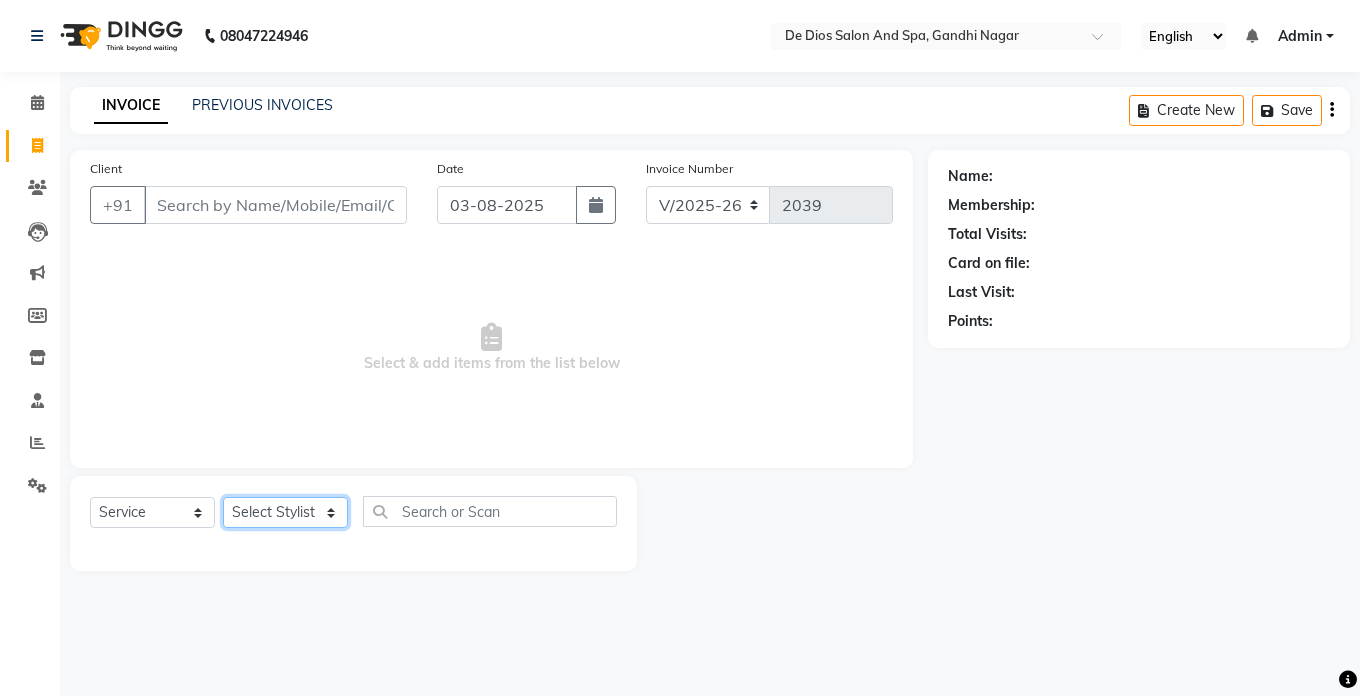 click on "Select Stylist [NAME] [NAME] [NAME] [NAME] [NAME] [NAME] [NAME] [NAME] [NAME] [NAME] [NAME] [NAME] [NAME]" 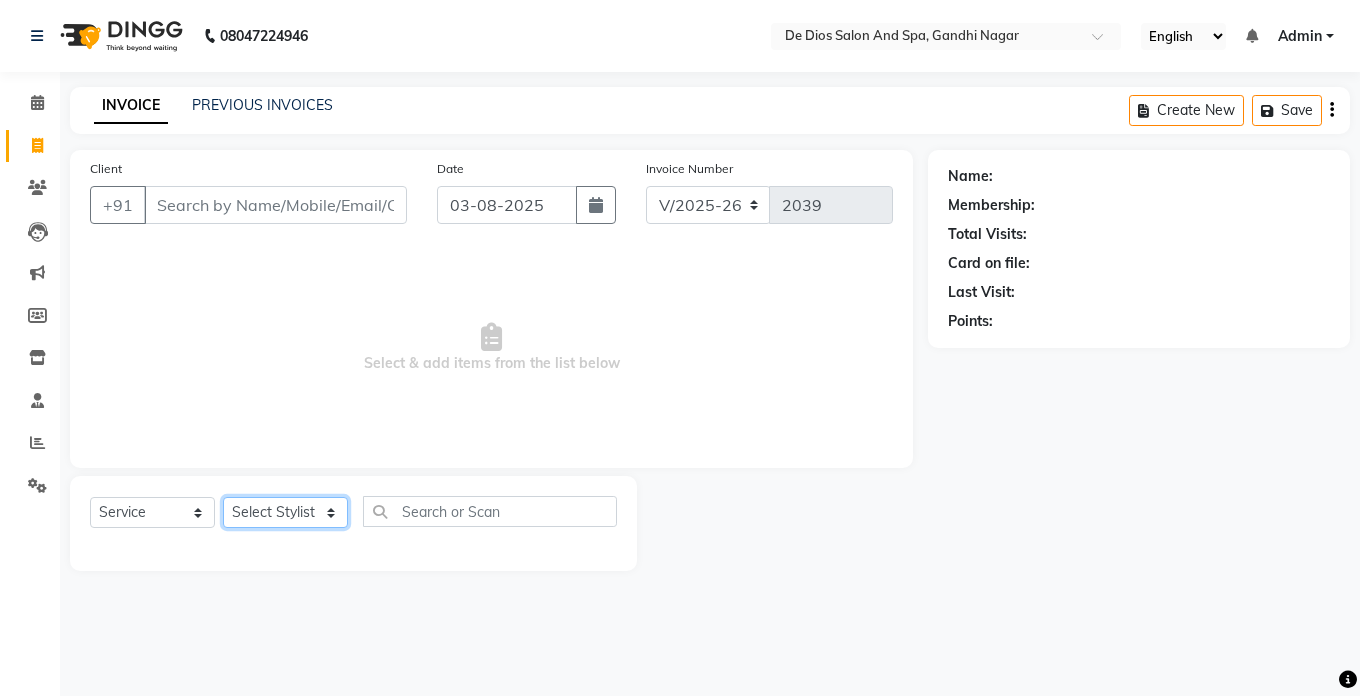 select on "79126" 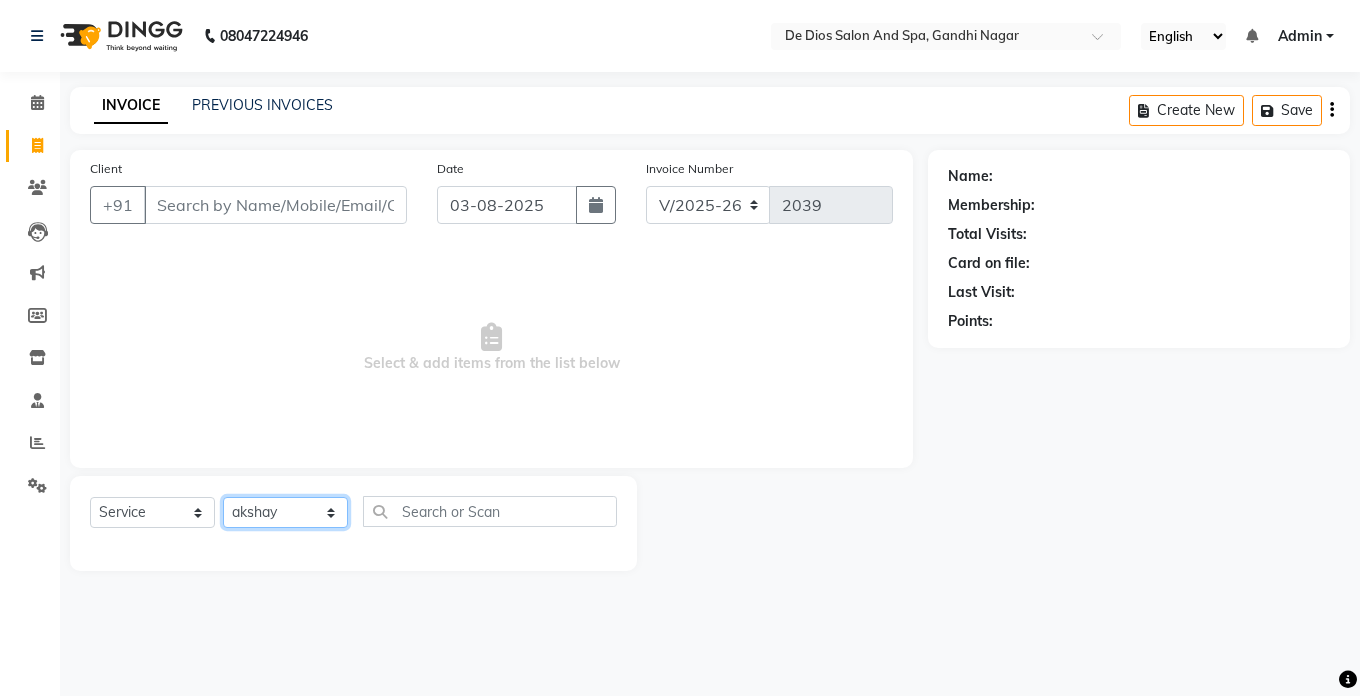 click on "Select Stylist [NAME] [NAME] [NAME] [NAME] [NAME] [NAME] [NAME] [NAME] [NAME] [NAME] [NAME] [NAME] [NAME]" 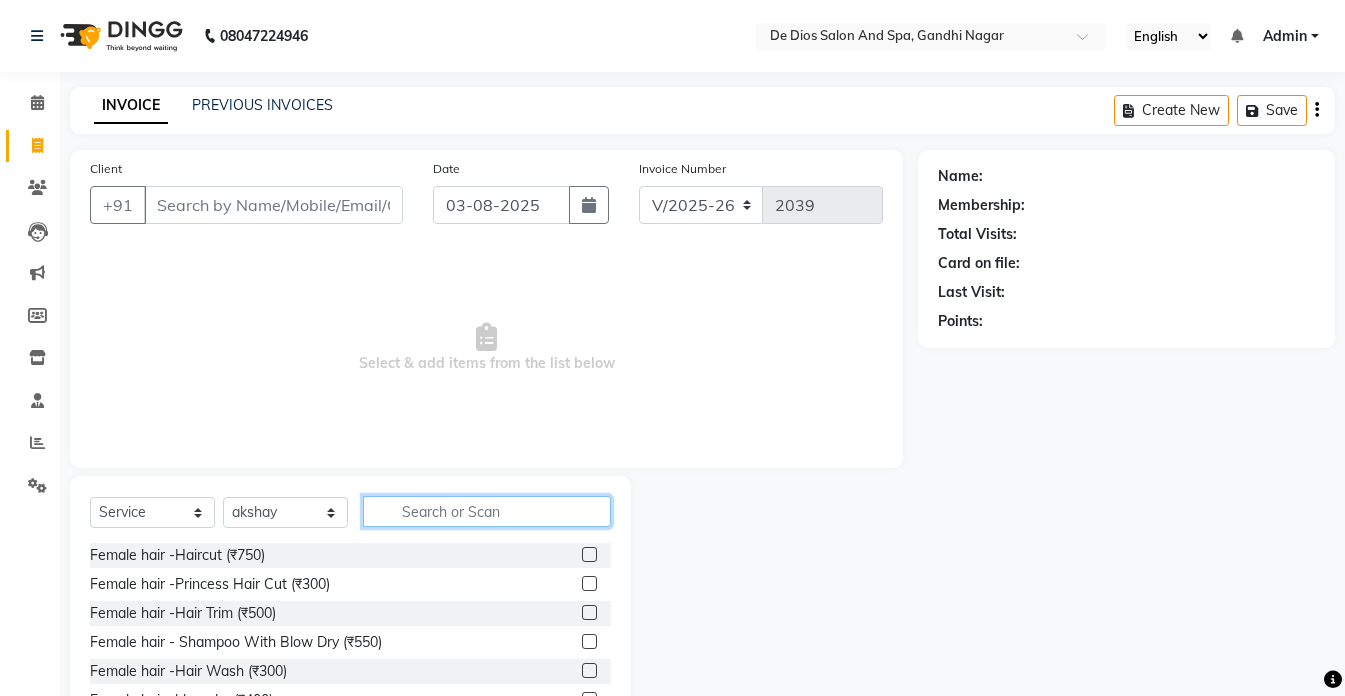 click 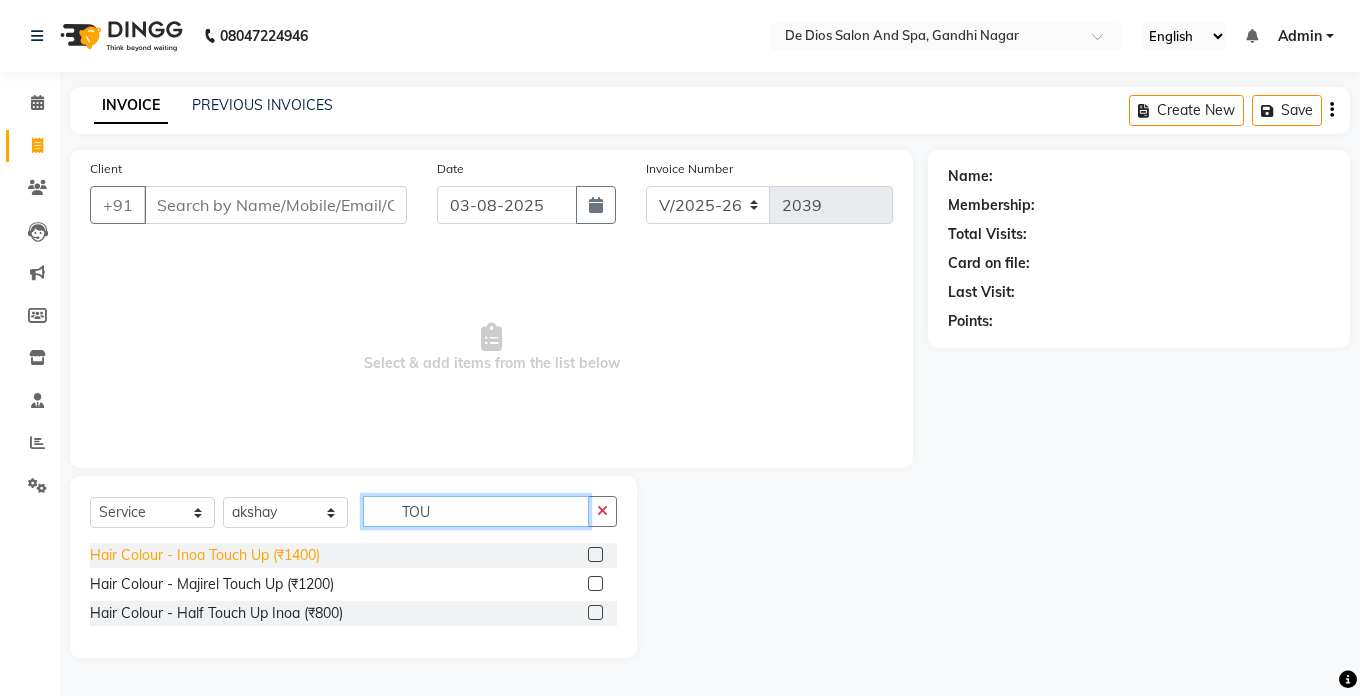 type on "TOU" 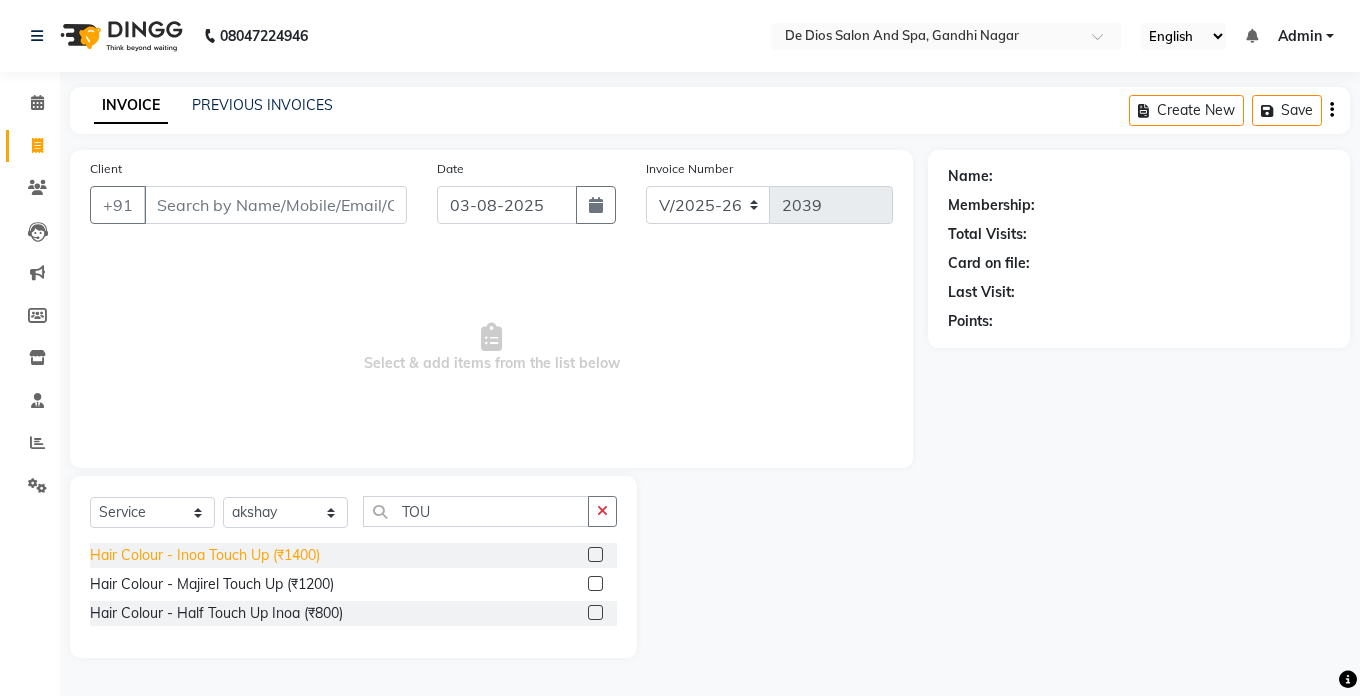 click on "Hair Colour - Inoa Touch Up (₹1400)" 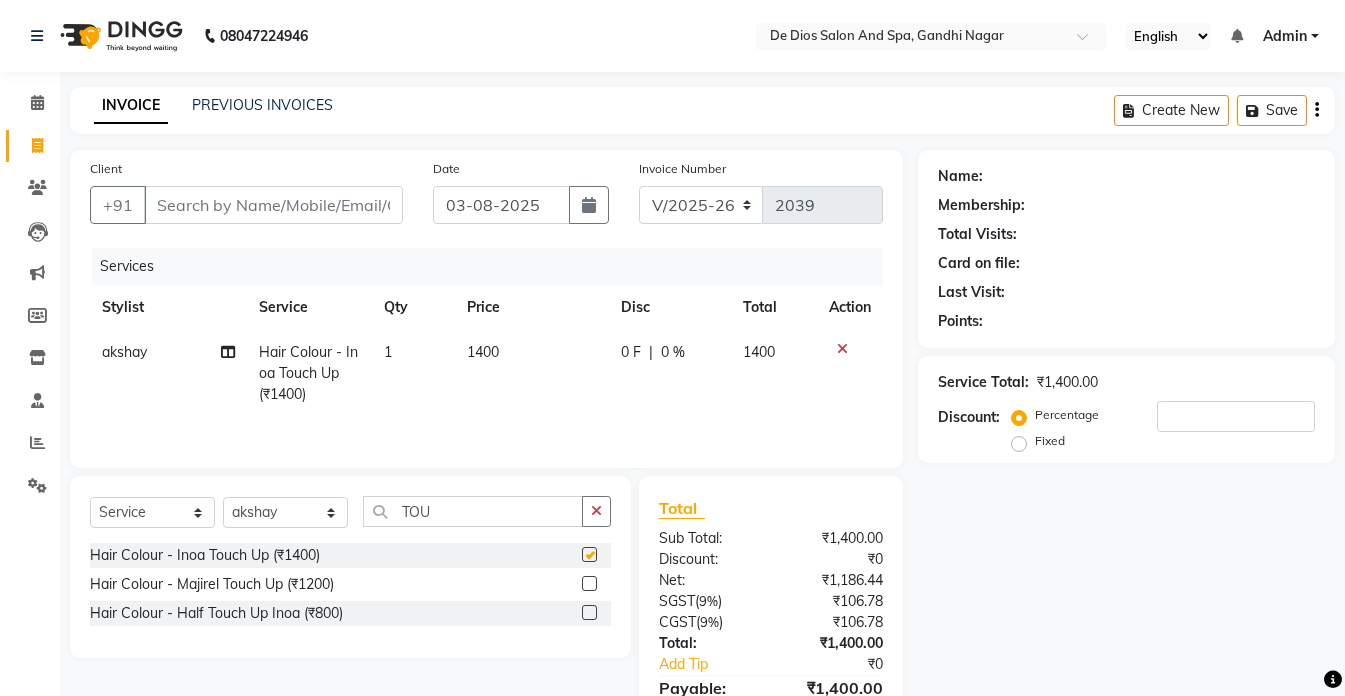 checkbox on "false" 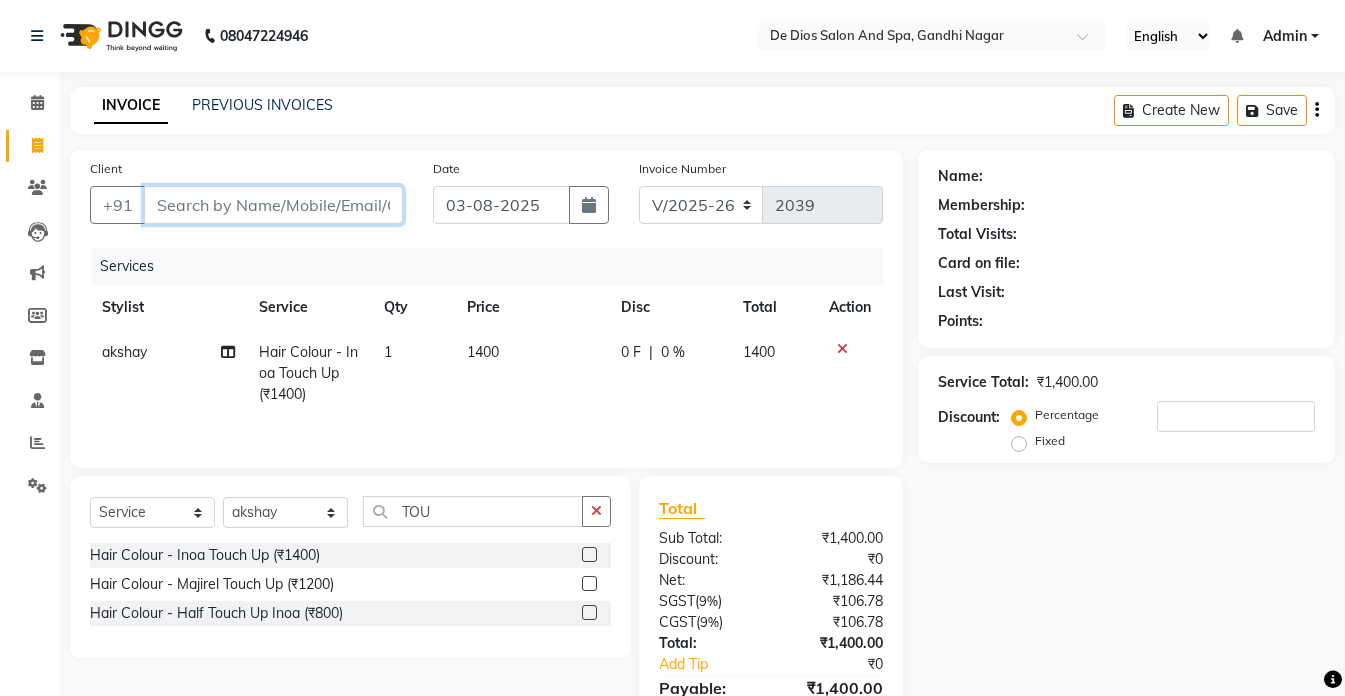 click on "Client" at bounding box center (273, 205) 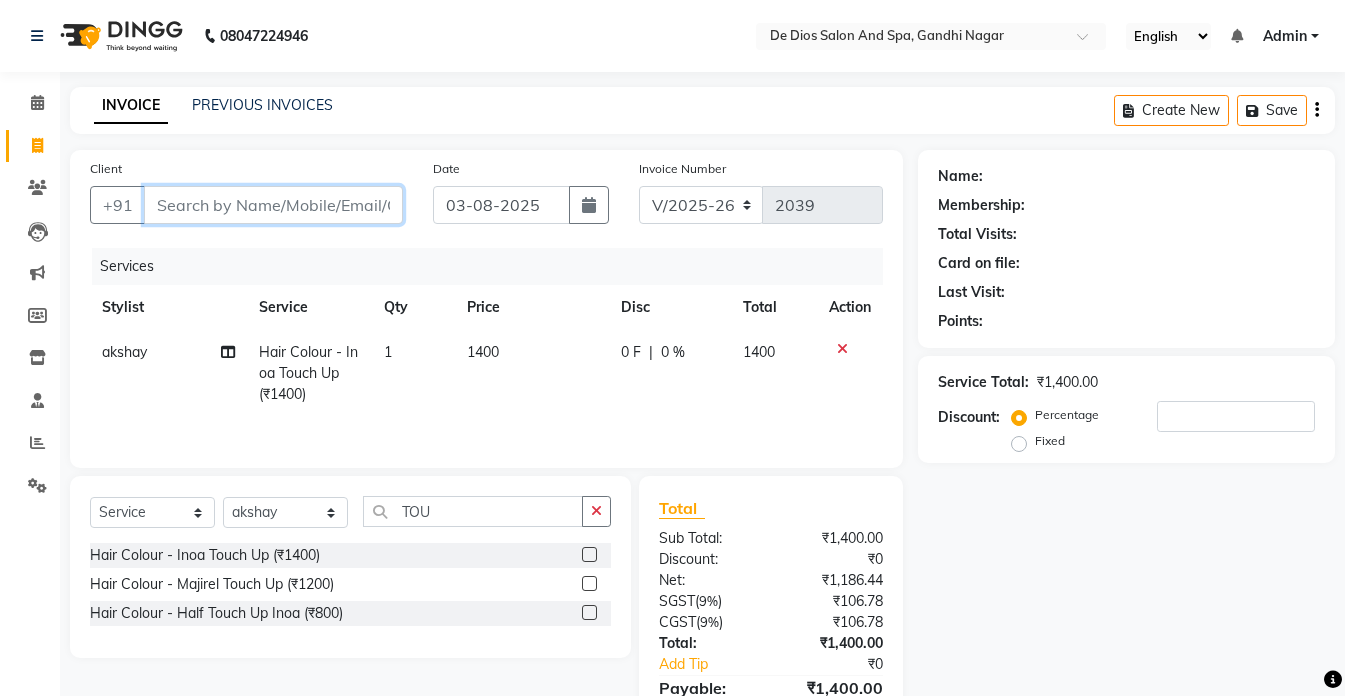 click on "Client" at bounding box center [273, 205] 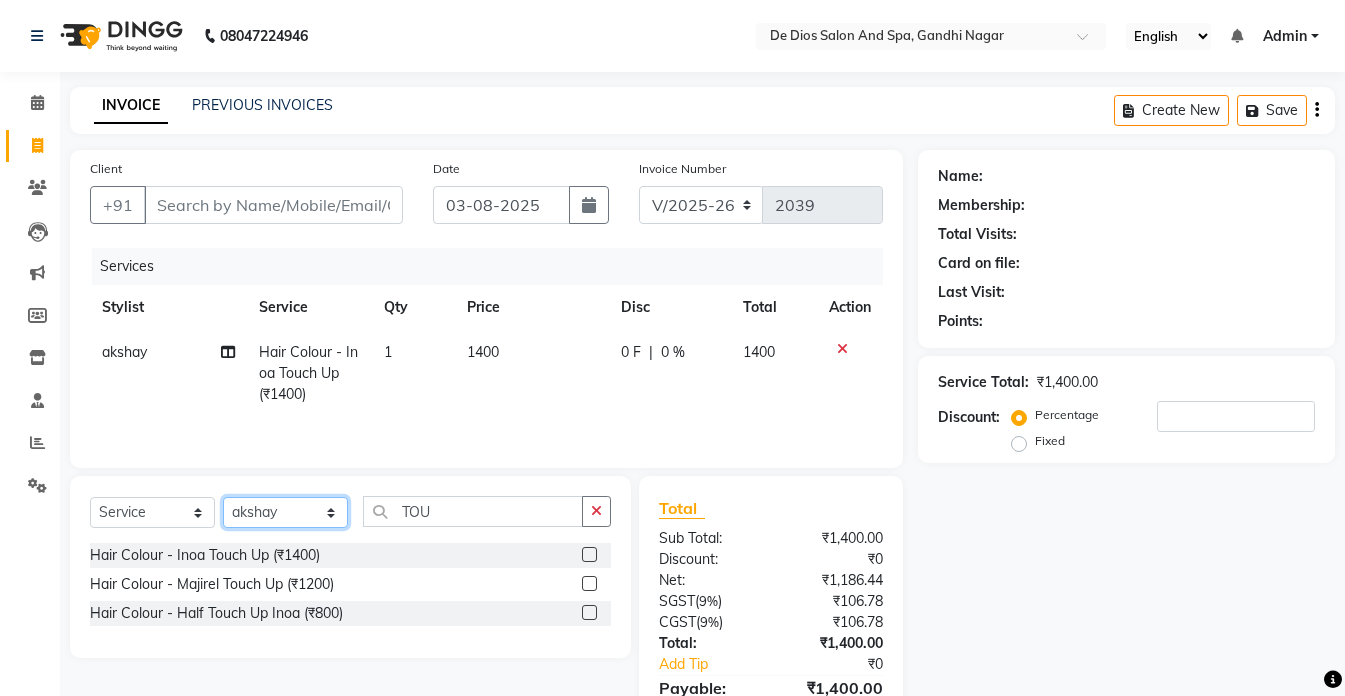 click on "Select Stylist [NAME] [NAME] [NAME] [NAME] [NAME] [NAME] [NAME] [NAME] [NAME] [NAME] [NAME] [NAME] [NAME]" 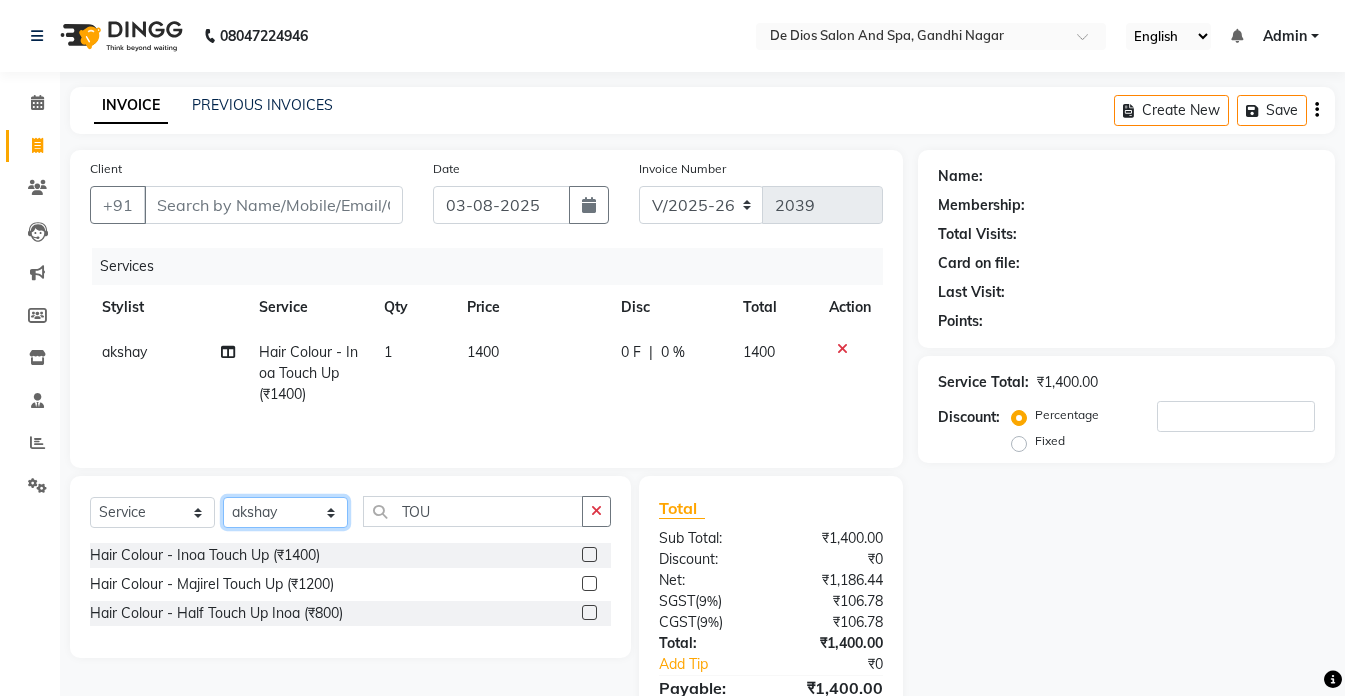 select on "49201" 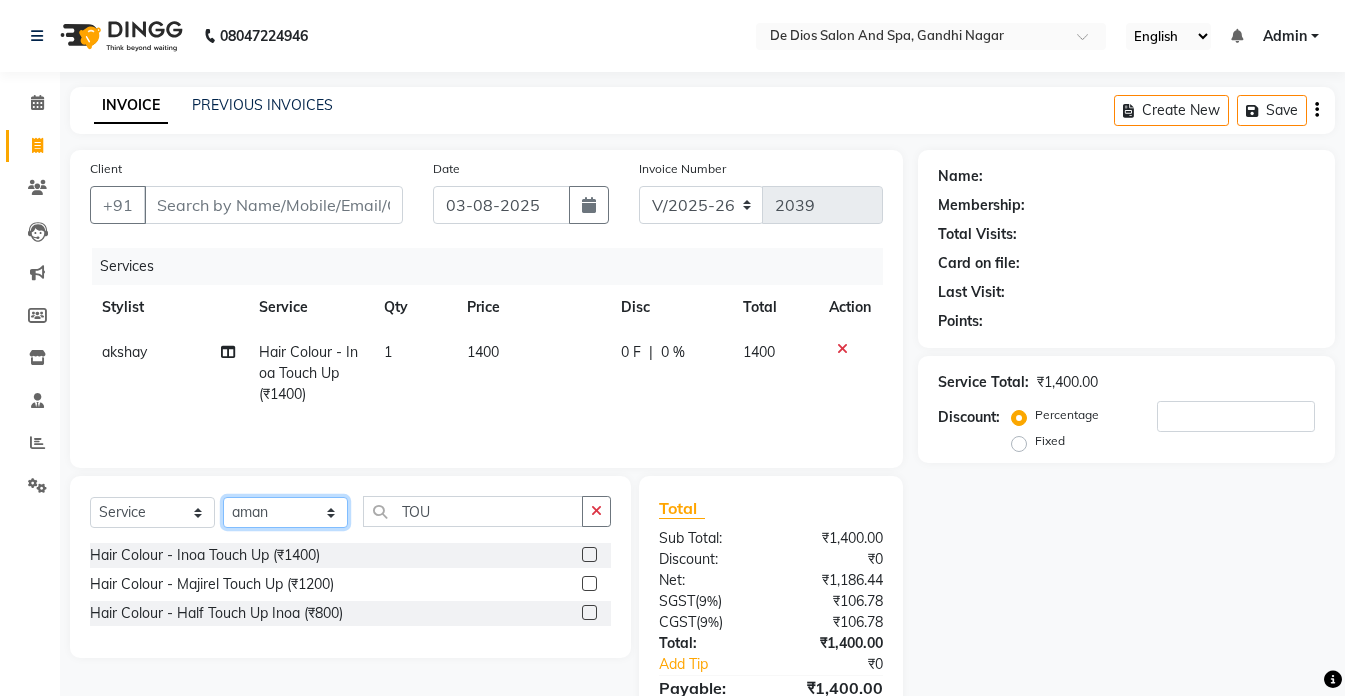 click on "Select Stylist [NAME] [NAME] [NAME] [NAME] [NAME] [NAME] [NAME] [NAME] [NAME] [NAME] [NAME] [NAME] [NAME]" 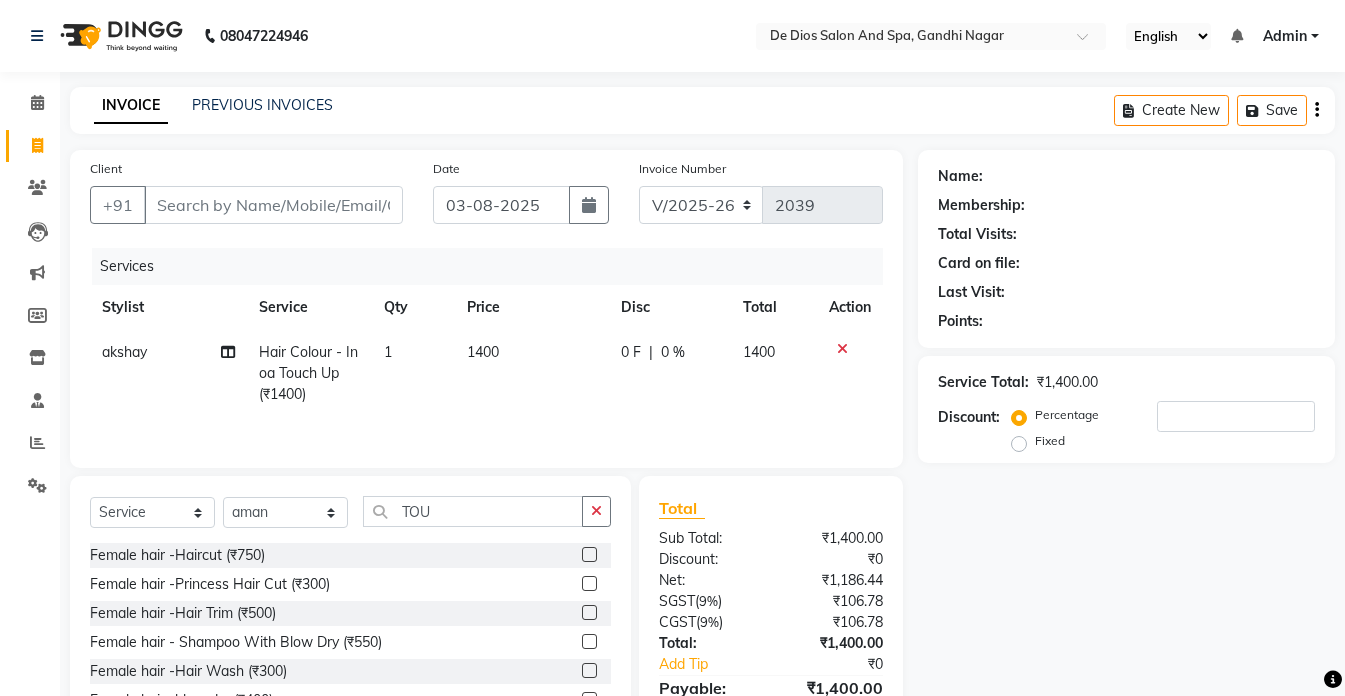 click 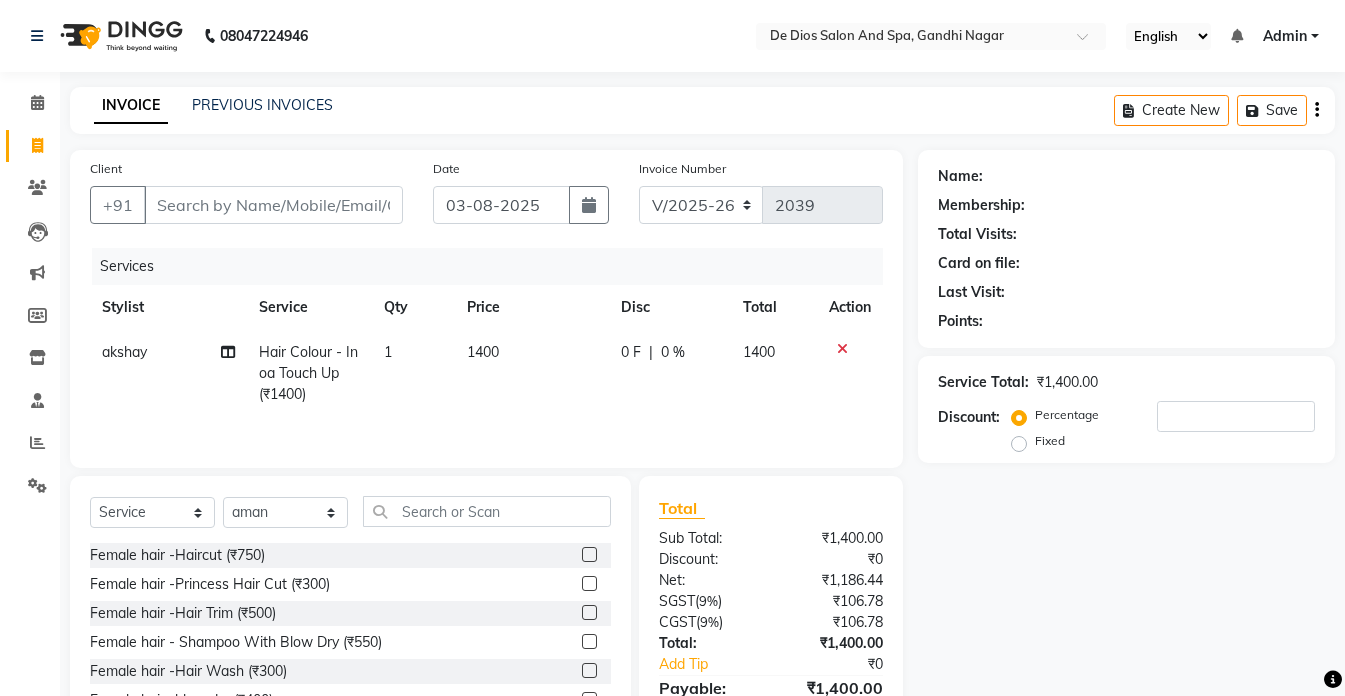 click 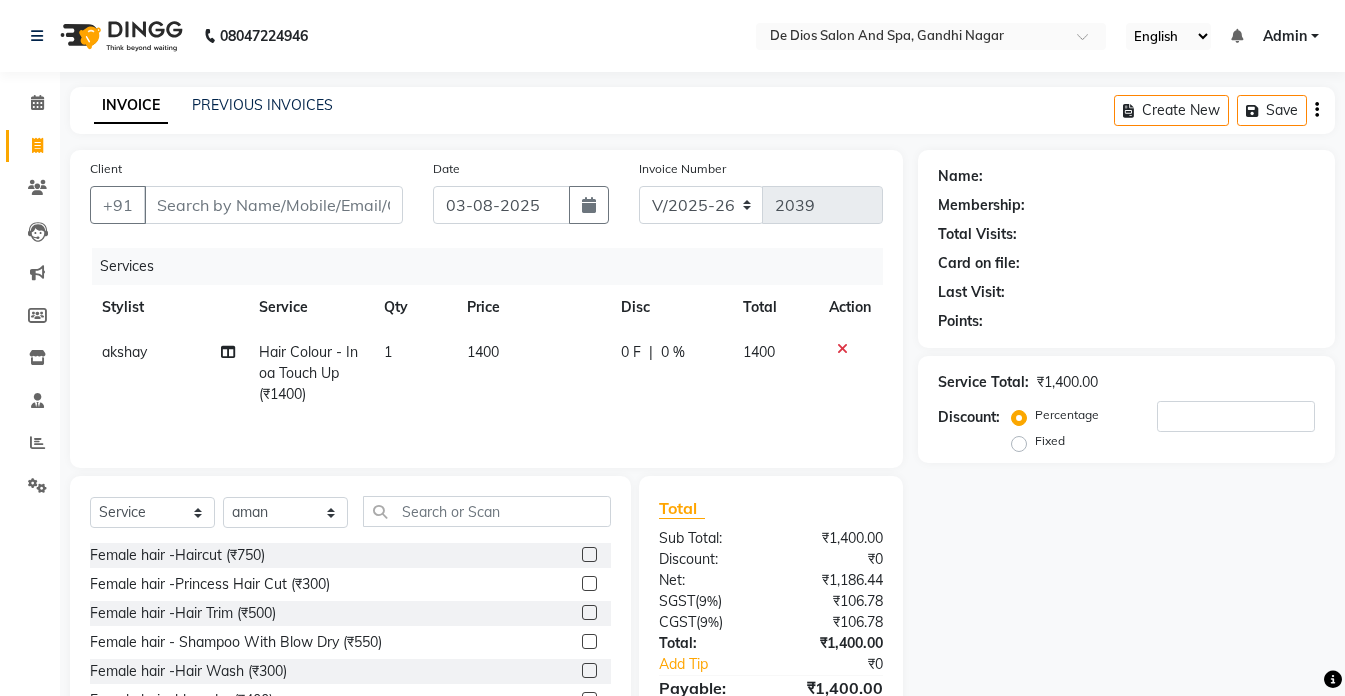 click 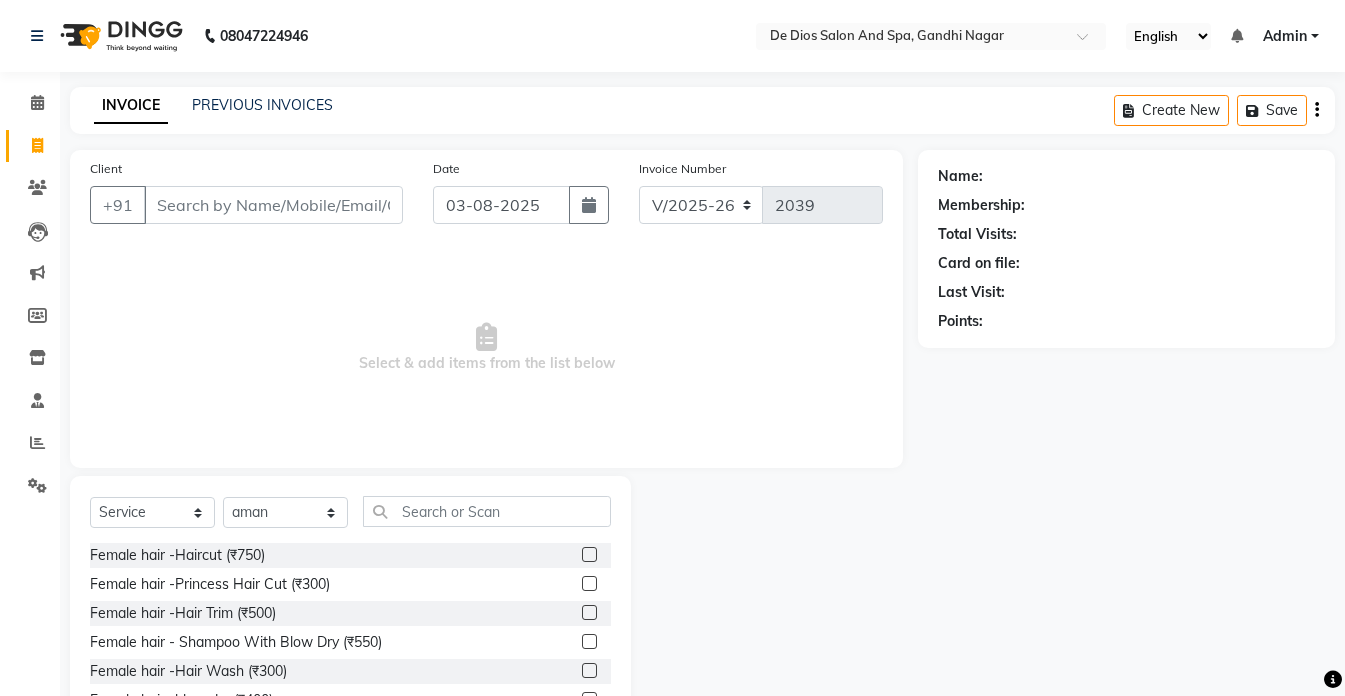 click on "Select  Service  Product  Membership  Package Voucher Prepaid Gift Card  Select Stylist [NAME] [NAME] [NAME] [NAME] [NAME] [NAME] [NAME] [NAME] [NAME] [NAME] [NAME] [NAME] [NAME]" 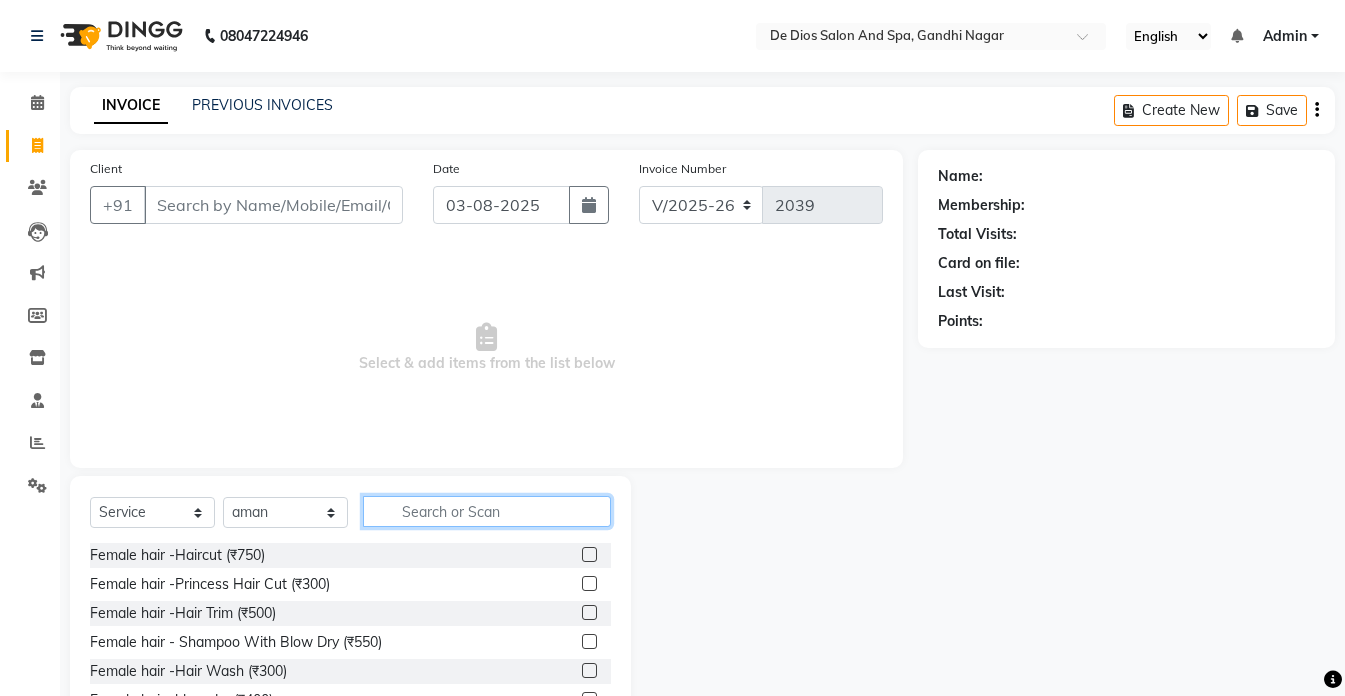 click 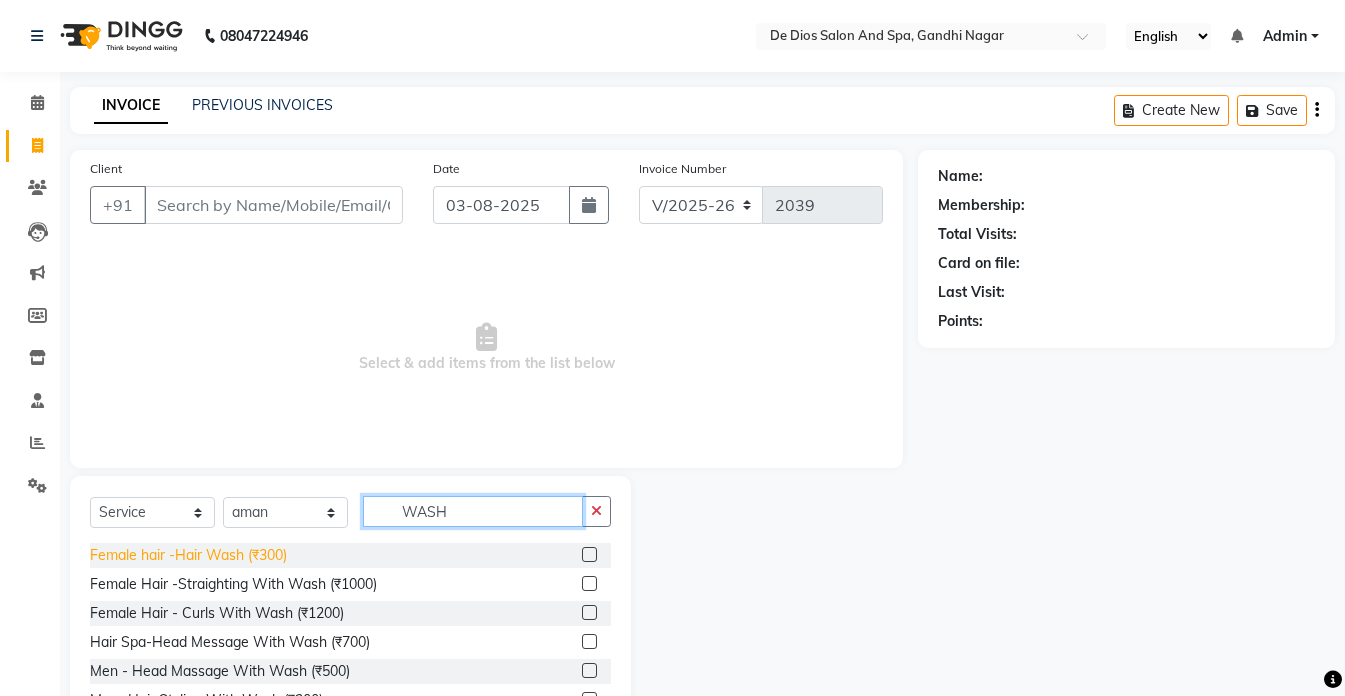 type on "WASH" 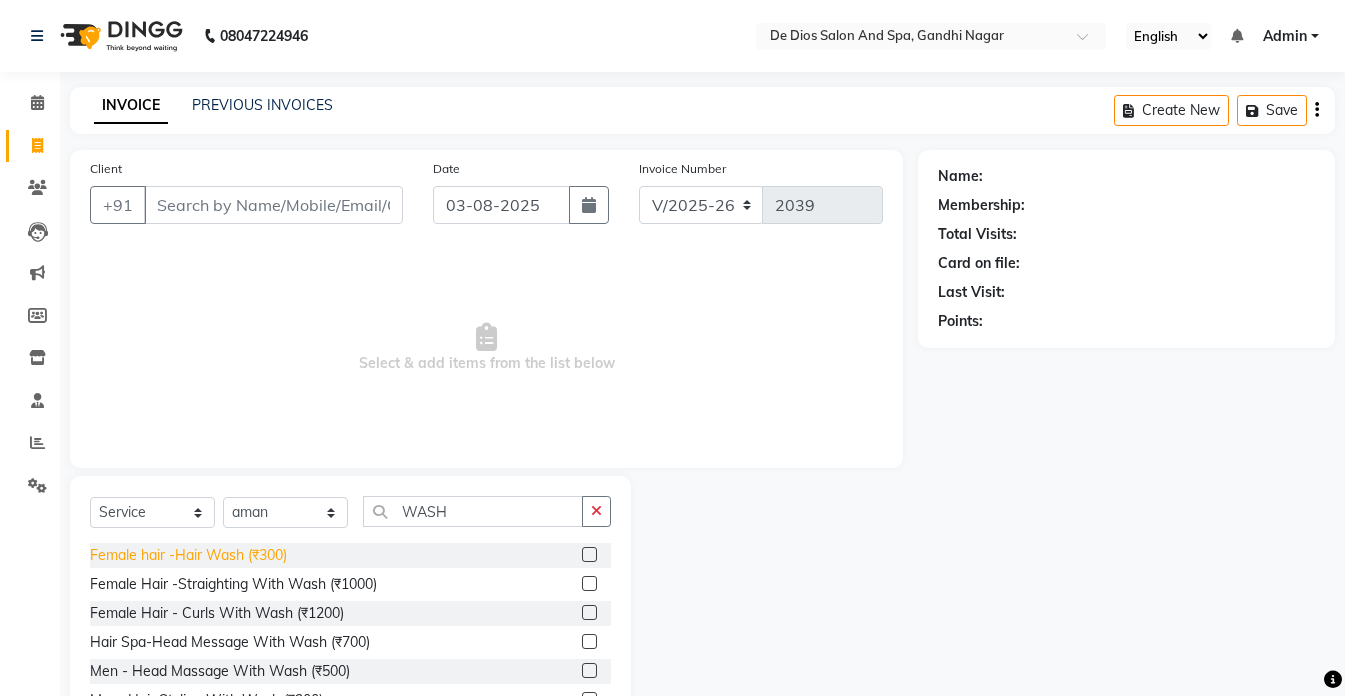click on "Female hair -Hair Wash (₹300)" 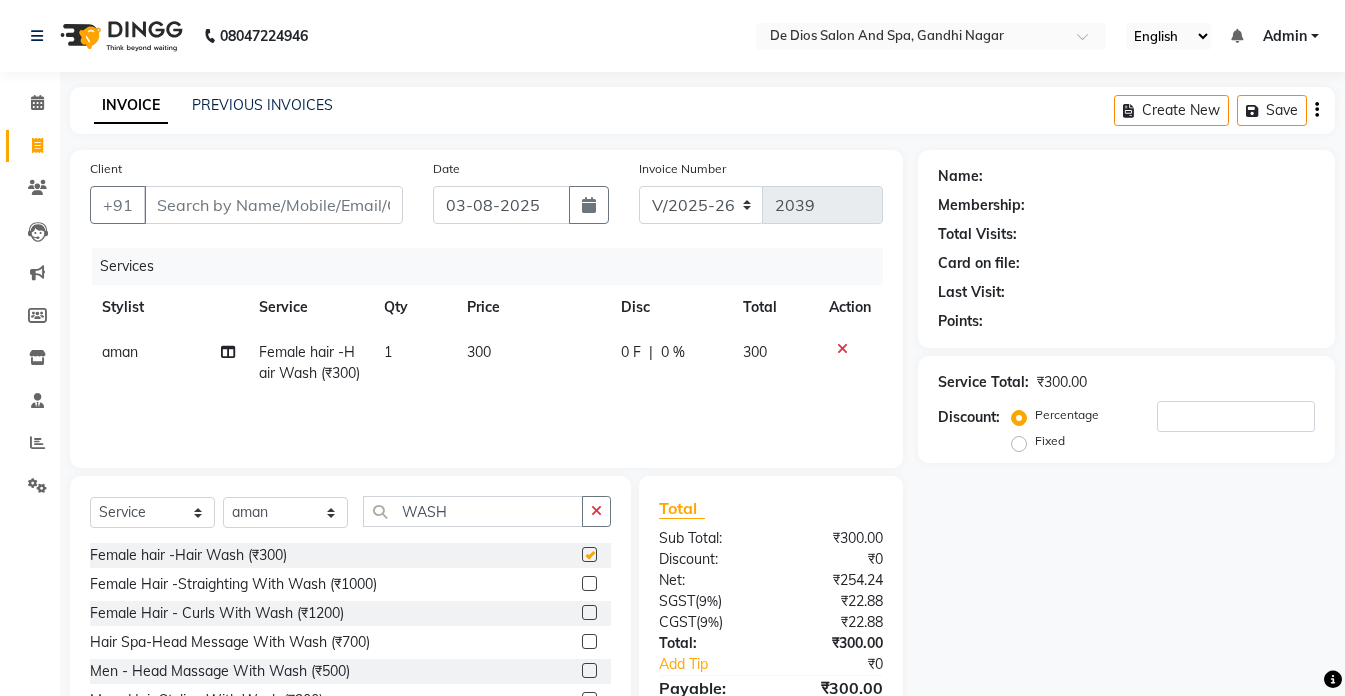 checkbox on "false" 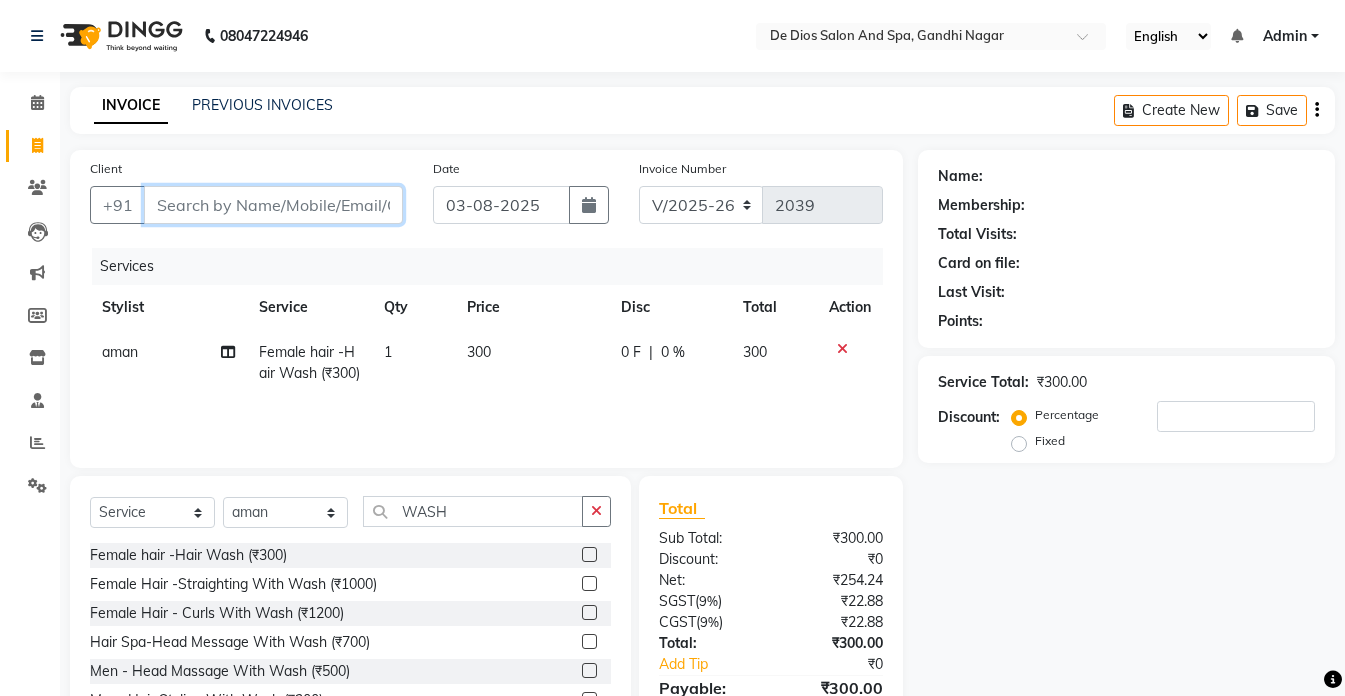 click on "Client" at bounding box center (273, 205) 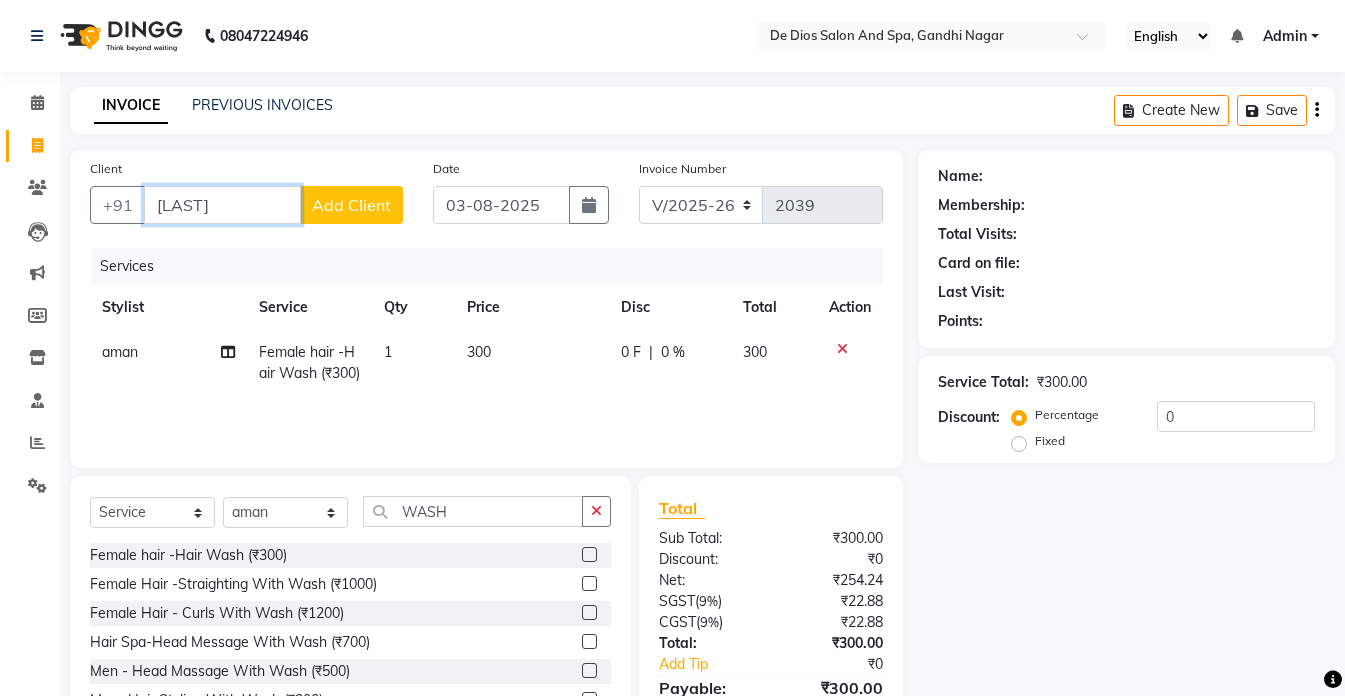 click on "[LAST]" at bounding box center [222, 205] 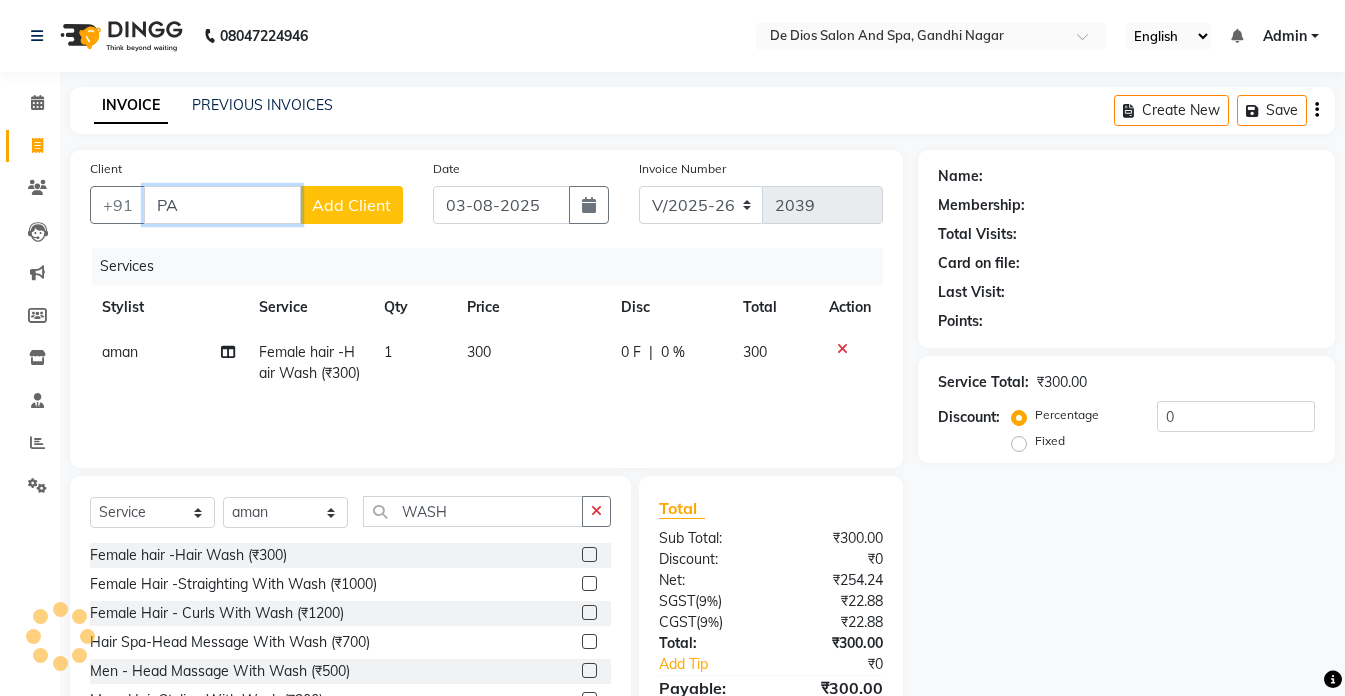 type on "P" 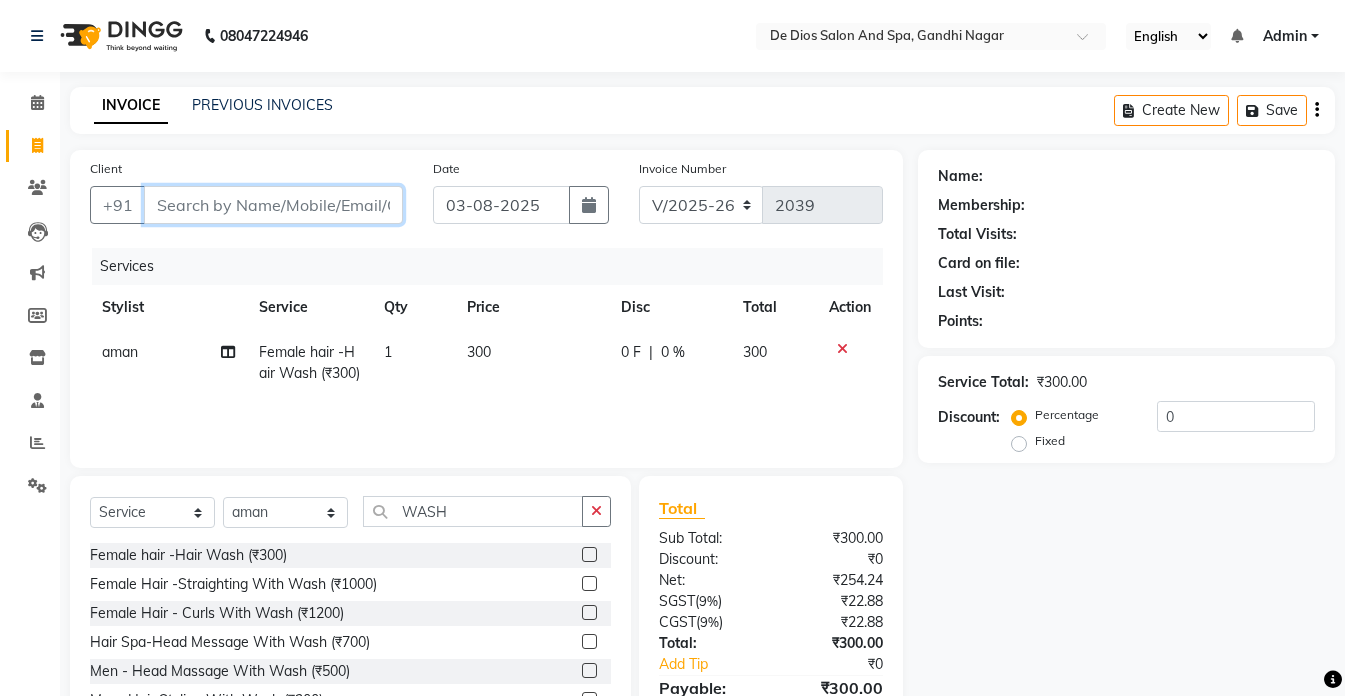 type on "M" 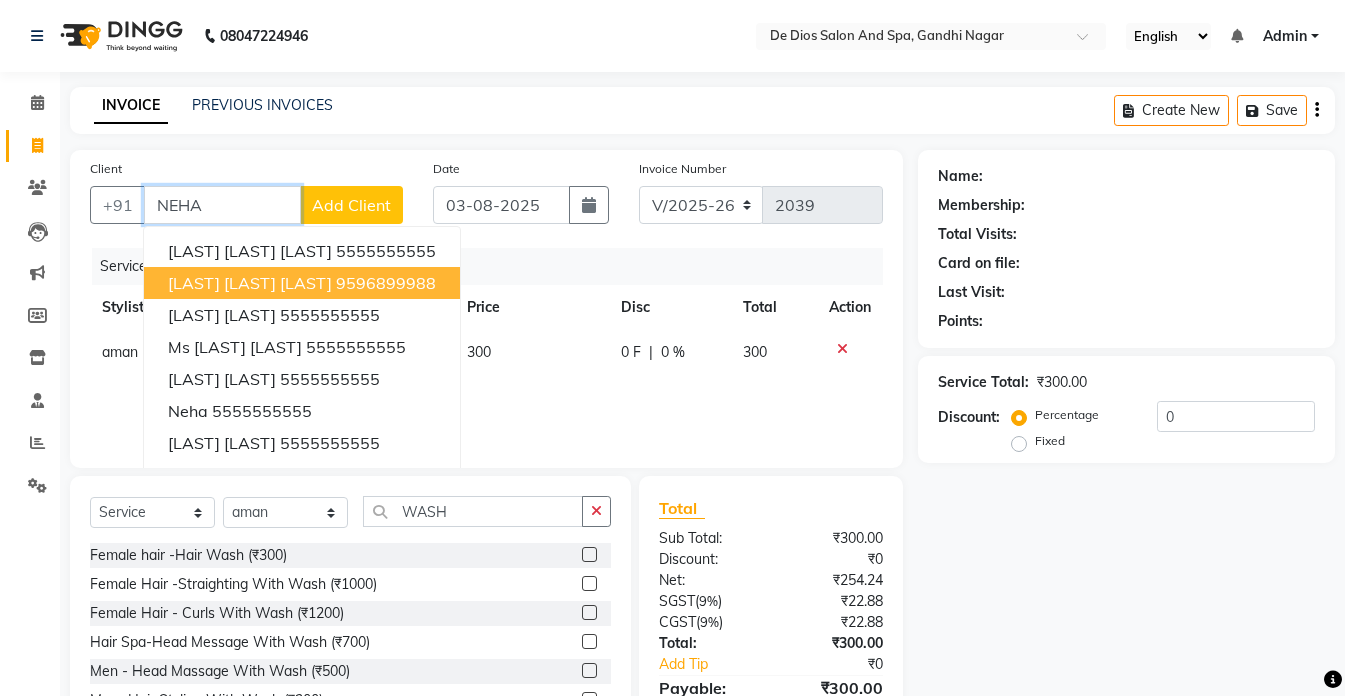 click on "[LAST] [LAST] [LAST]" at bounding box center [250, 283] 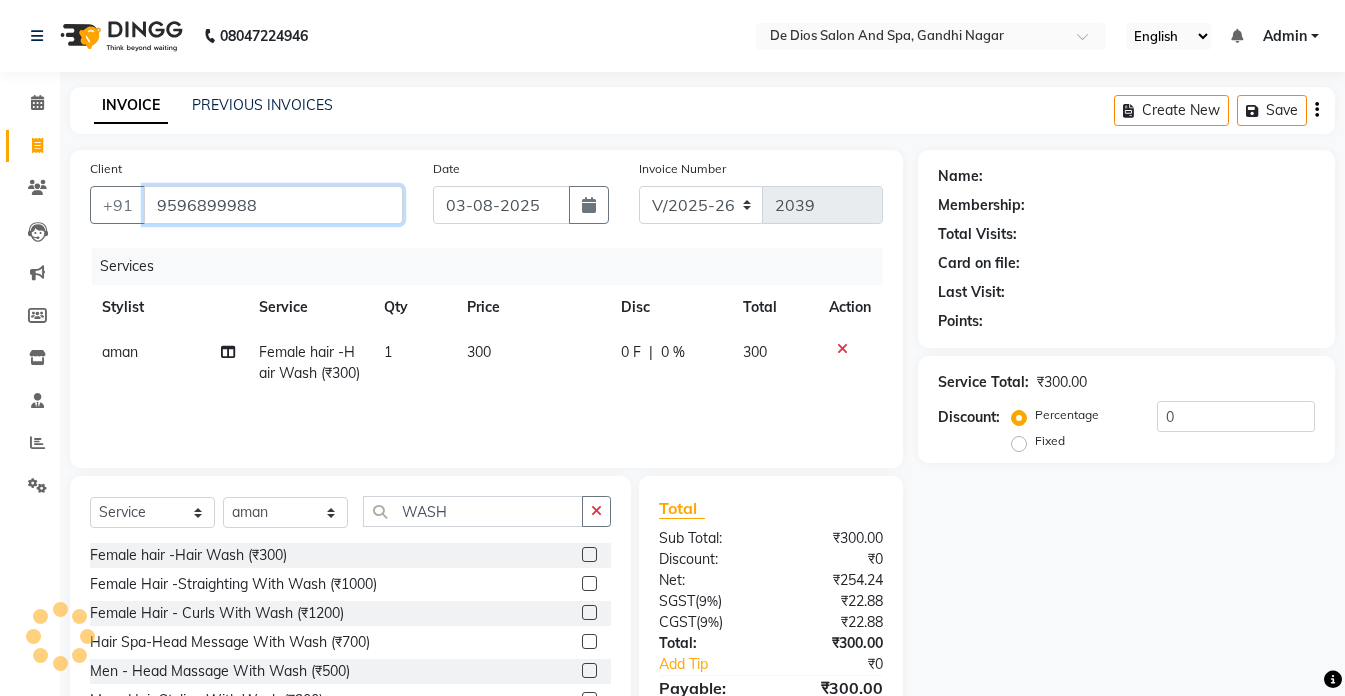type on "9596899988" 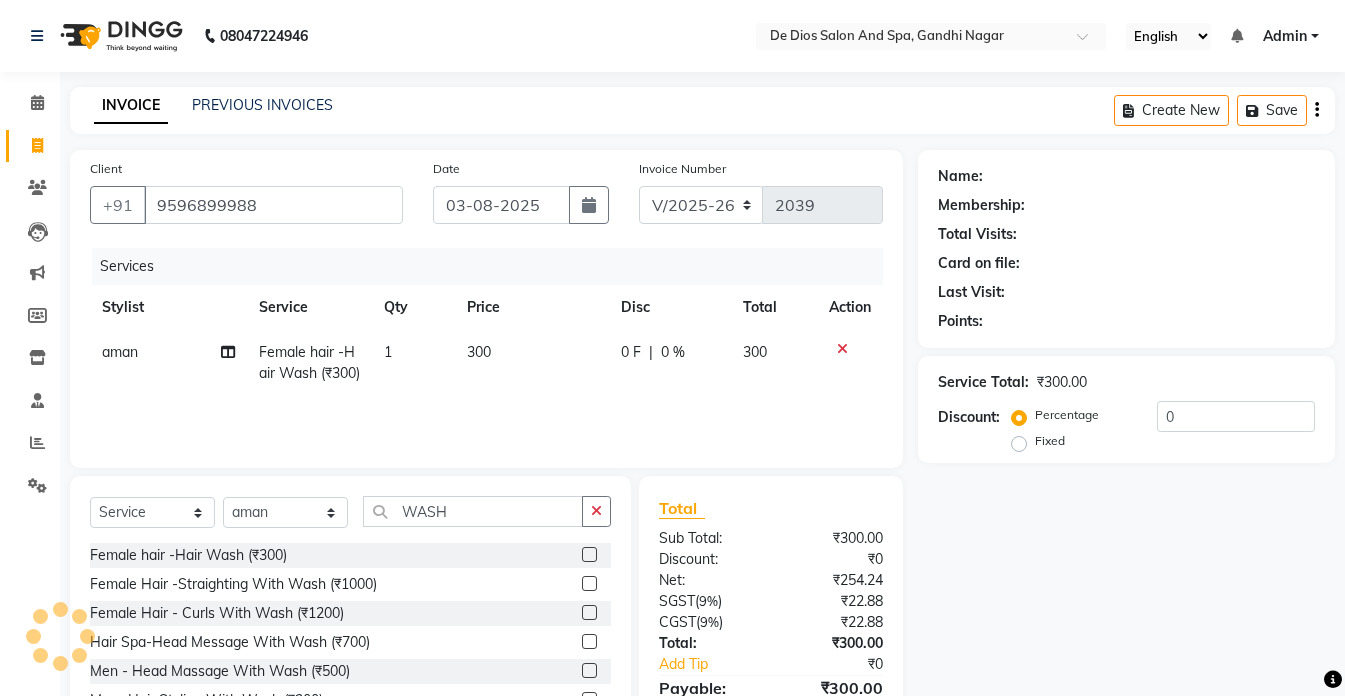 select on "1: Object" 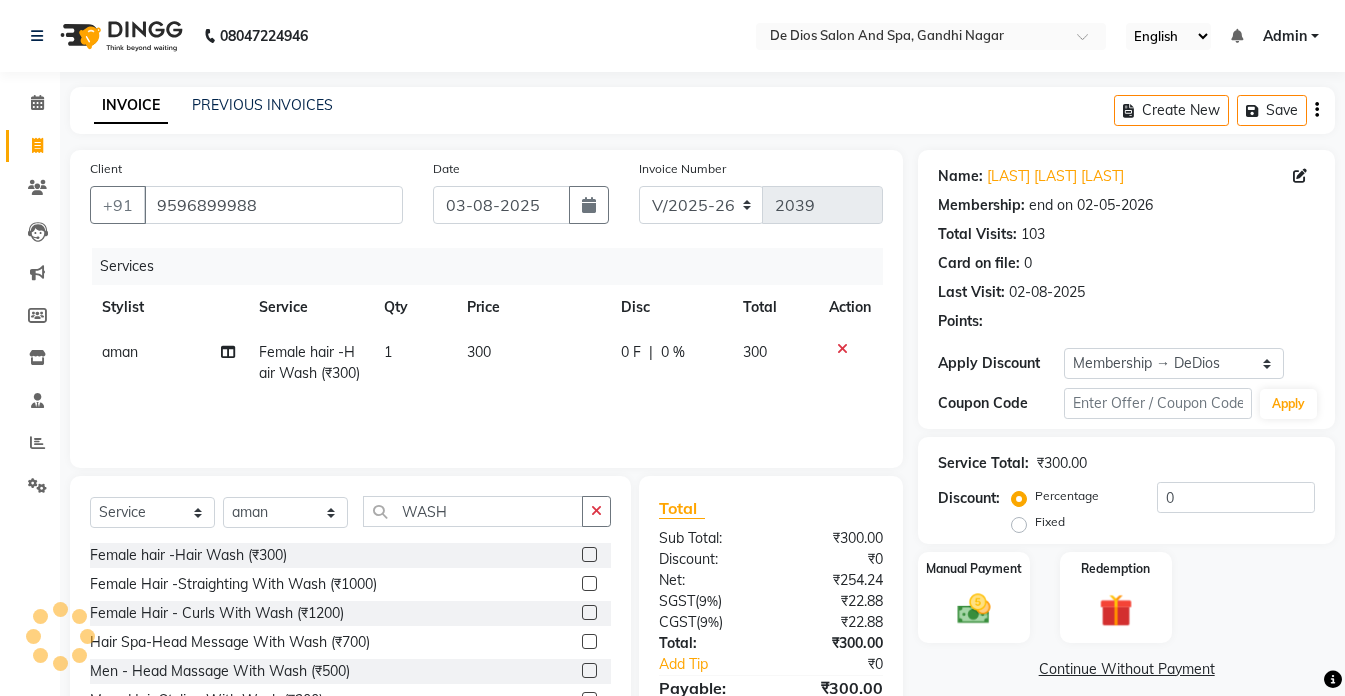 type 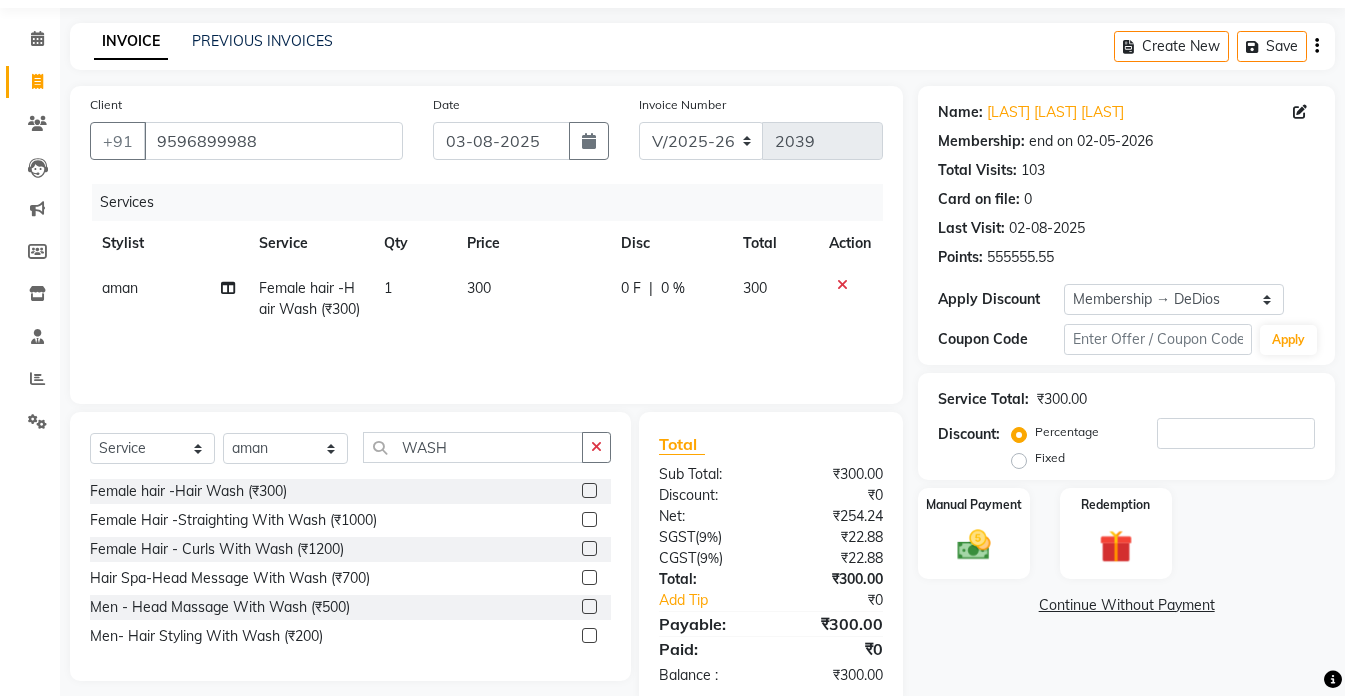 scroll, scrollTop: 104, scrollLeft: 0, axis: vertical 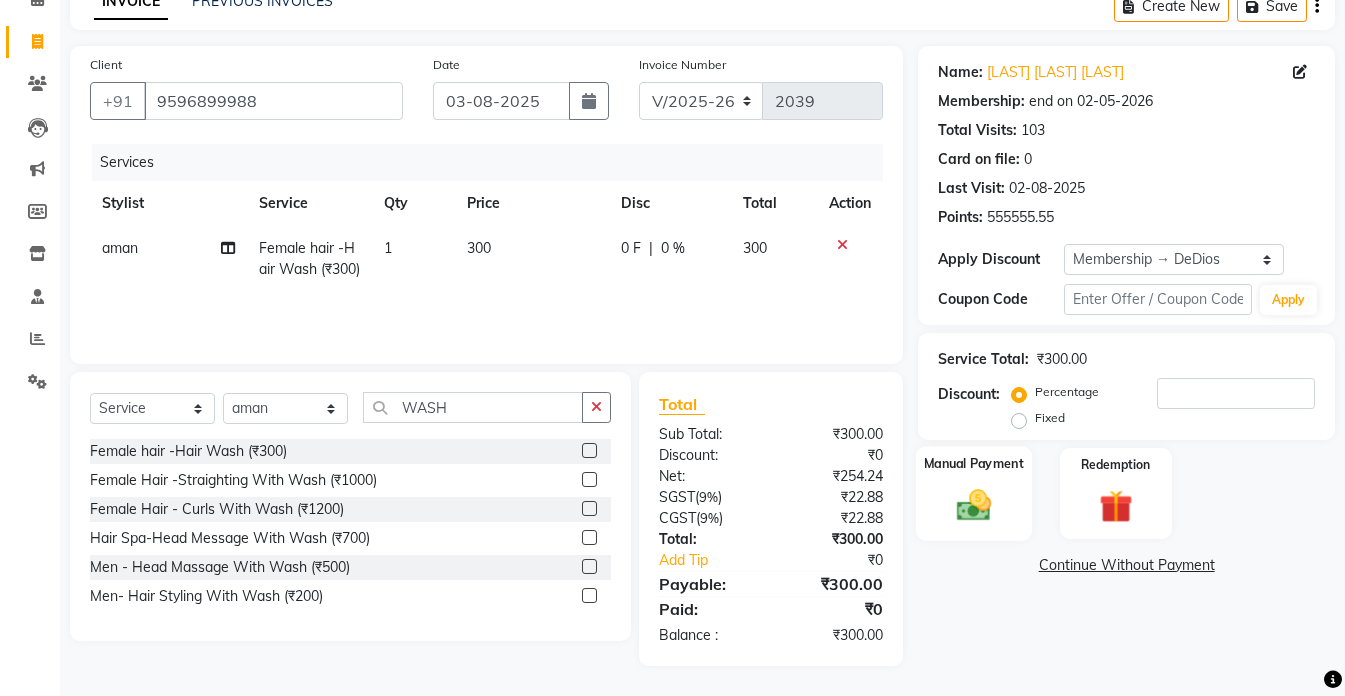 click on "Manual Payment" 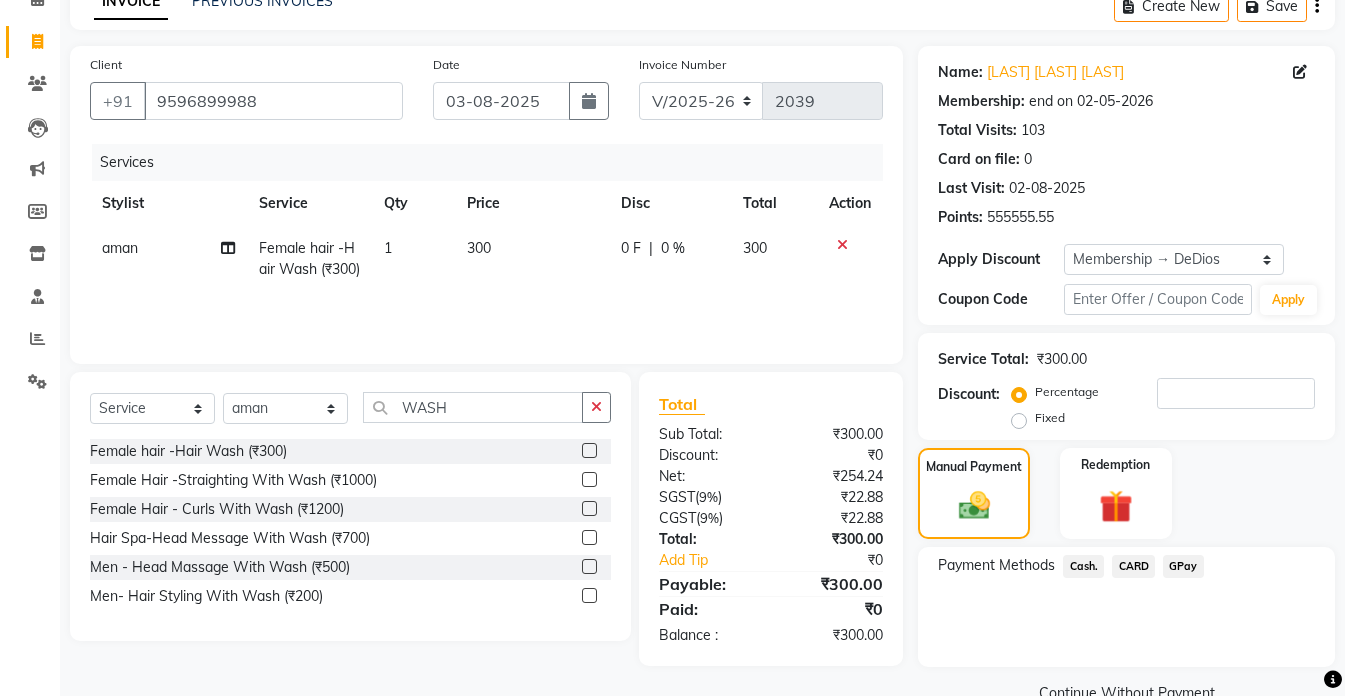 click on "Cash." 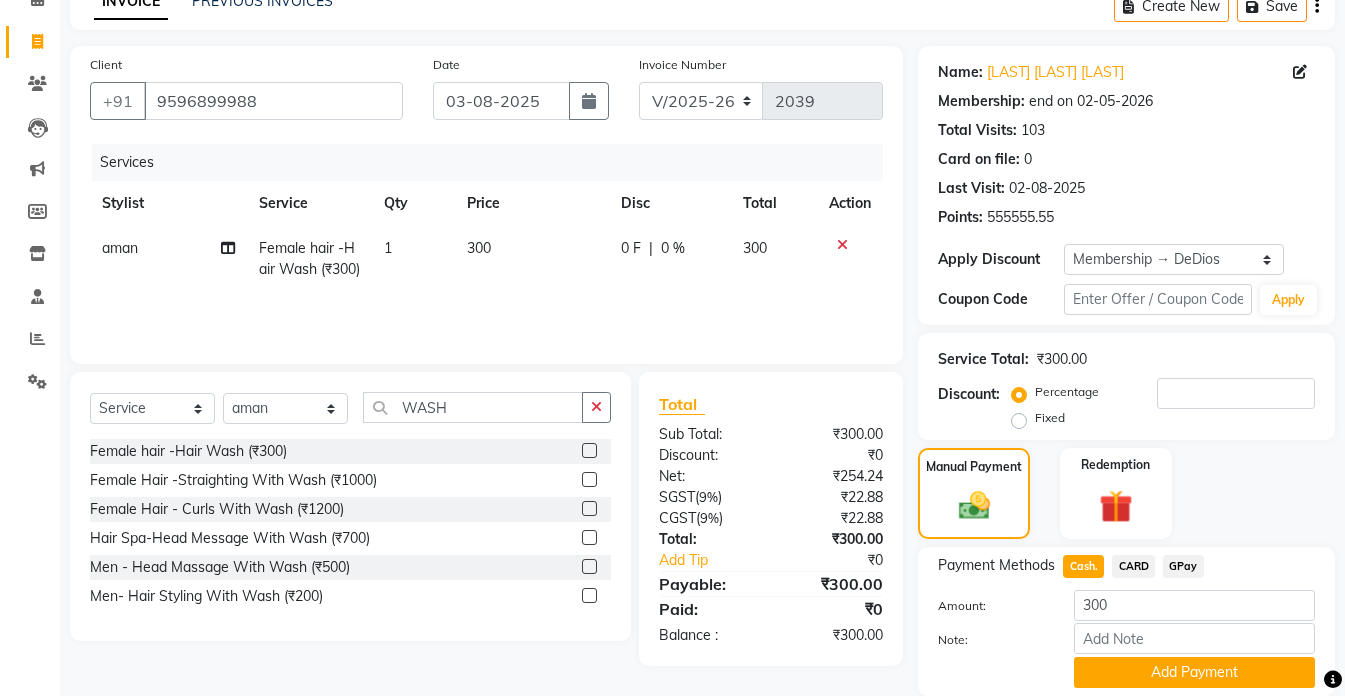 click on "Add Payment" 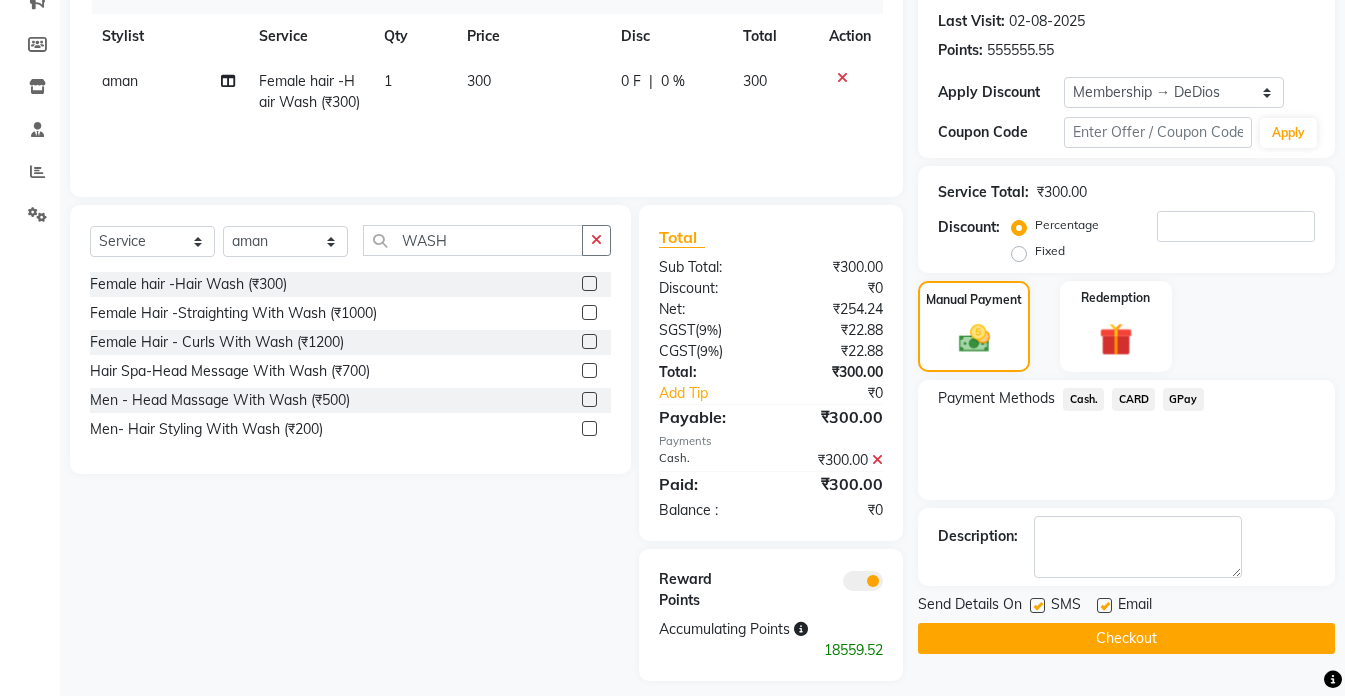 scroll, scrollTop: 286, scrollLeft: 0, axis: vertical 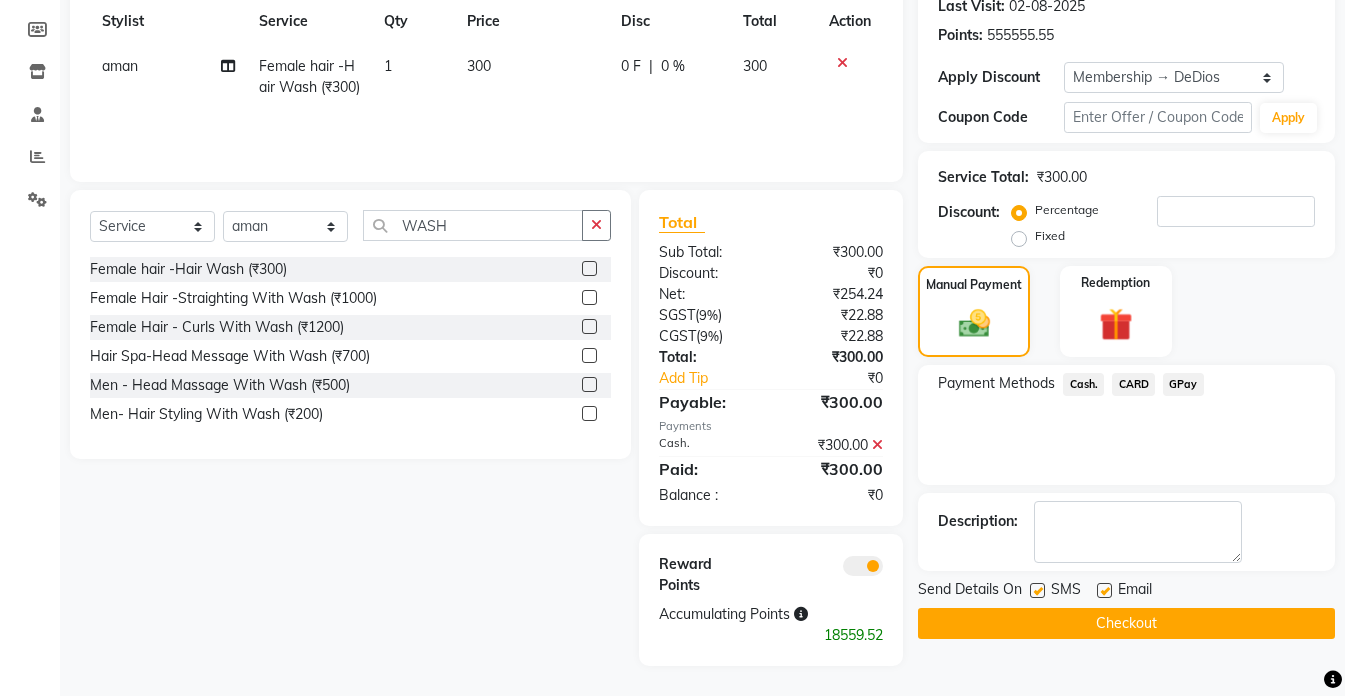 click on "Checkout" 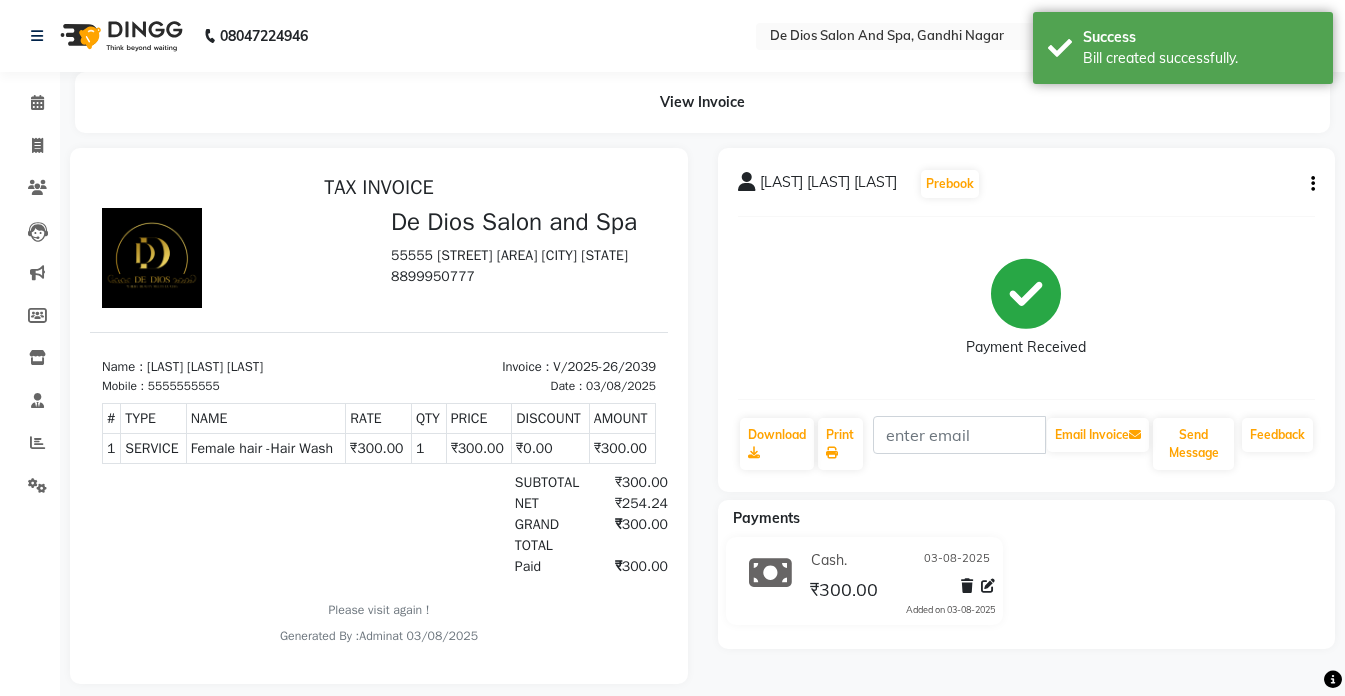 scroll, scrollTop: 0, scrollLeft: 0, axis: both 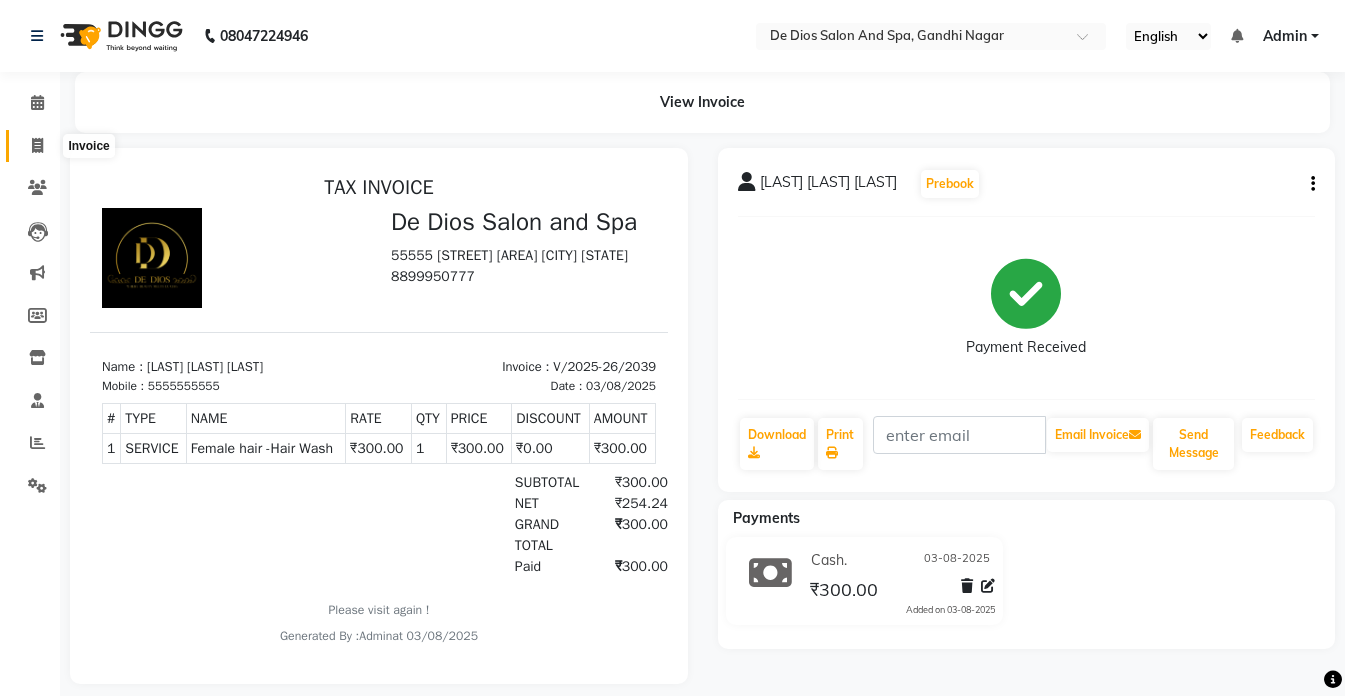 click 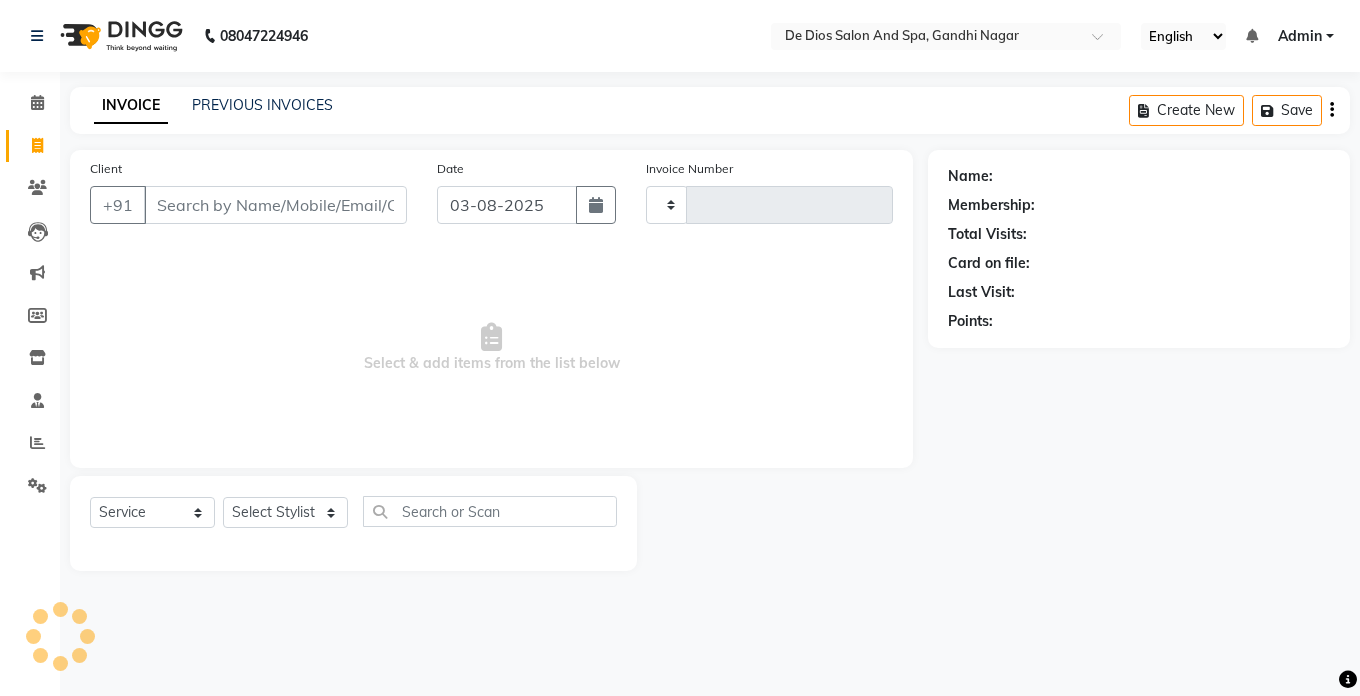 type on "2040" 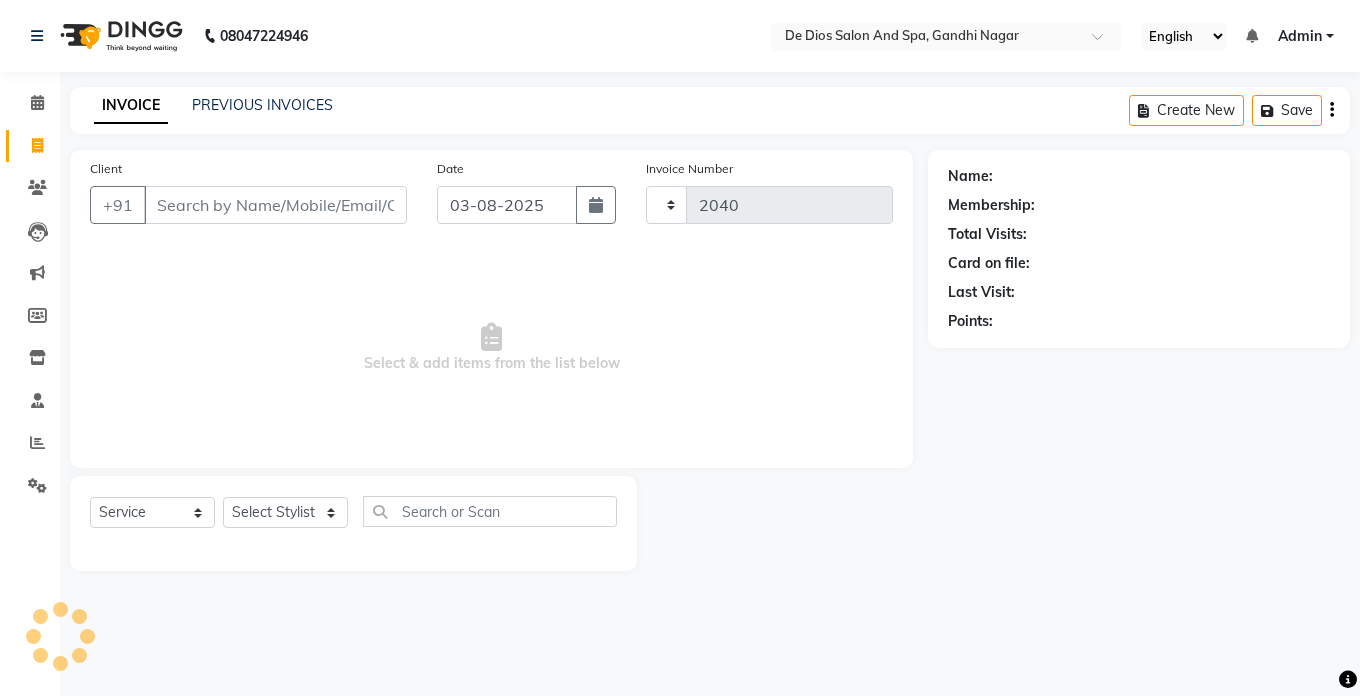 select on "6431" 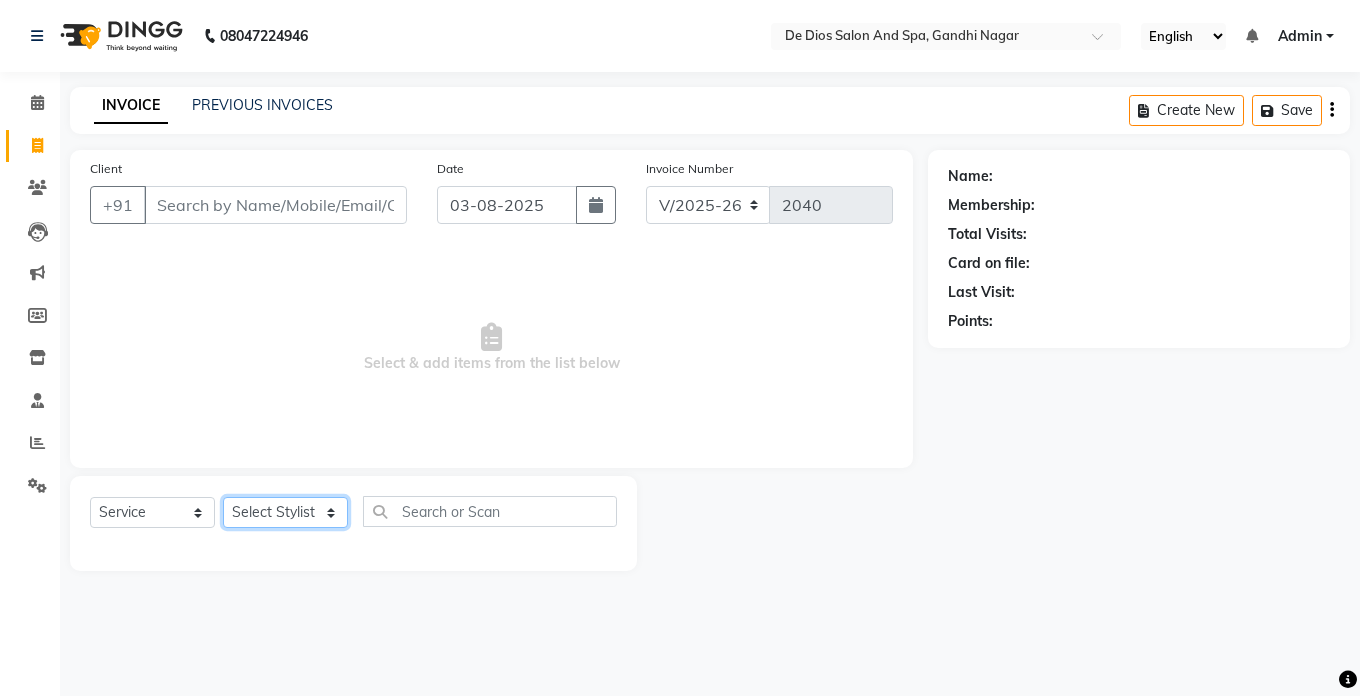 click on "Select Stylist" 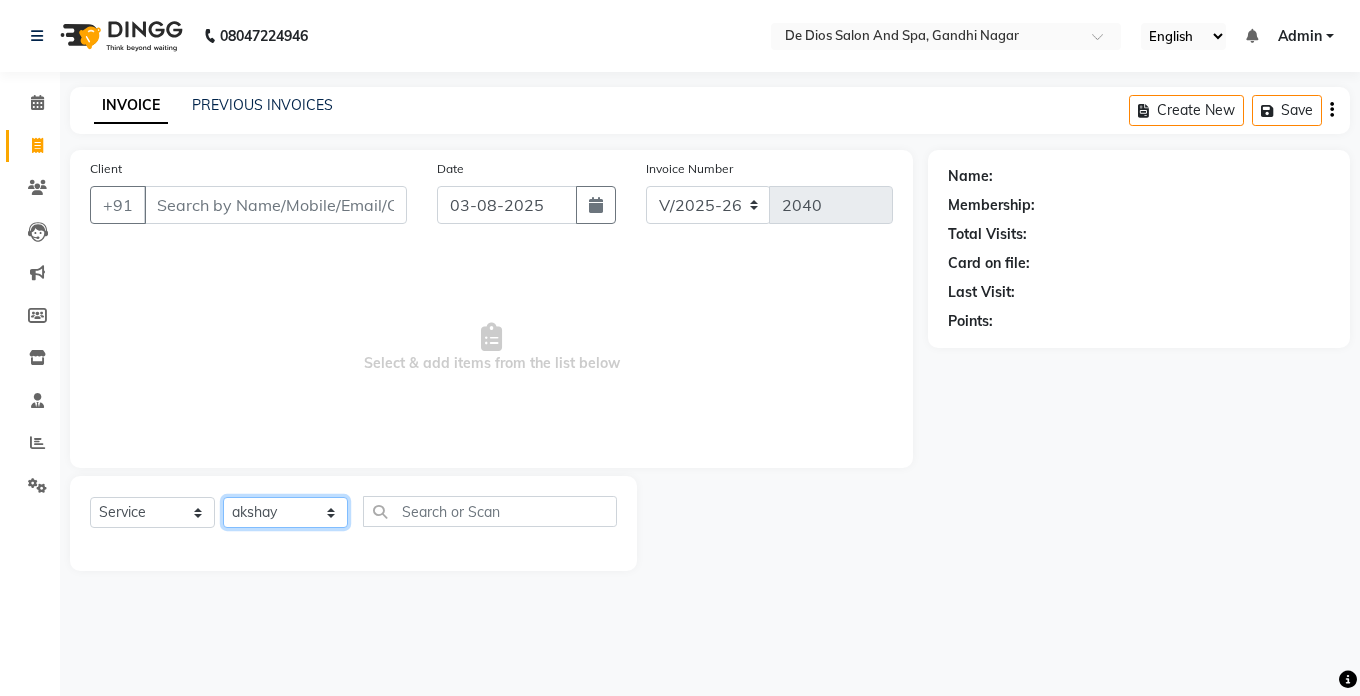 click on "Select Stylist [NAME] [NAME] [NAME] [NAME] [NAME] [NAME] [NAME] [NAME] [NAME] [NAME] [NAME] [NAME] [NAME]" 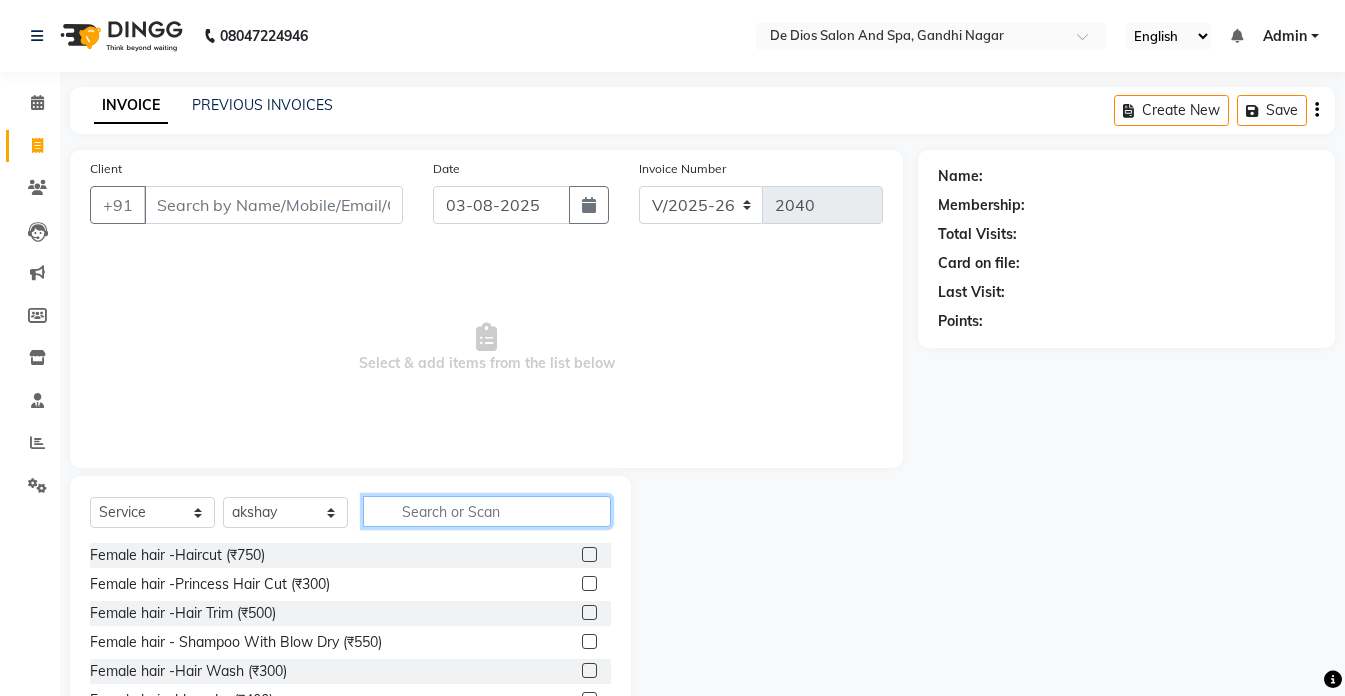 click 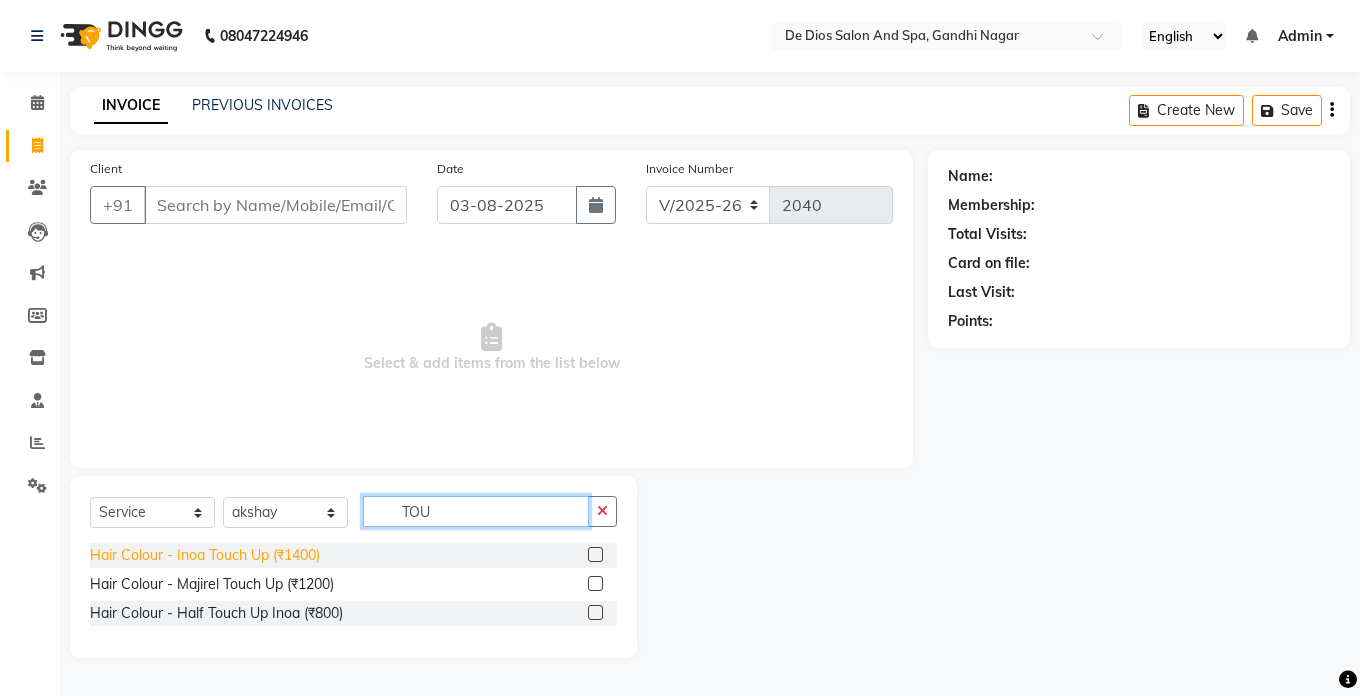 type on "TOU" 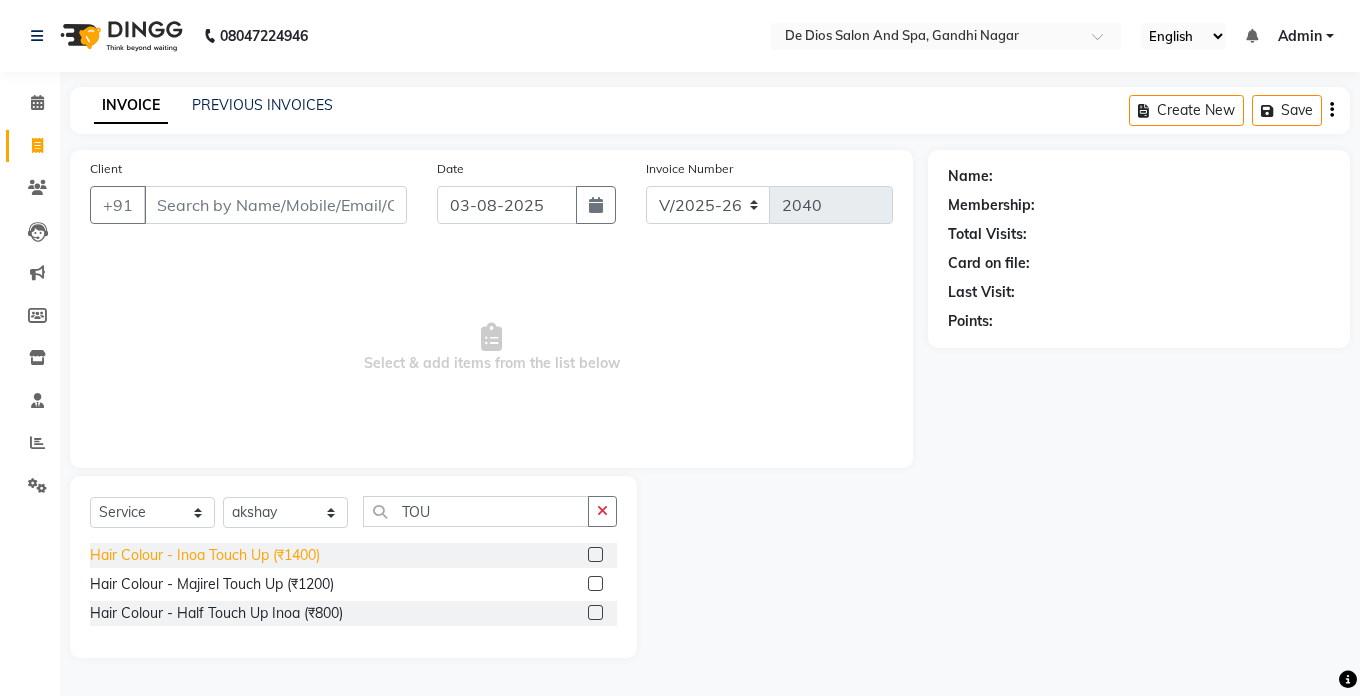 click on "Hair Colour - Inoa Touch Up (₹1400)" 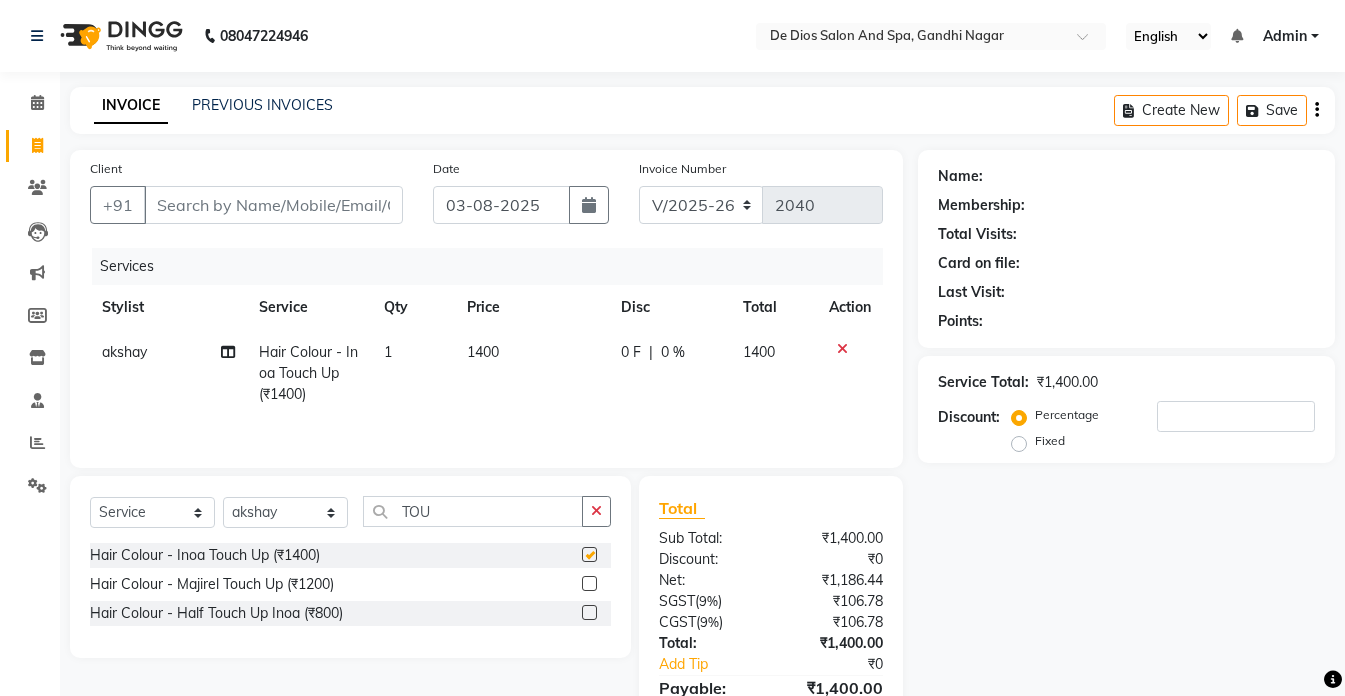 checkbox on "false" 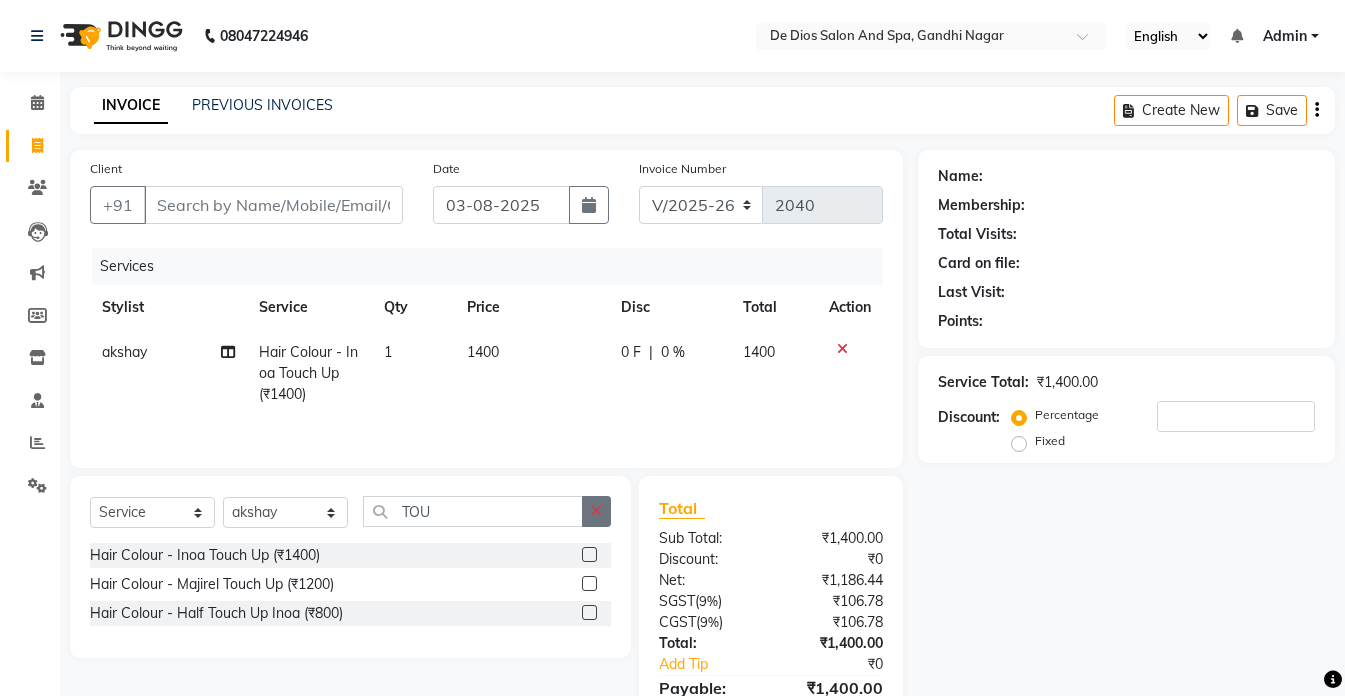 click 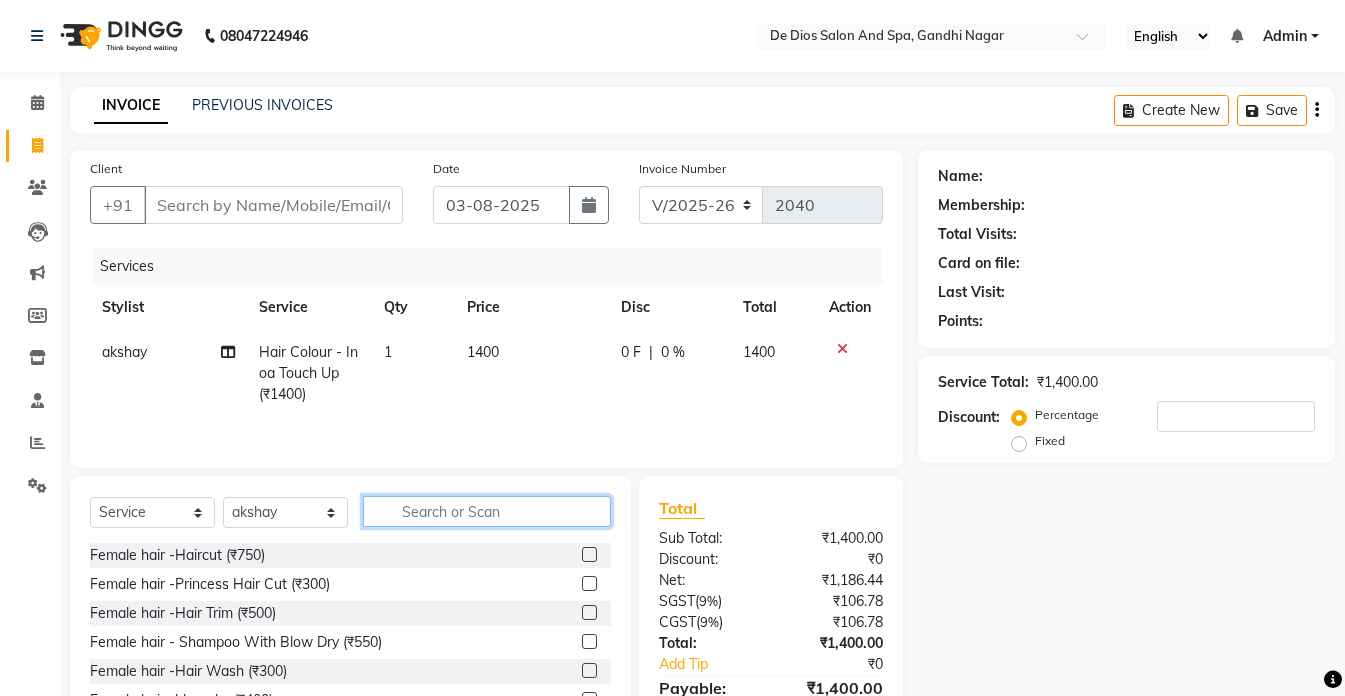 click 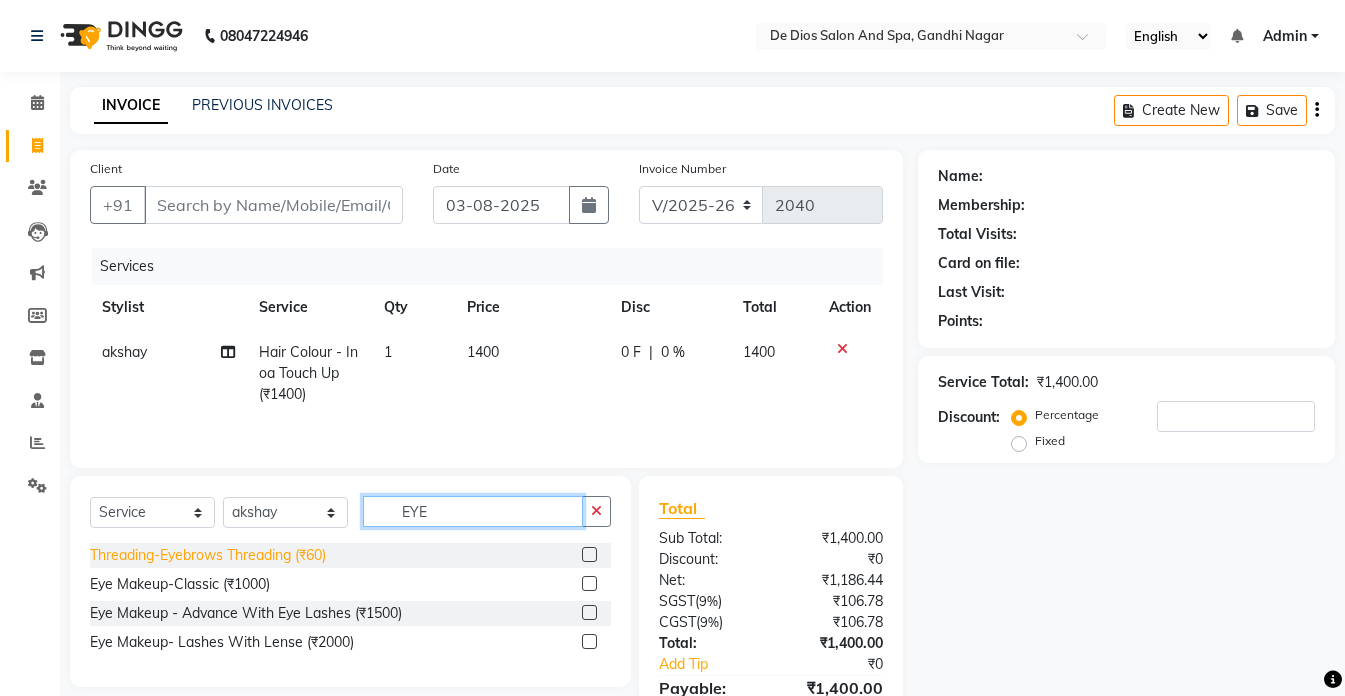 type on "EYE" 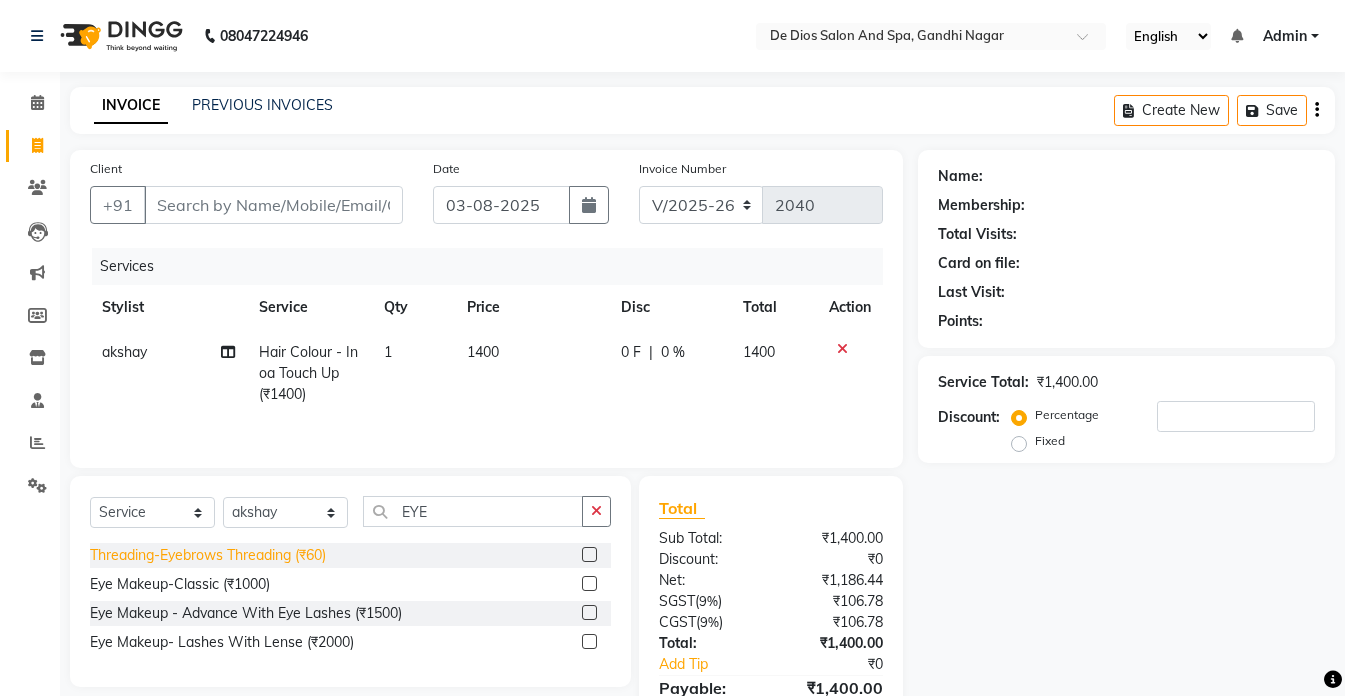 click on "Threading-Eyebrows Threading (₹60)" 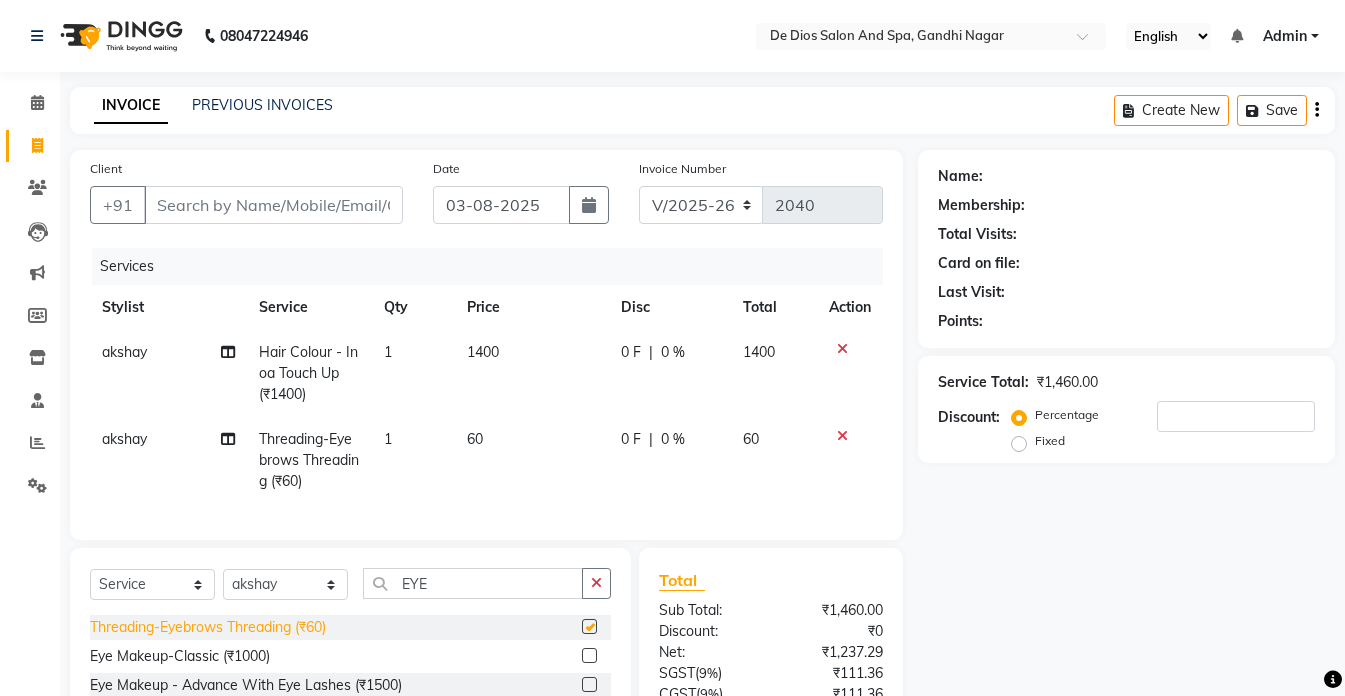 checkbox on "false" 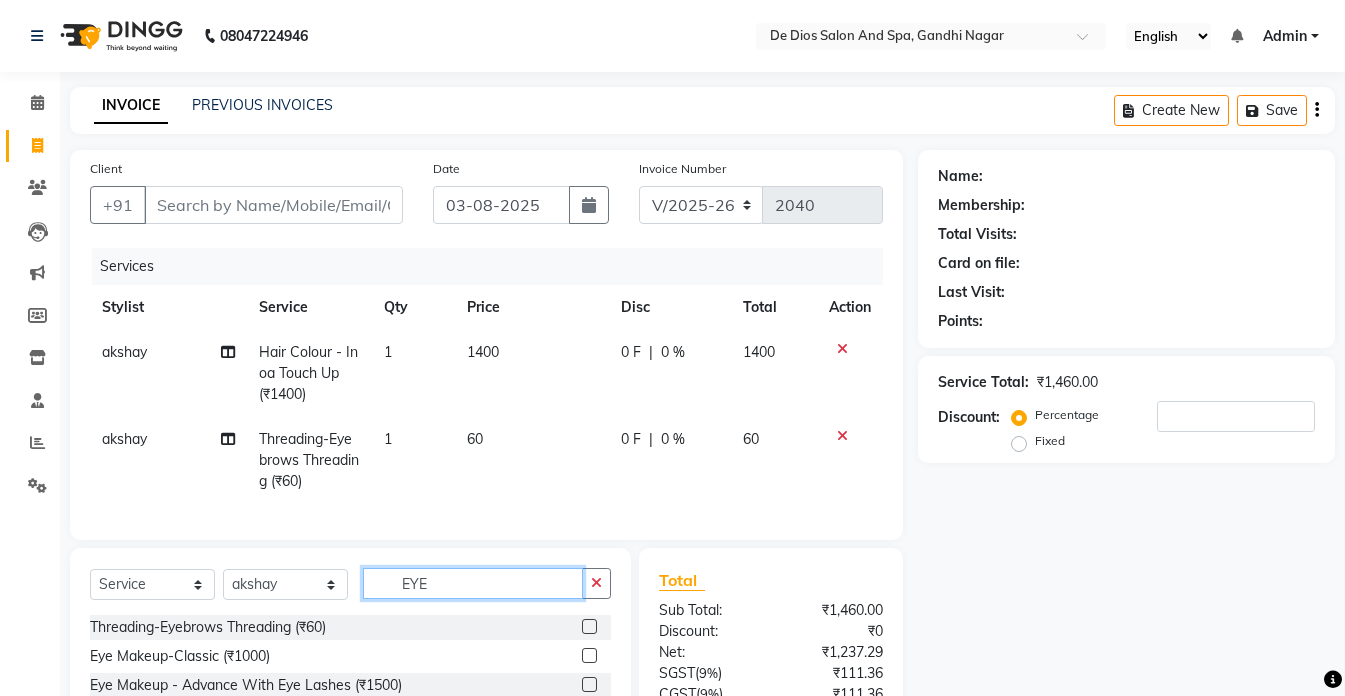click on "EYE" 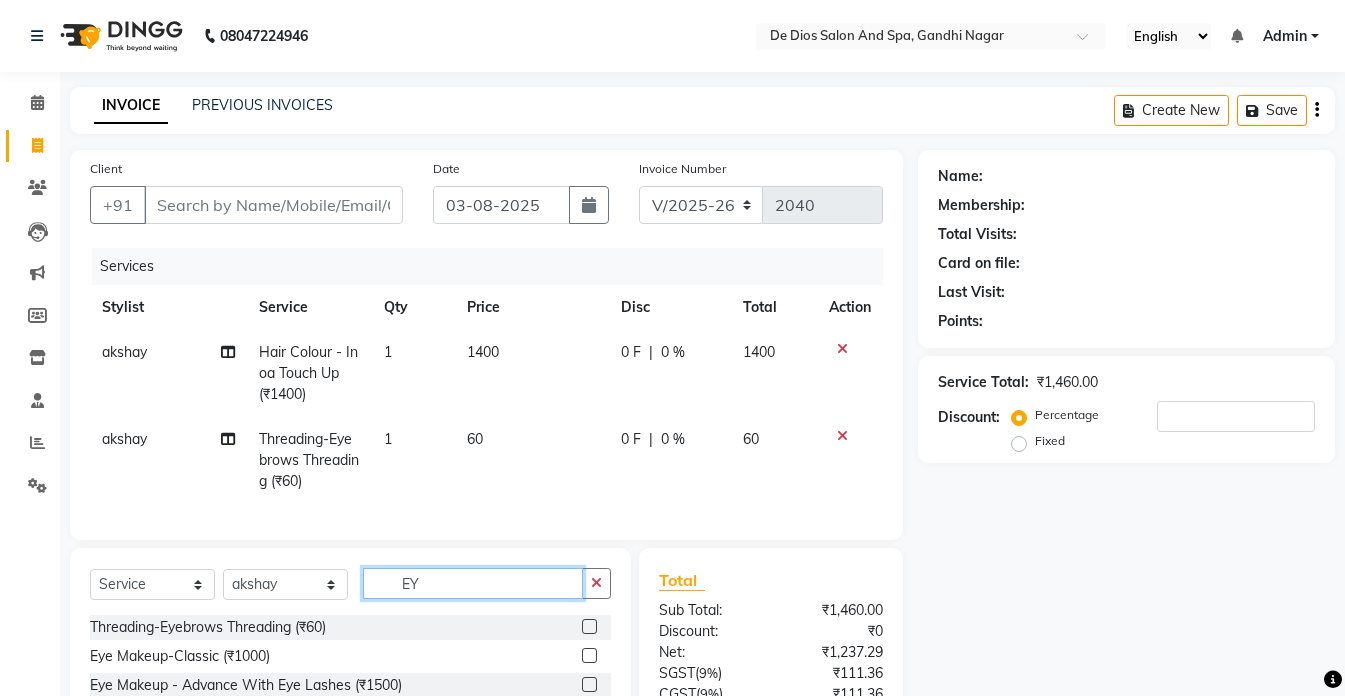 type on "E" 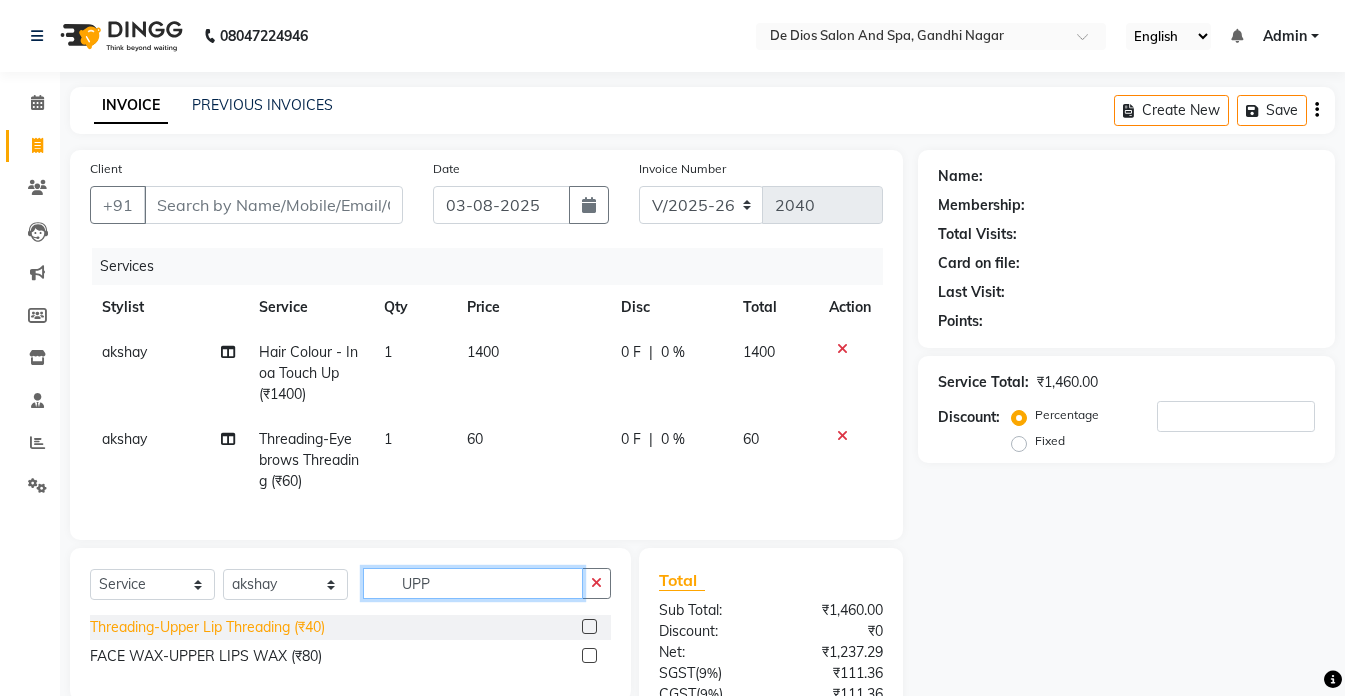 type on "UPP" 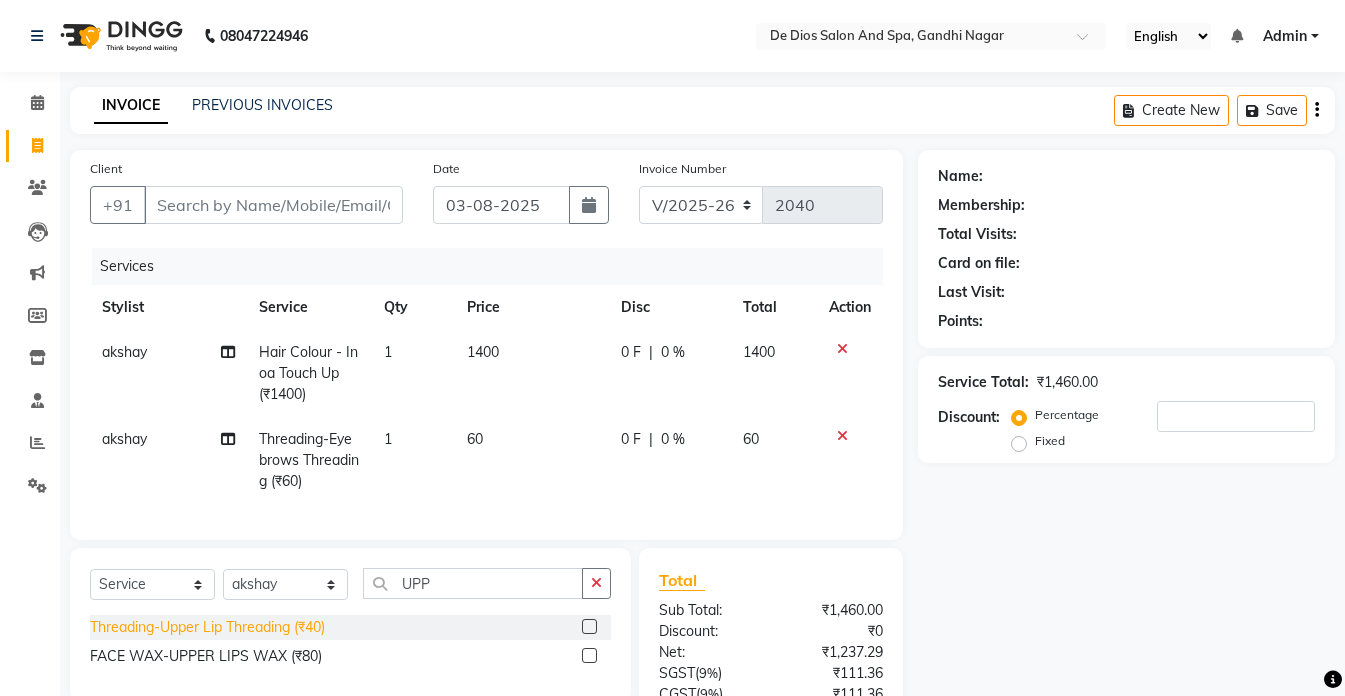 click on "Threading-Upper Lip Threading (₹40)" 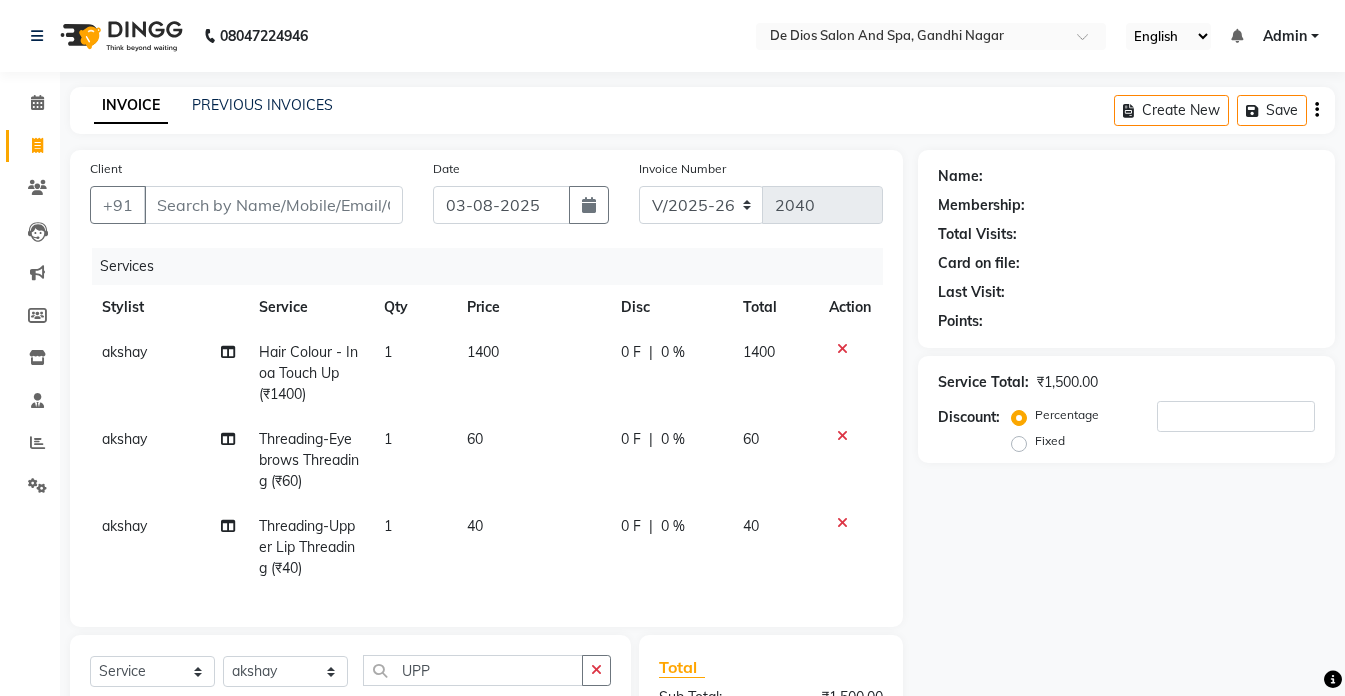 checkbox on "false" 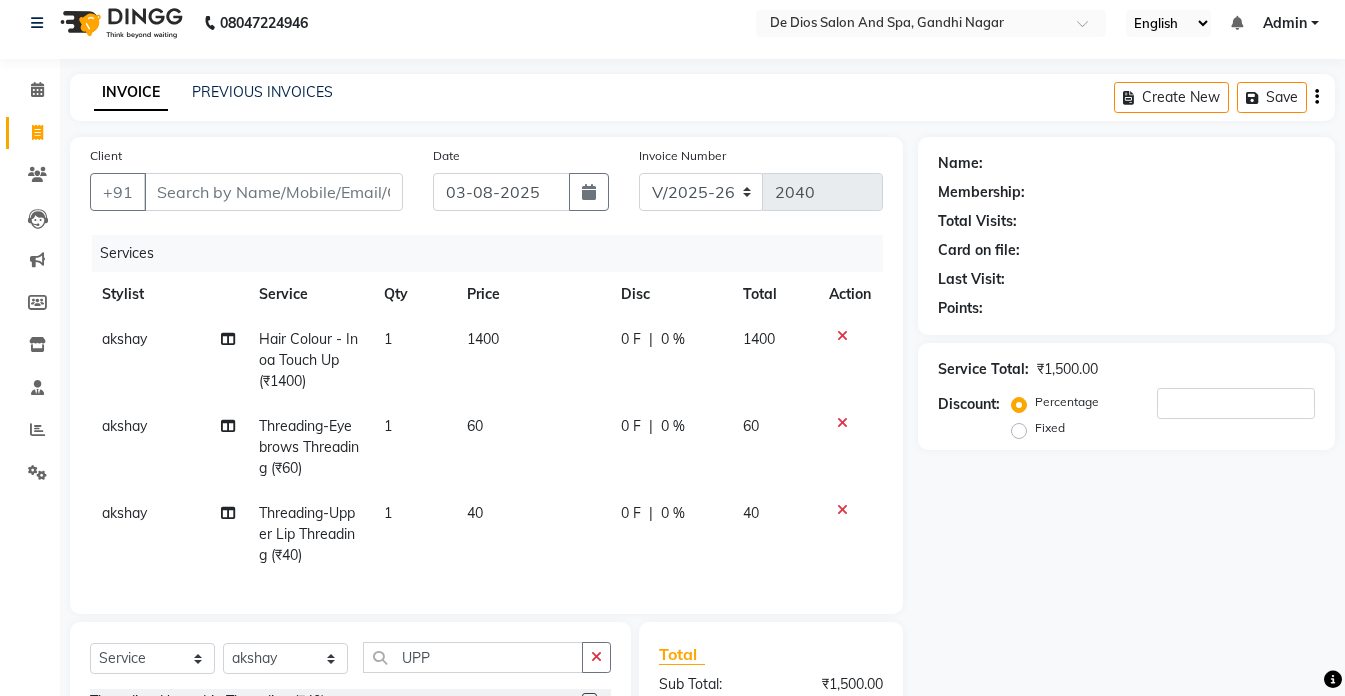 scroll, scrollTop: 0, scrollLeft: 0, axis: both 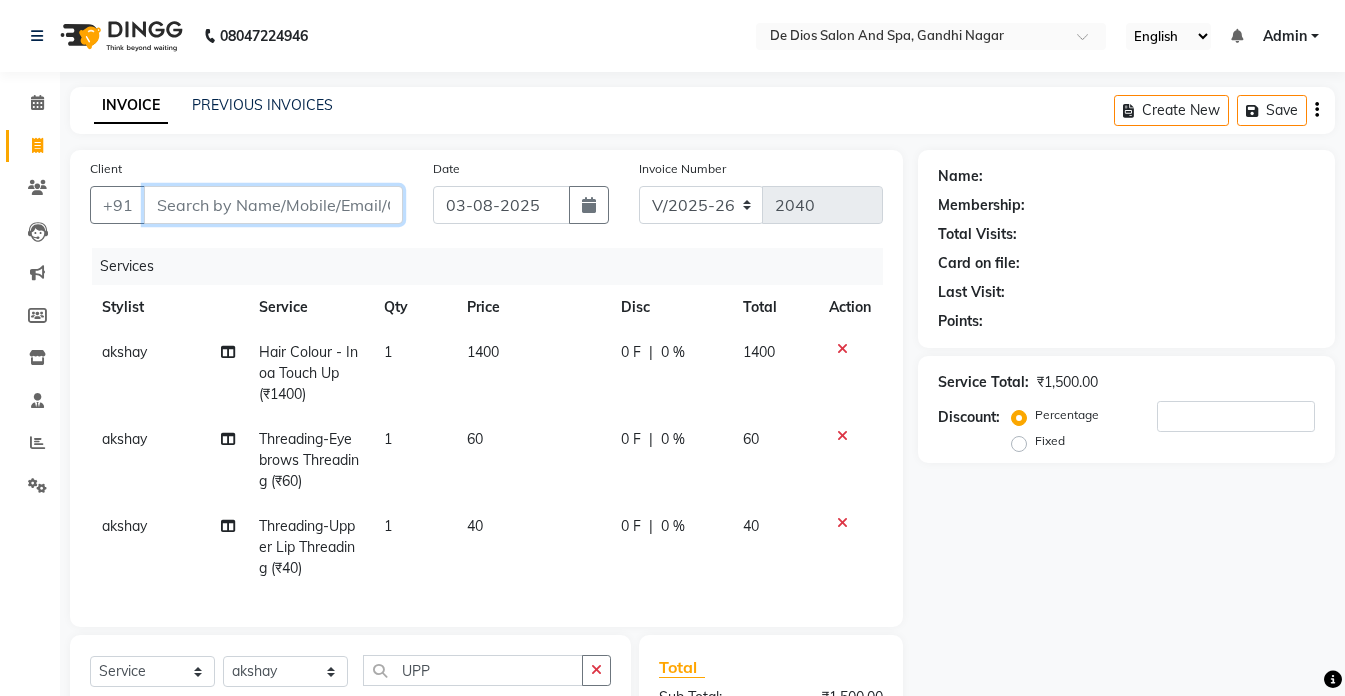 click on "Client" at bounding box center (273, 205) 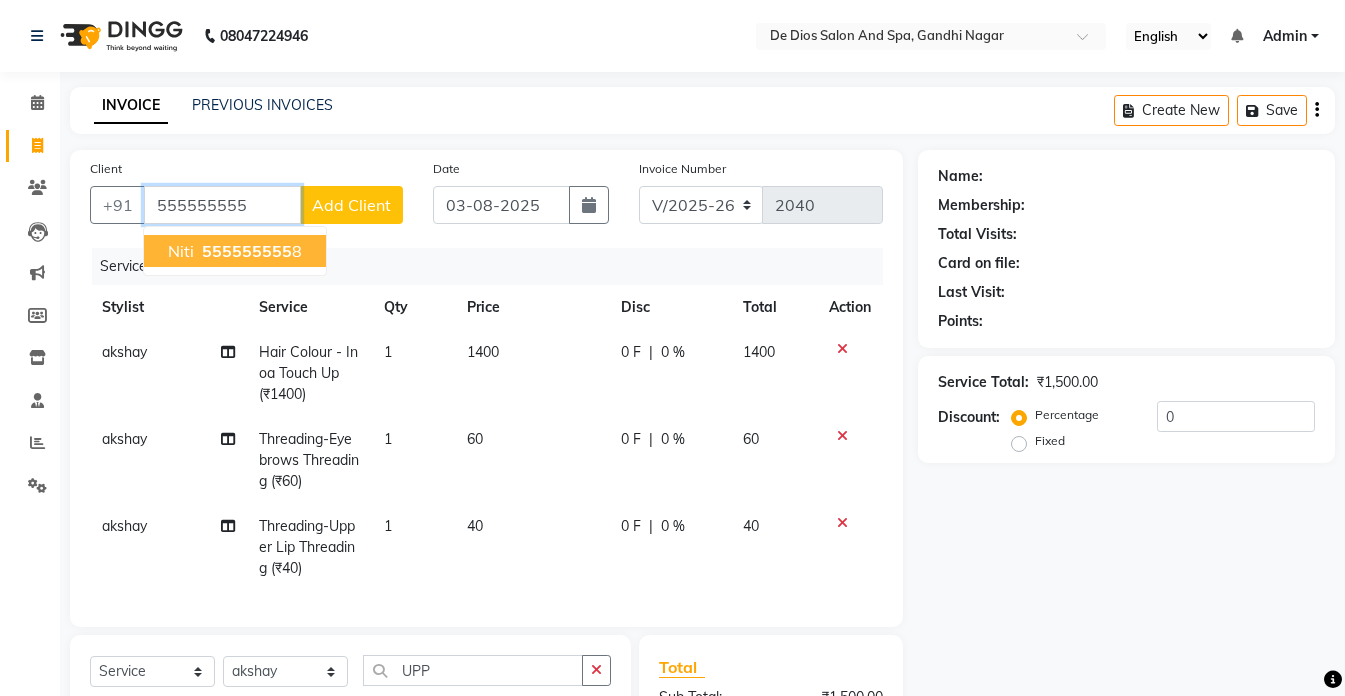 click on "[LAST]   555555555 5" at bounding box center (235, 251) 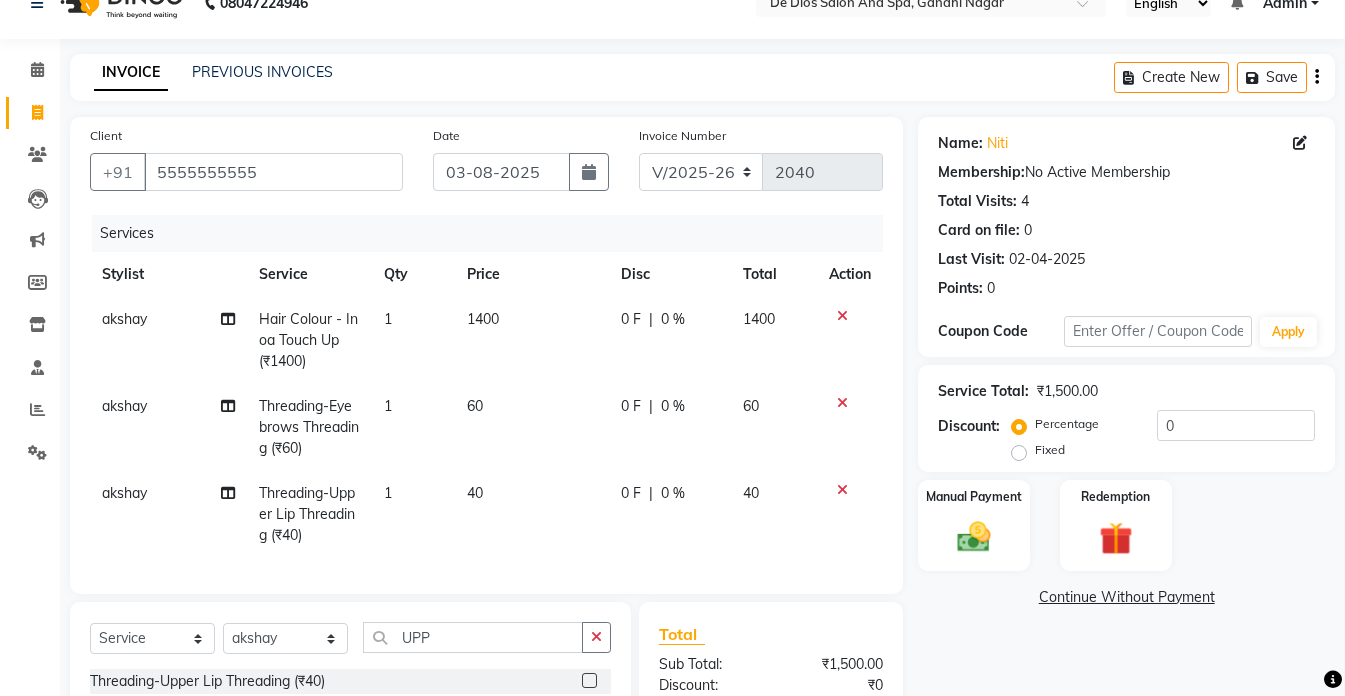 scroll, scrollTop: 0, scrollLeft: 0, axis: both 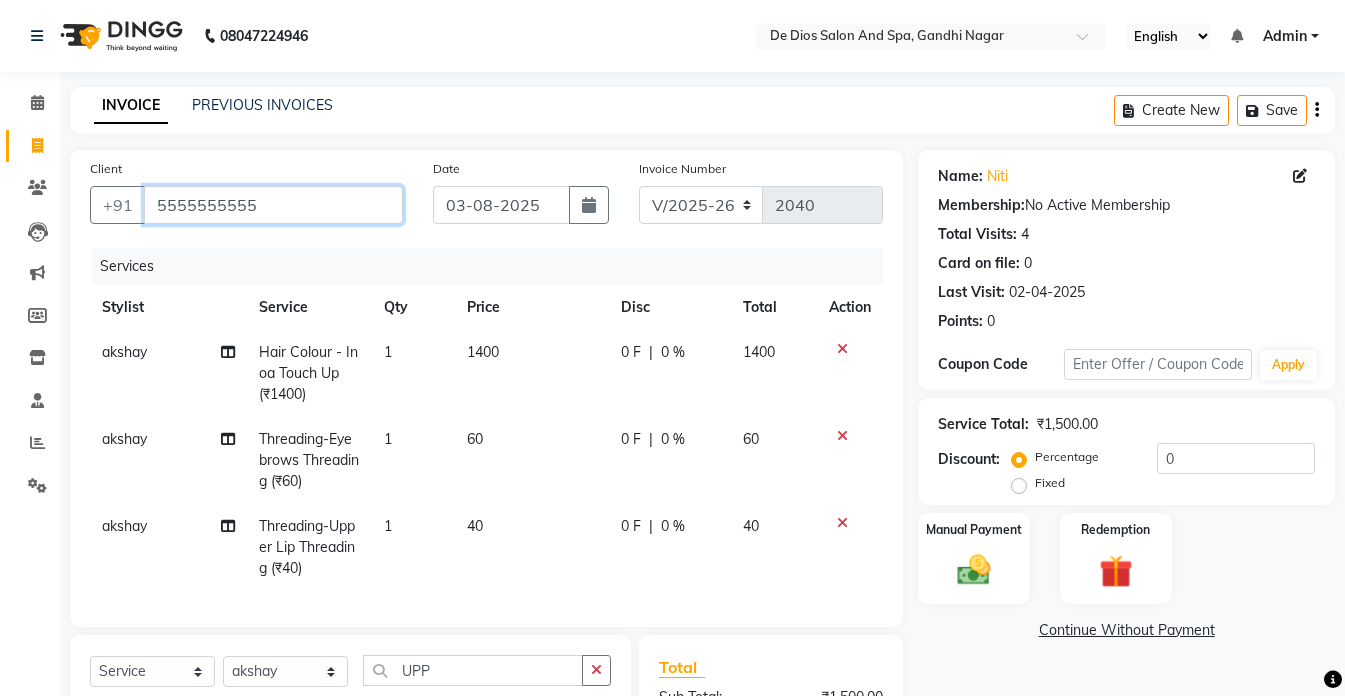 click on "5555555555" at bounding box center (273, 205) 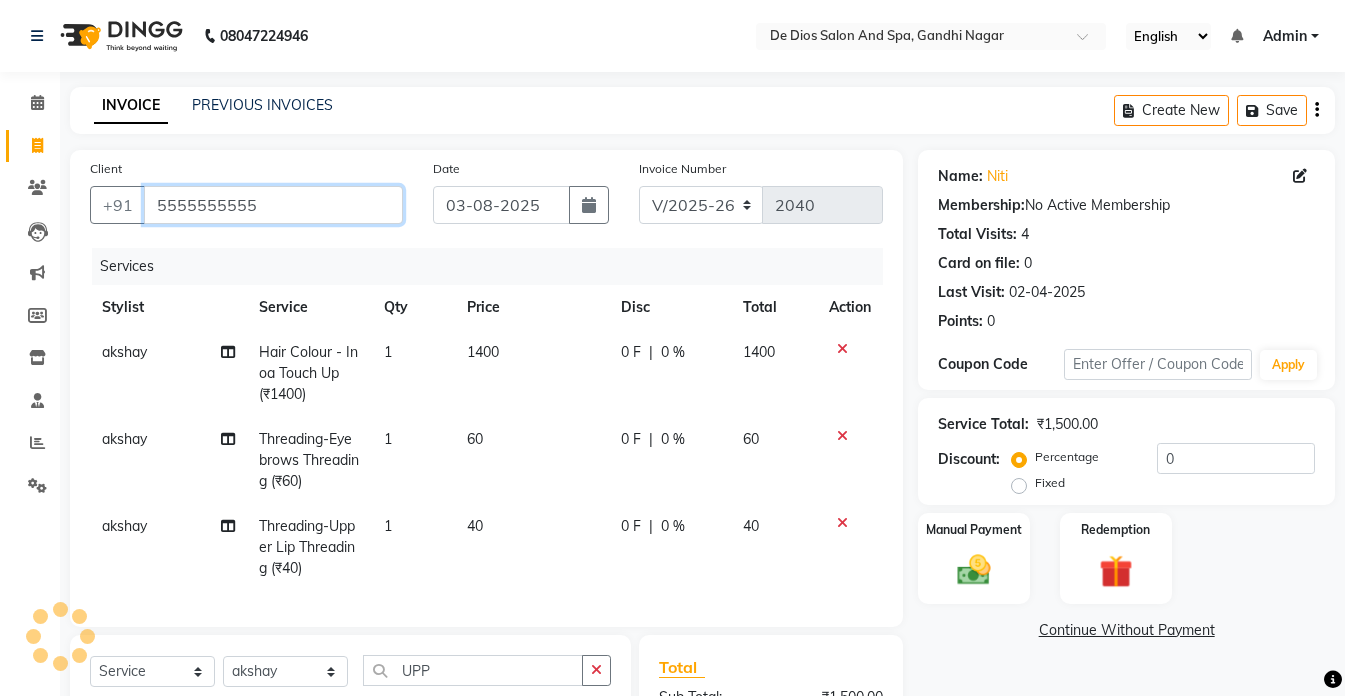 click on "5555555555" at bounding box center (273, 205) 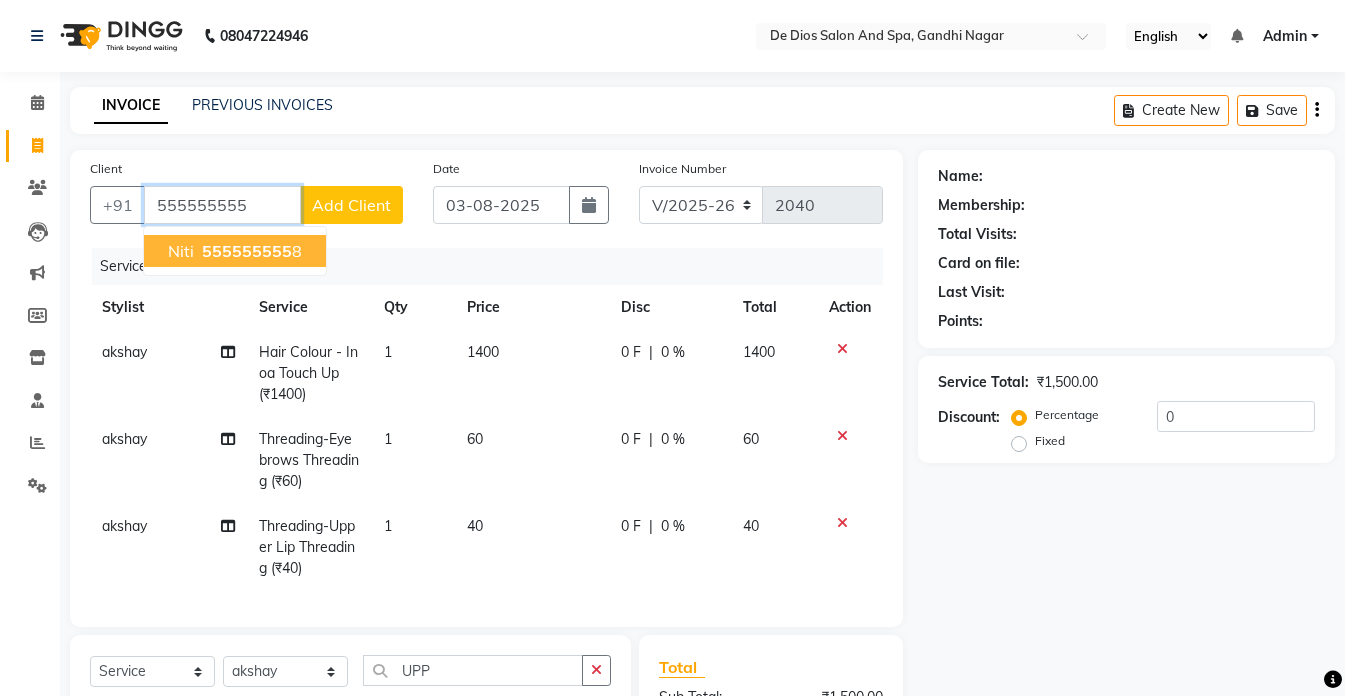 click on "555555555" at bounding box center (247, 251) 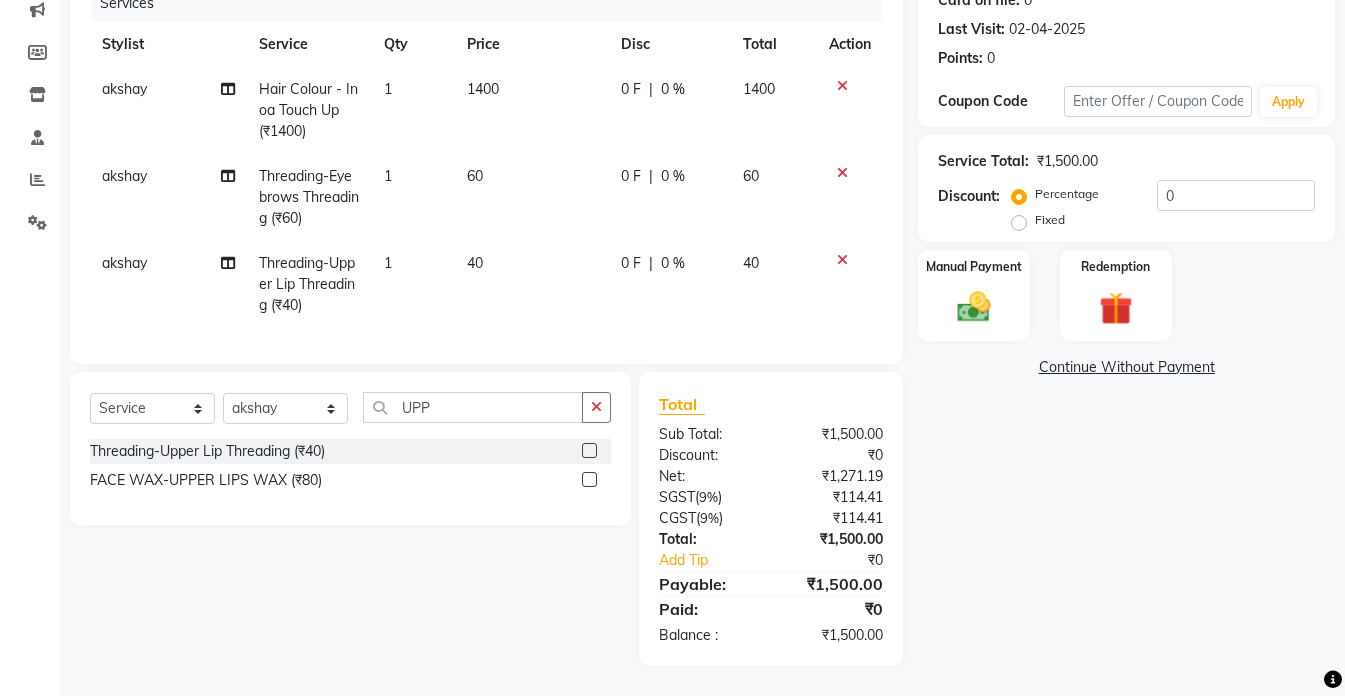 scroll, scrollTop: 278, scrollLeft: 0, axis: vertical 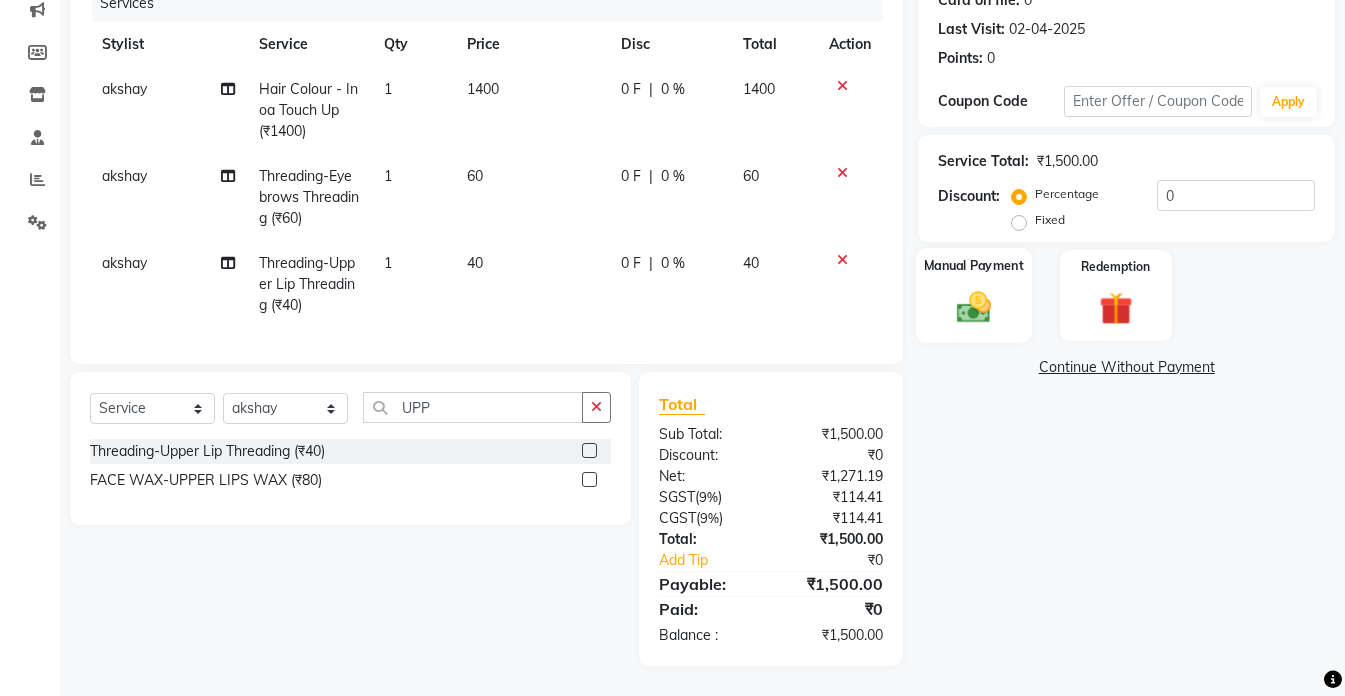 click 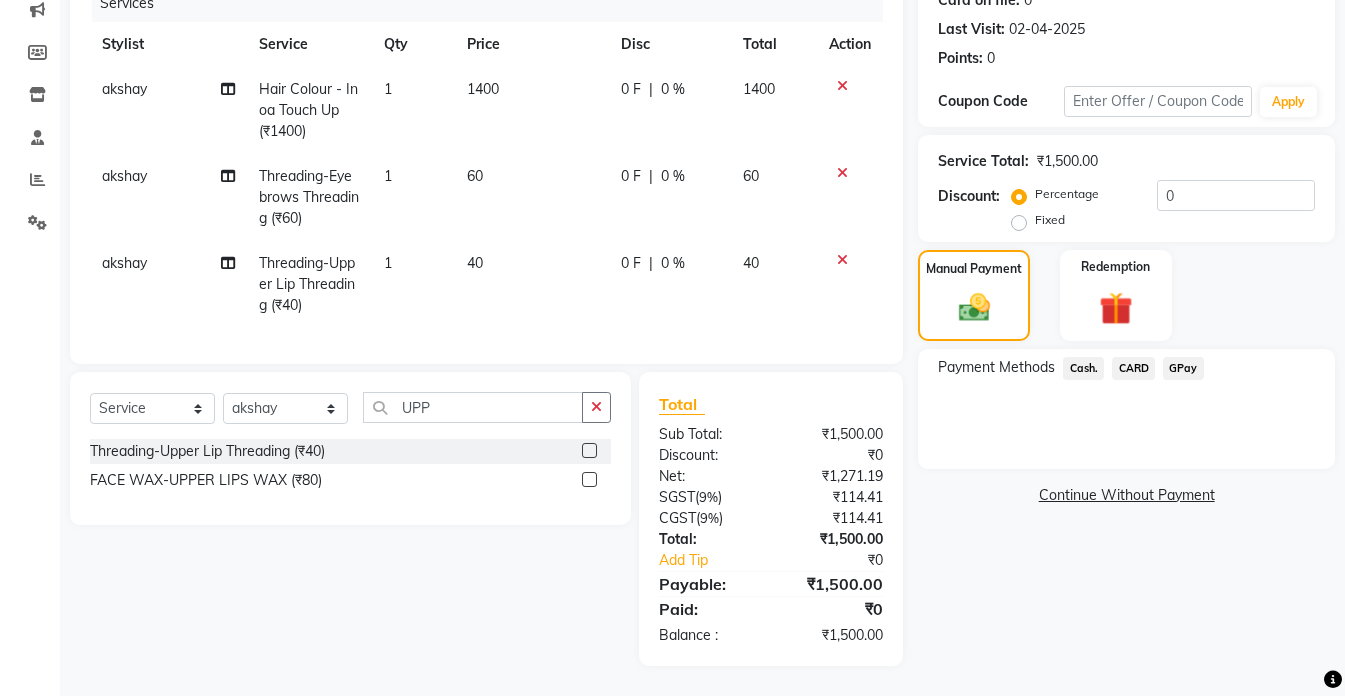 click on "Cash." 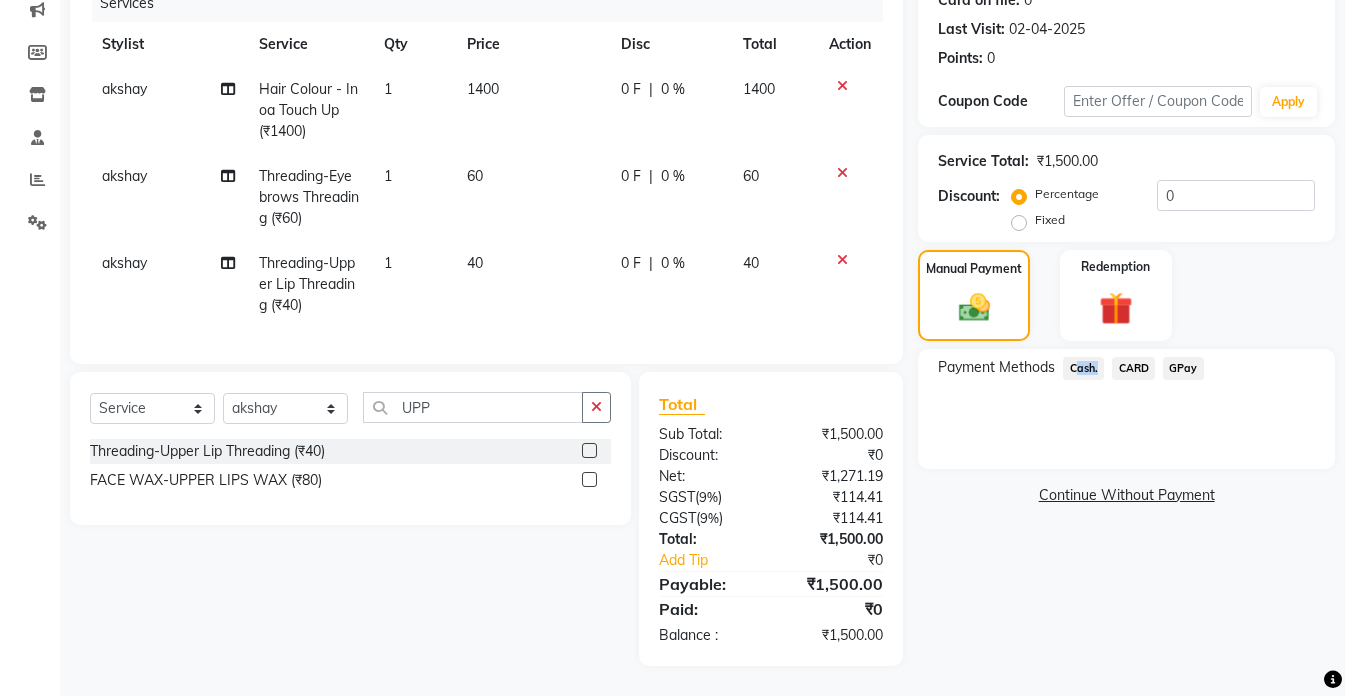 click on "Cash." 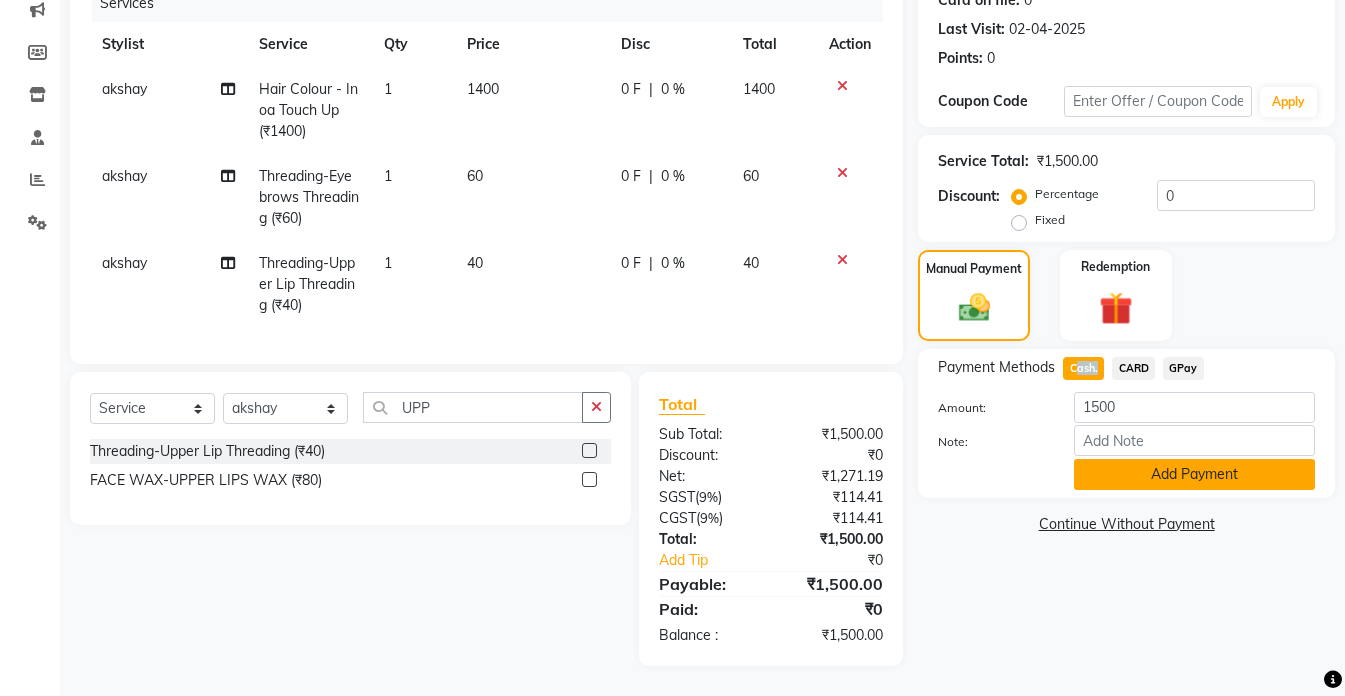 drag, startPoint x: 1081, startPoint y: 354, endPoint x: 1134, endPoint y: 448, distance: 107.912 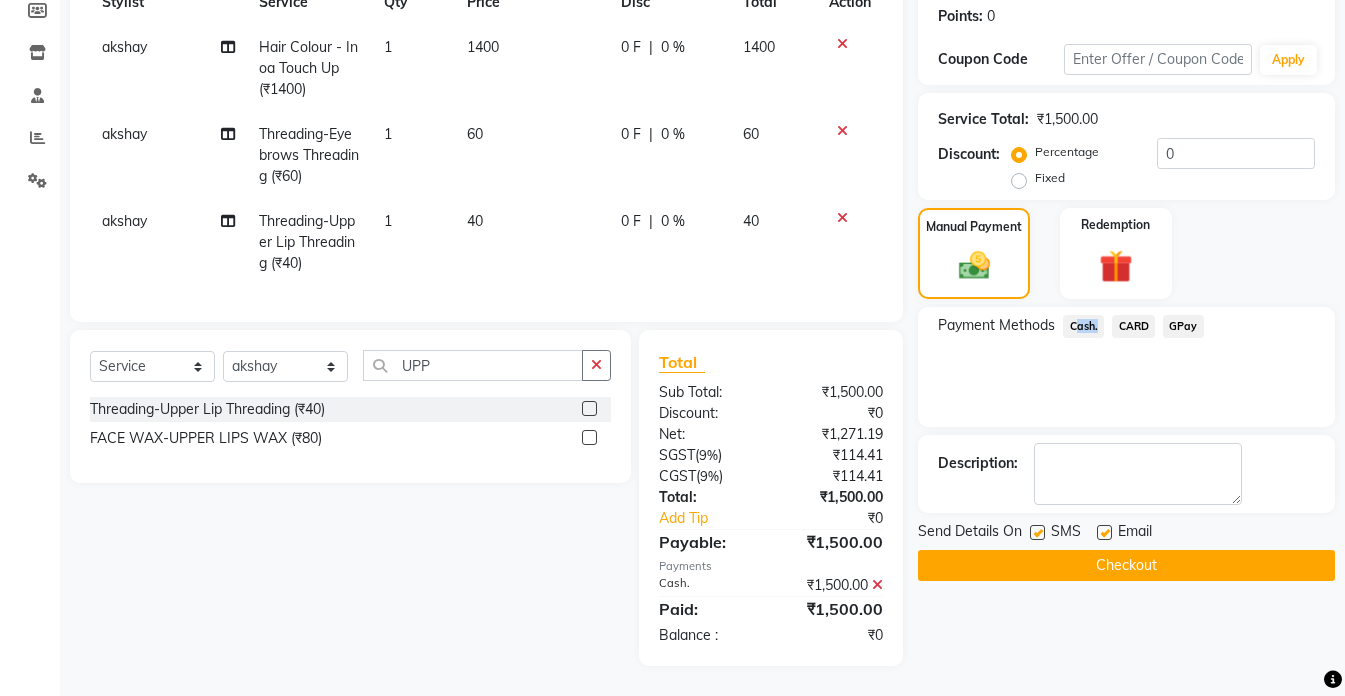 scroll, scrollTop: 320, scrollLeft: 0, axis: vertical 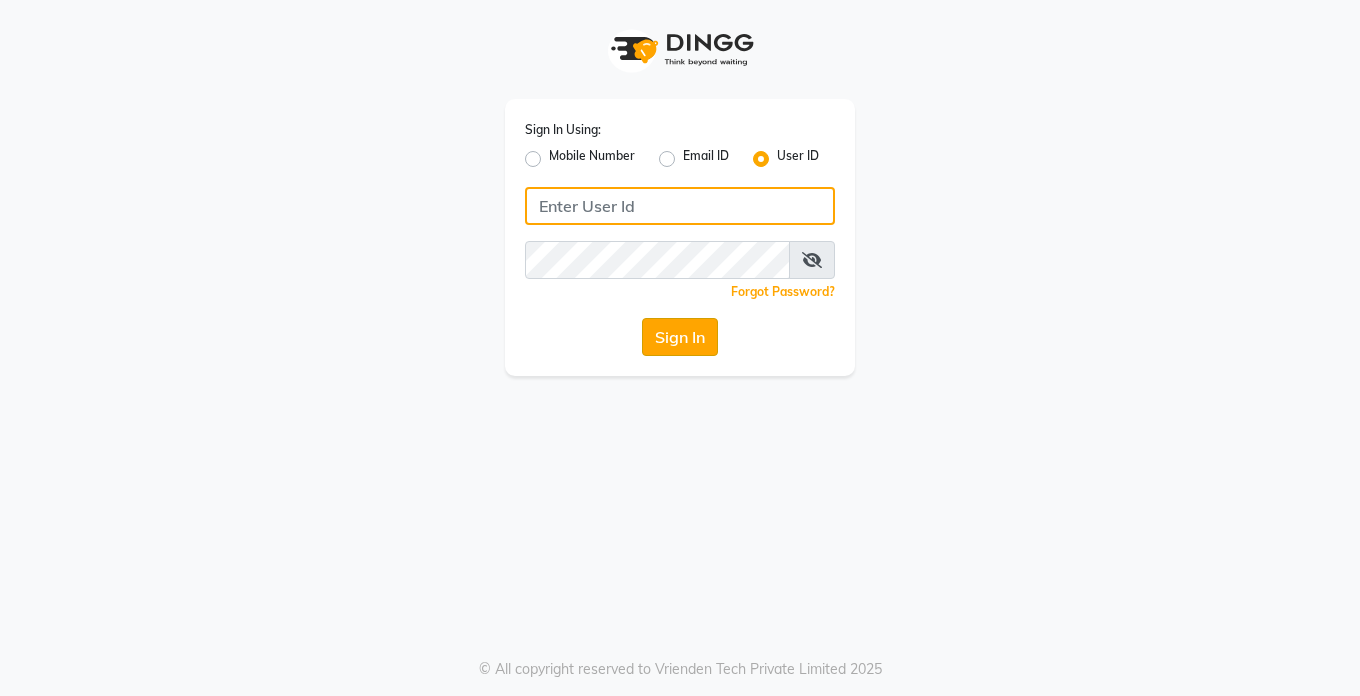 type on "Dedios123" 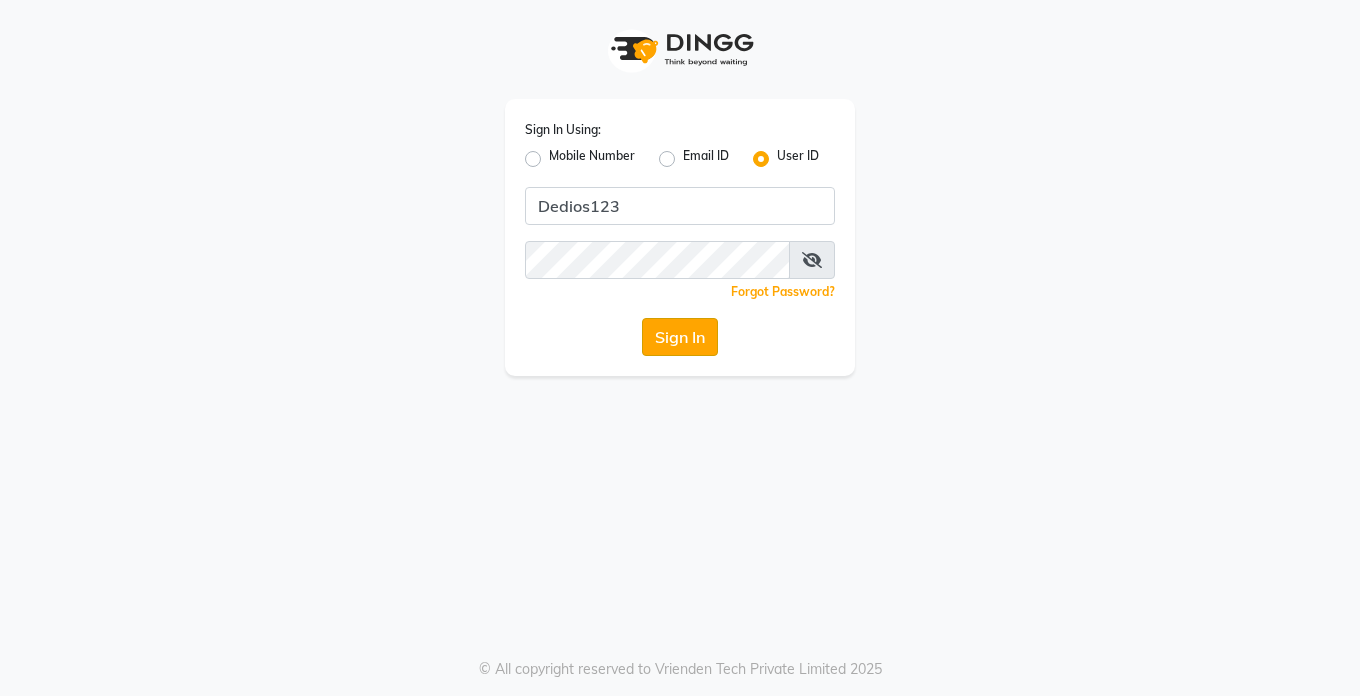 click on "Sign In" 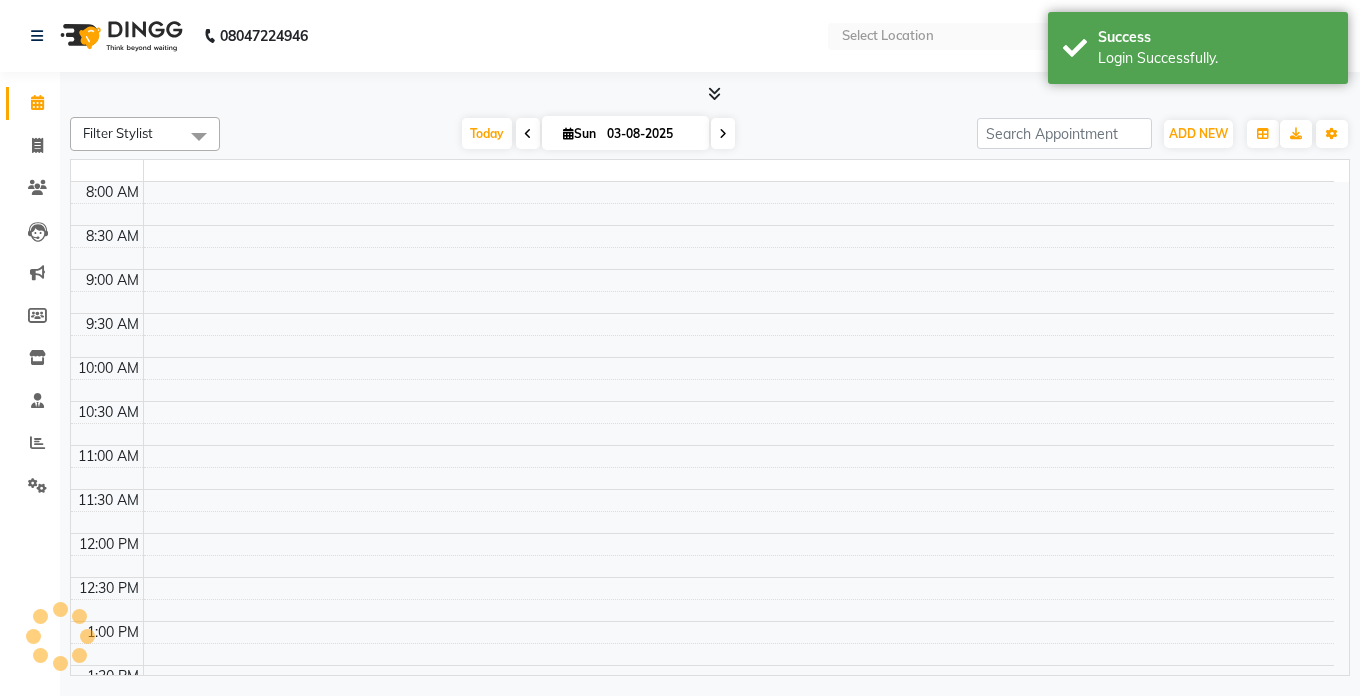 select on "en" 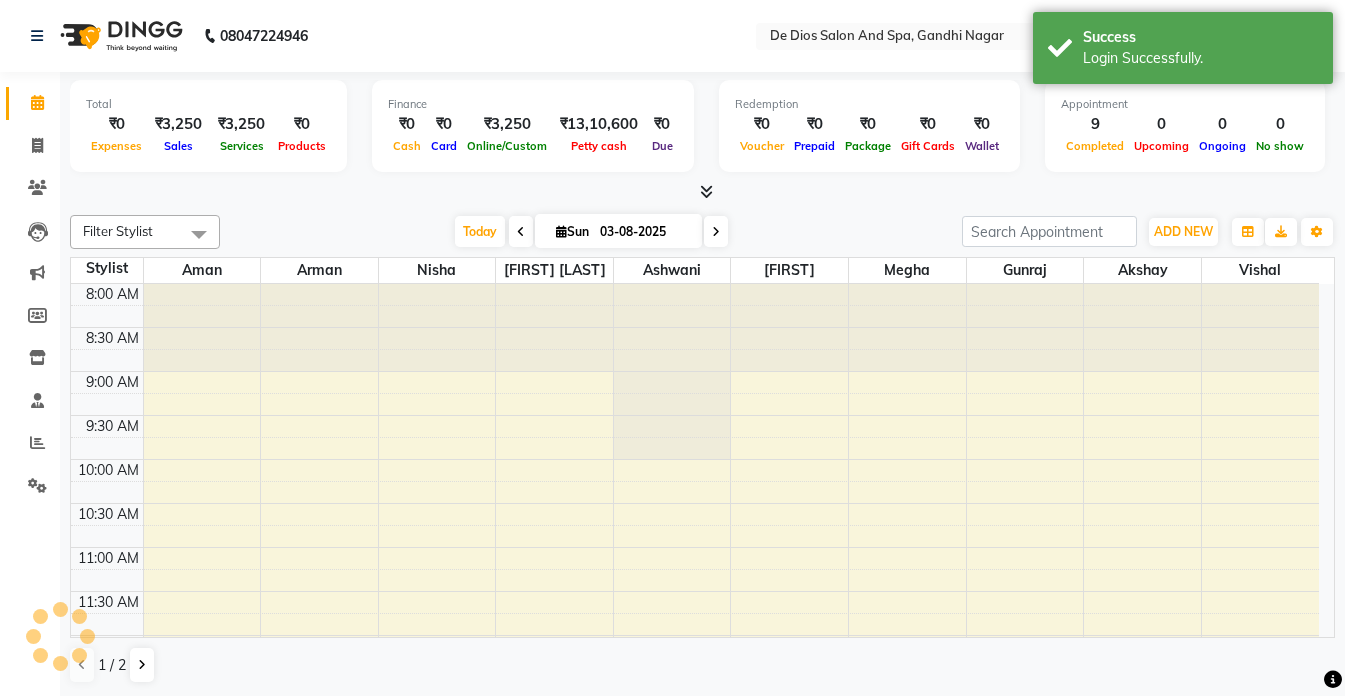 scroll, scrollTop: 0, scrollLeft: 0, axis: both 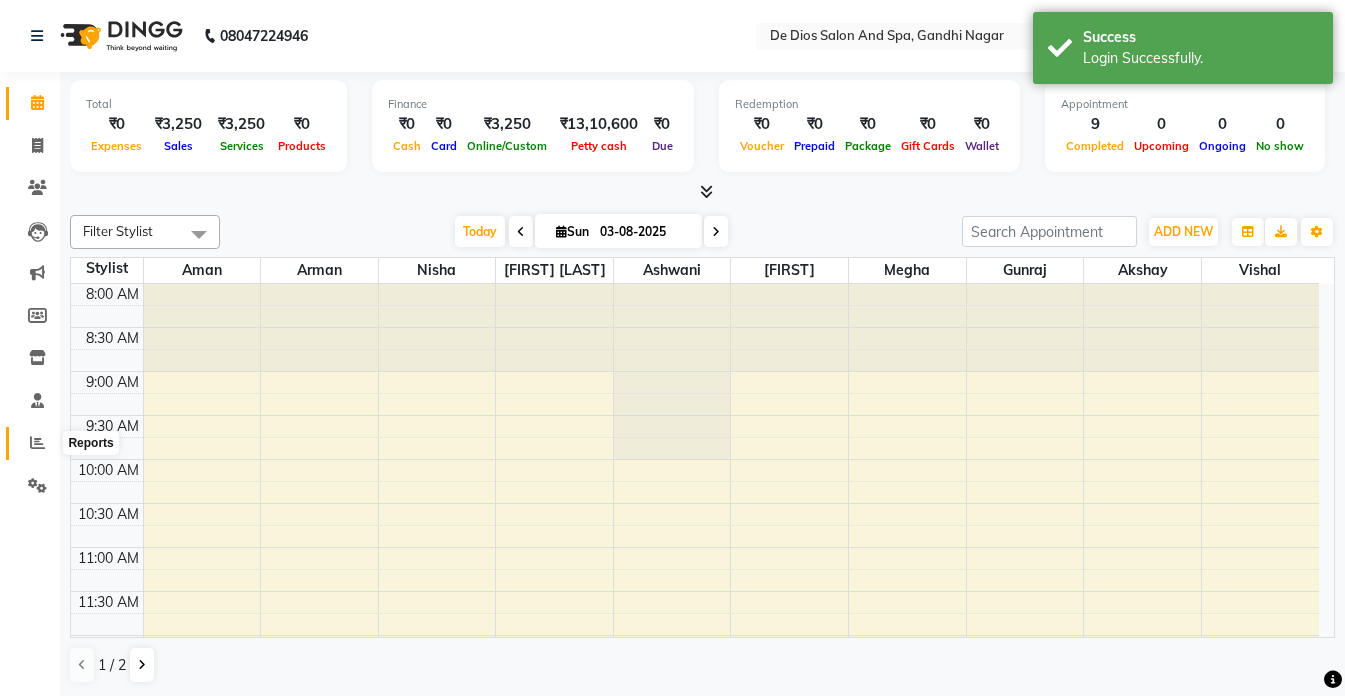 click 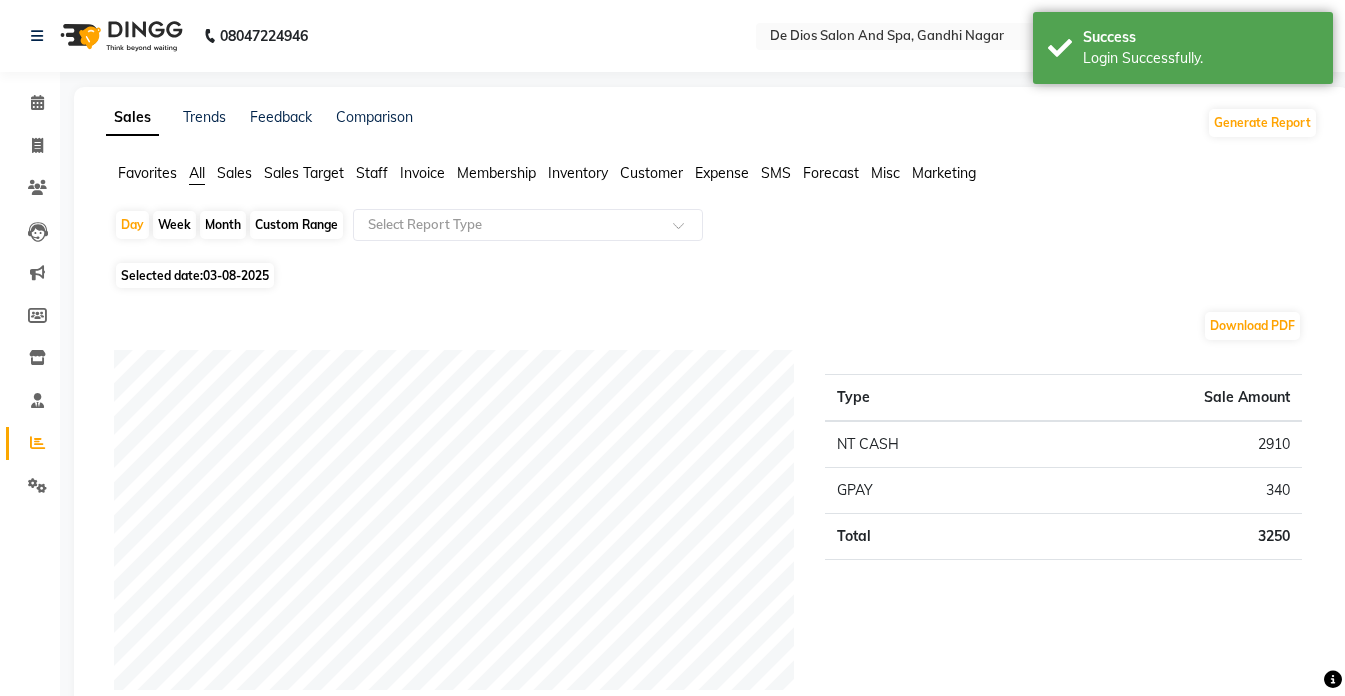click on "Staff" 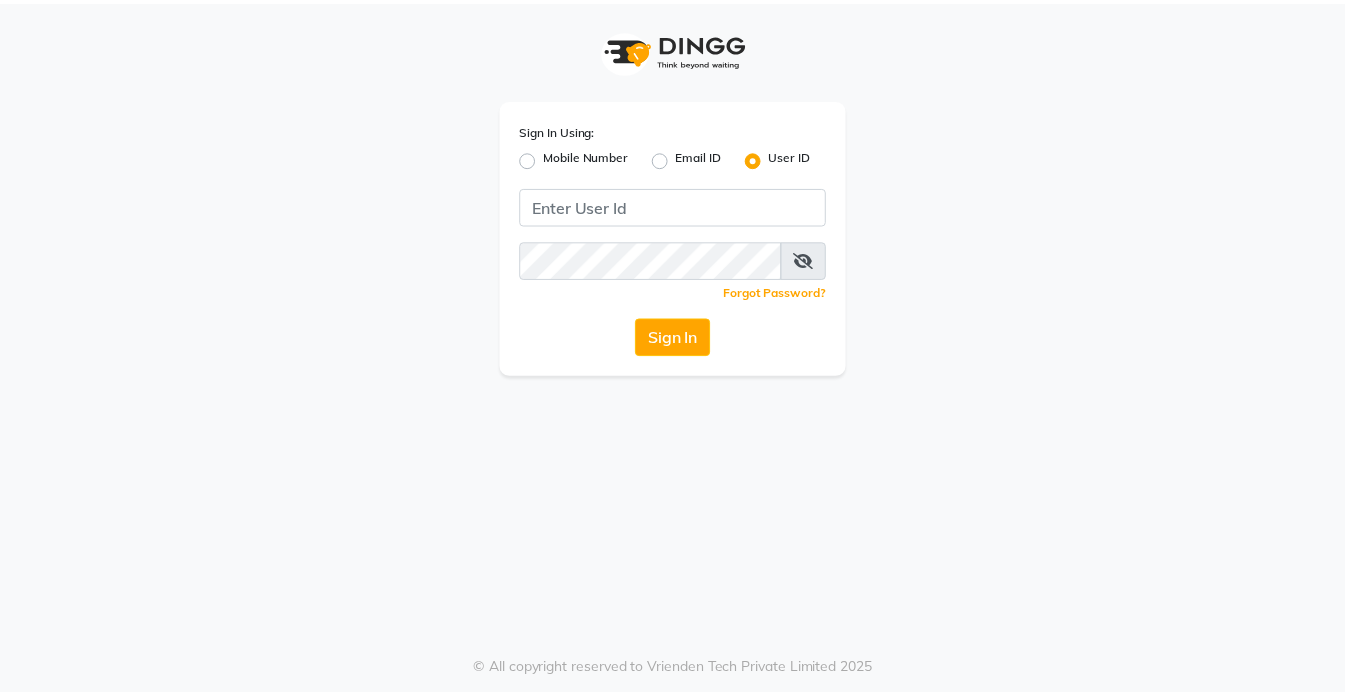 scroll, scrollTop: 0, scrollLeft: 0, axis: both 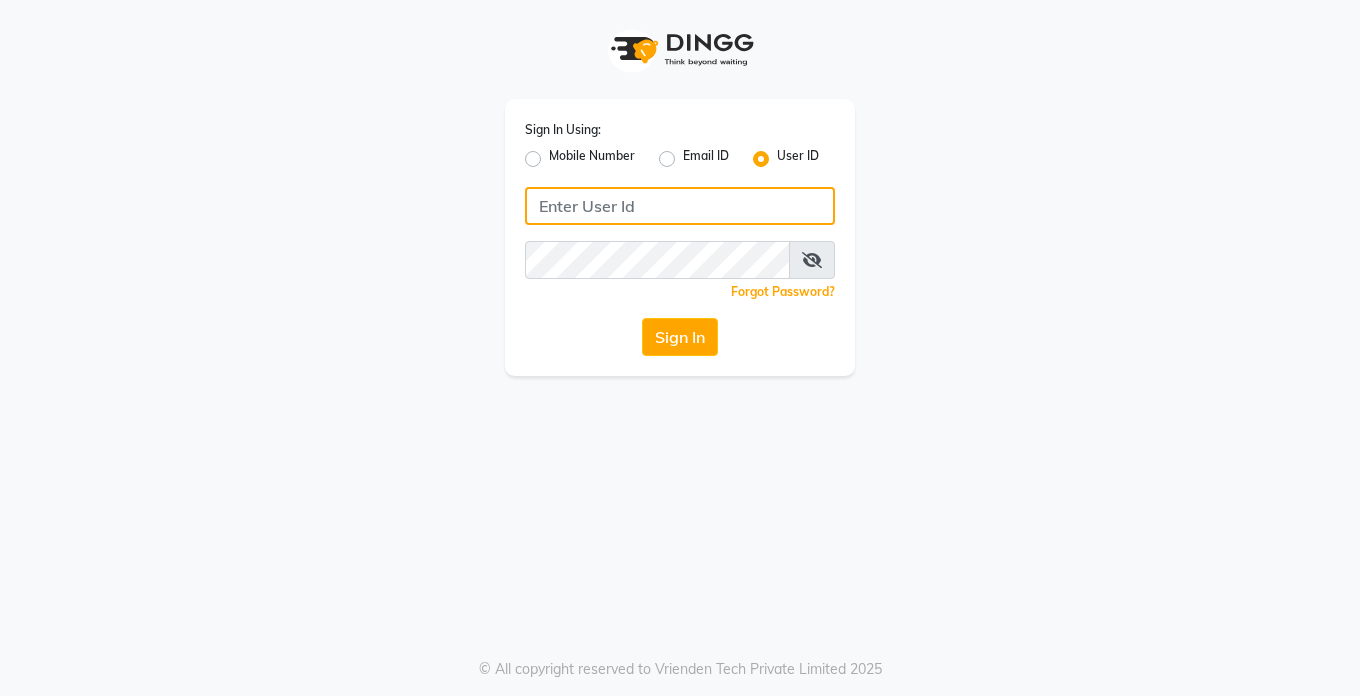 type on "Dedios123" 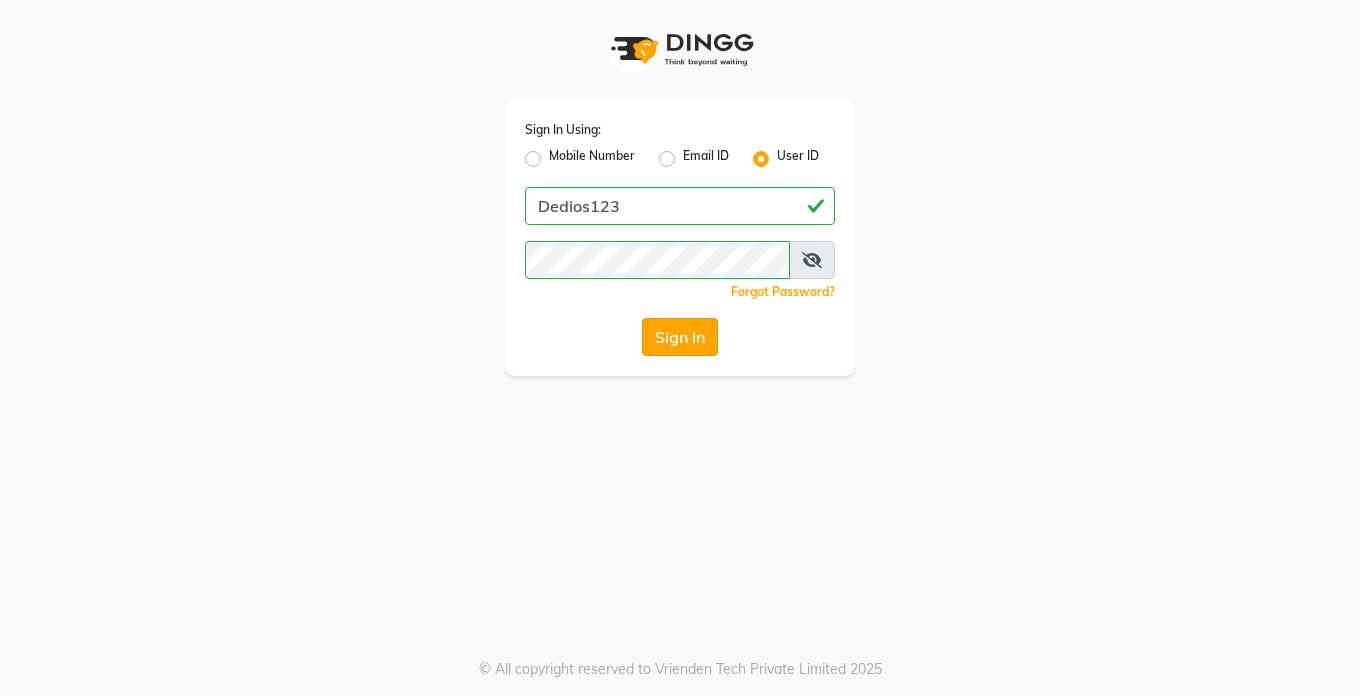 drag, startPoint x: 0, startPoint y: 75, endPoint x: 687, endPoint y: 332, distance: 733.49713 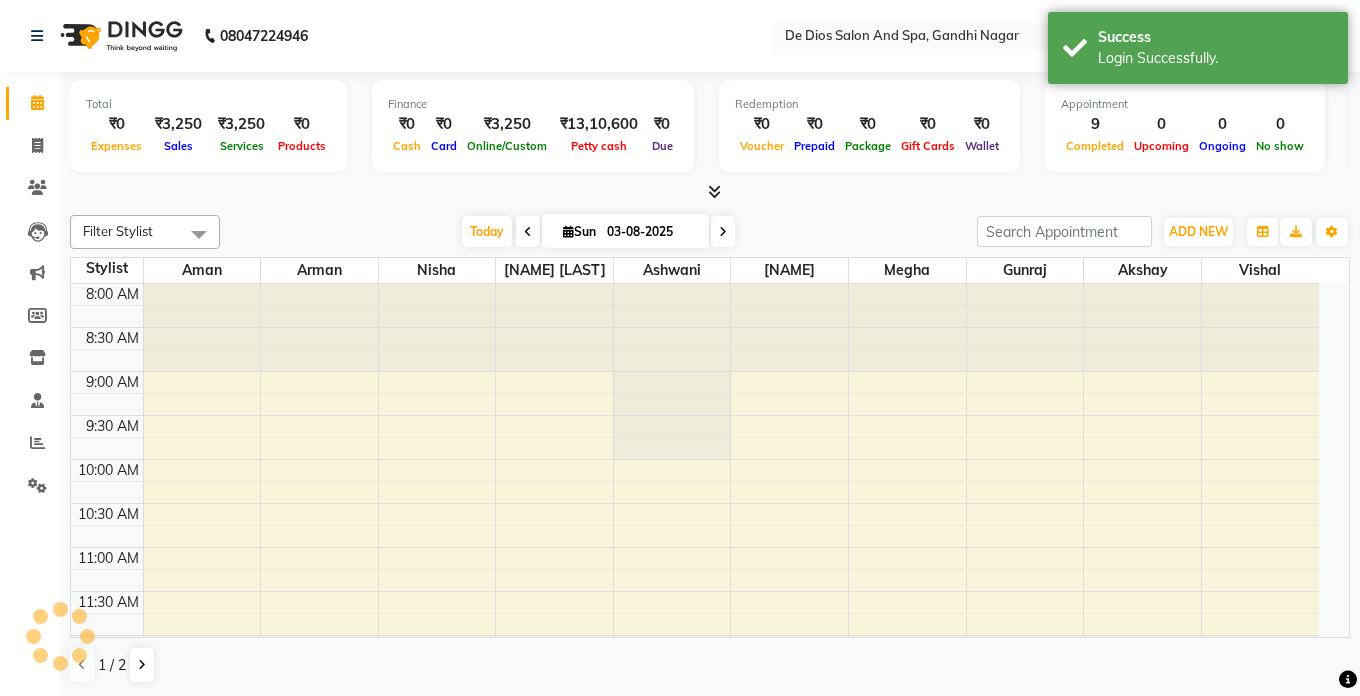 select on "en" 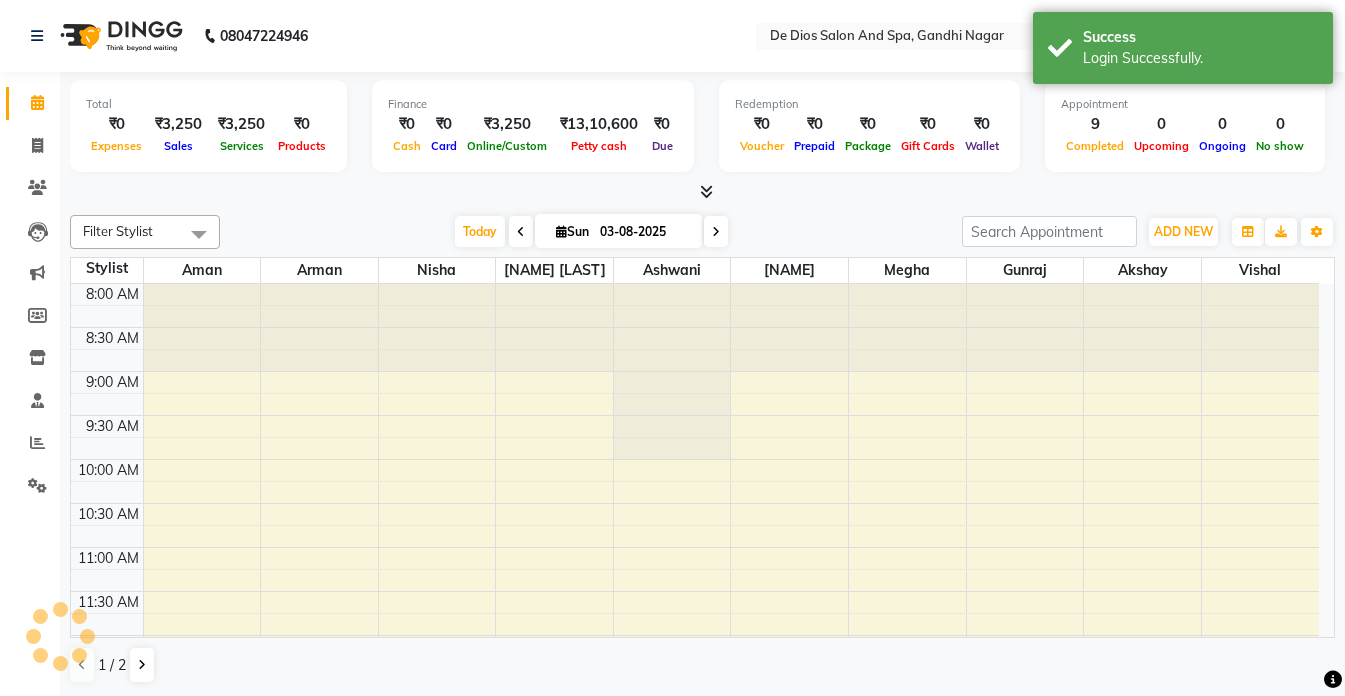 scroll, scrollTop: 0, scrollLeft: 0, axis: both 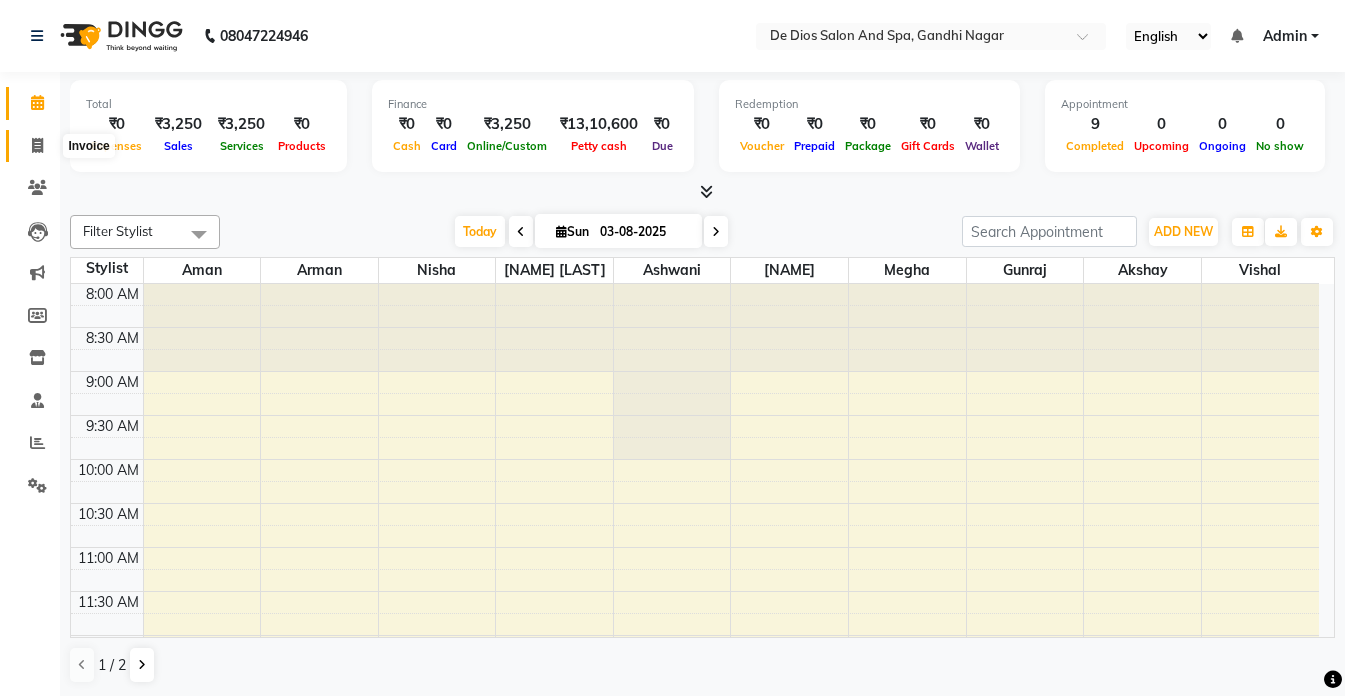 click 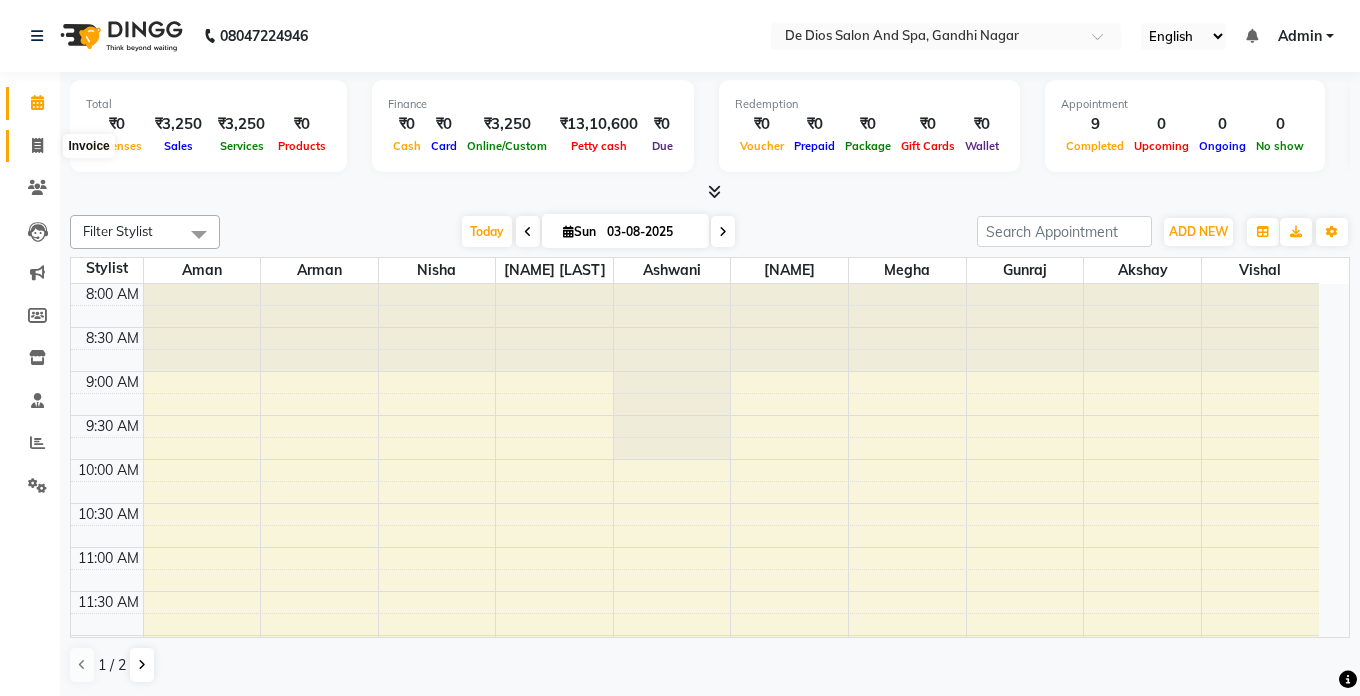 select on "6431" 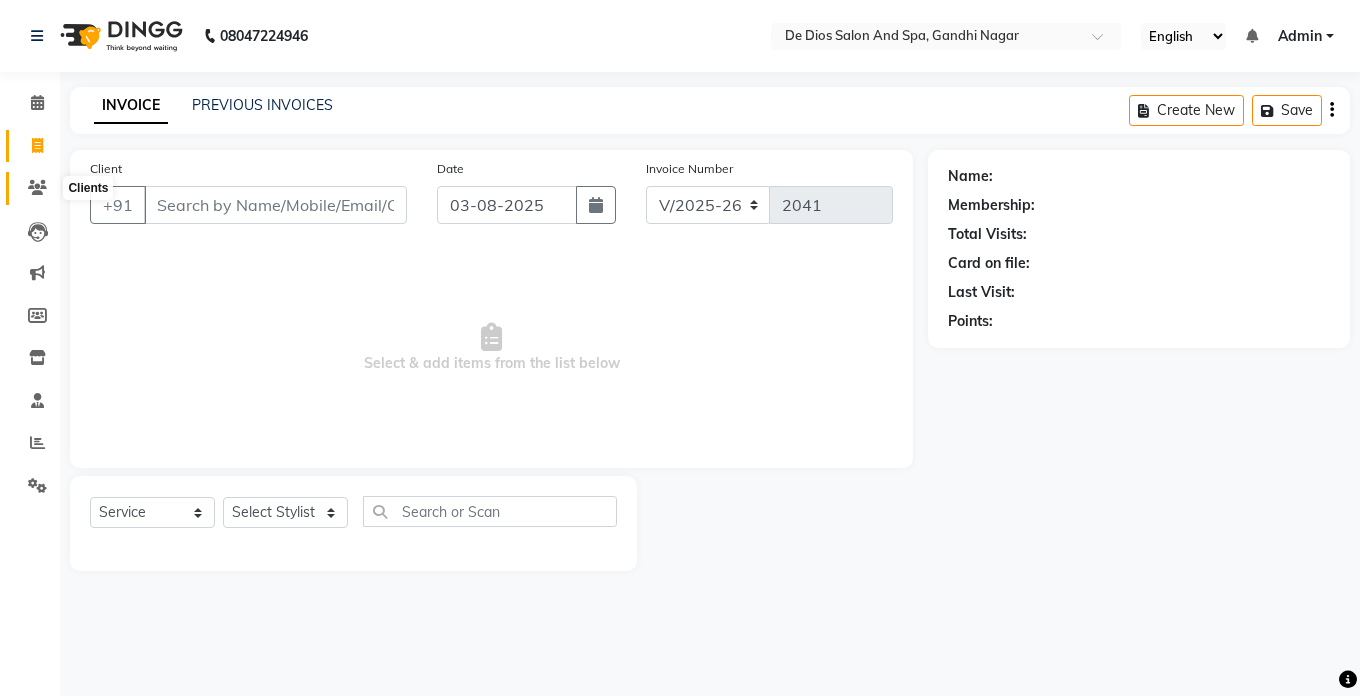 click 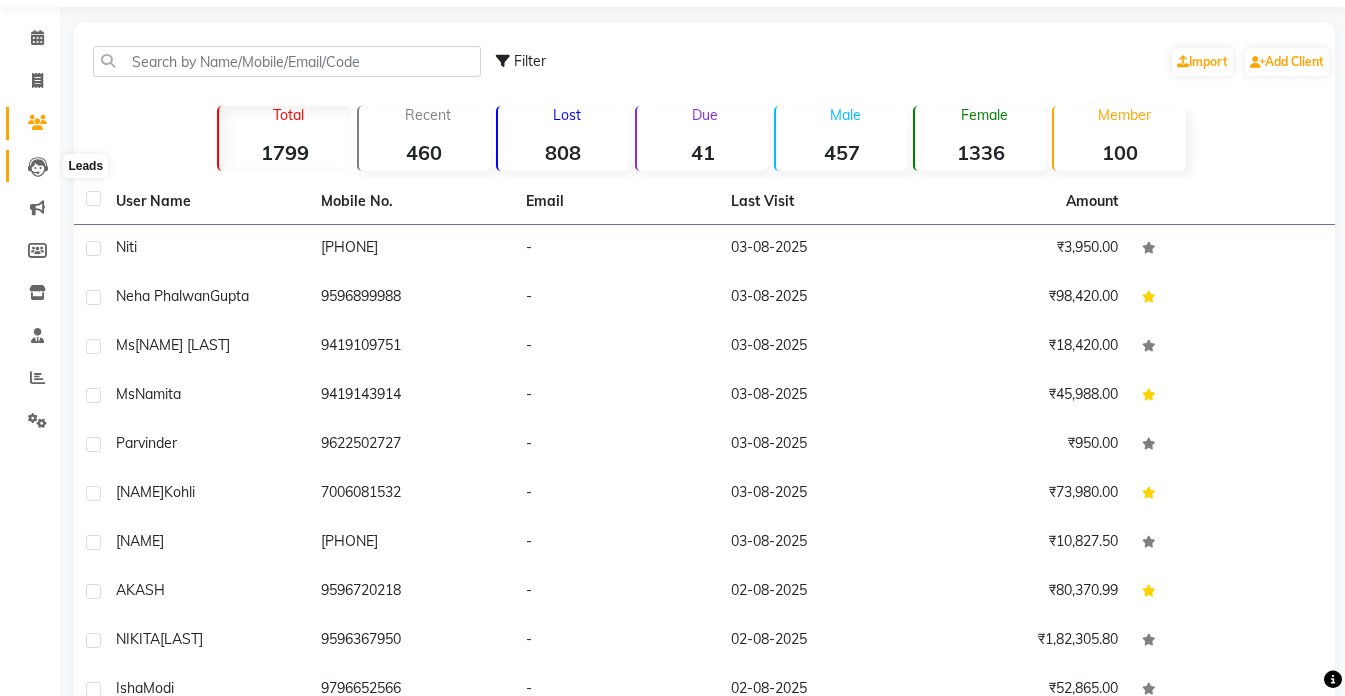 scroll, scrollTop: 100, scrollLeft: 0, axis: vertical 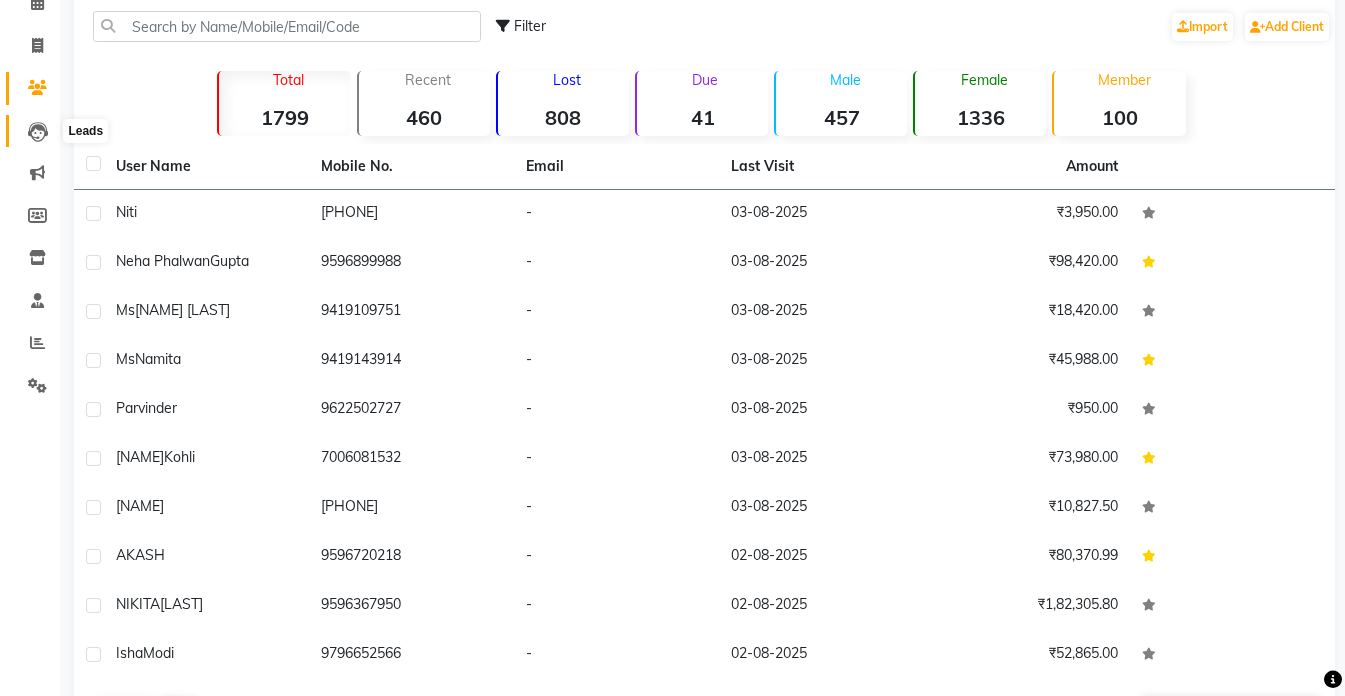 click 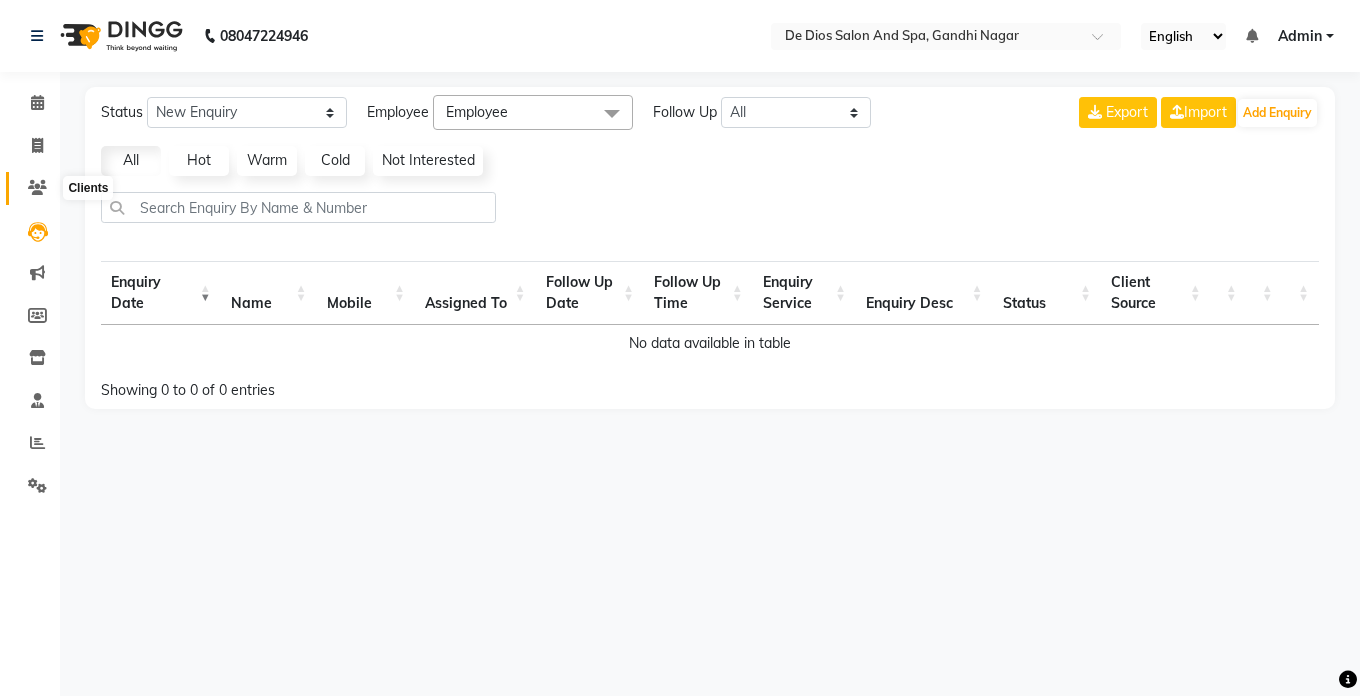 click 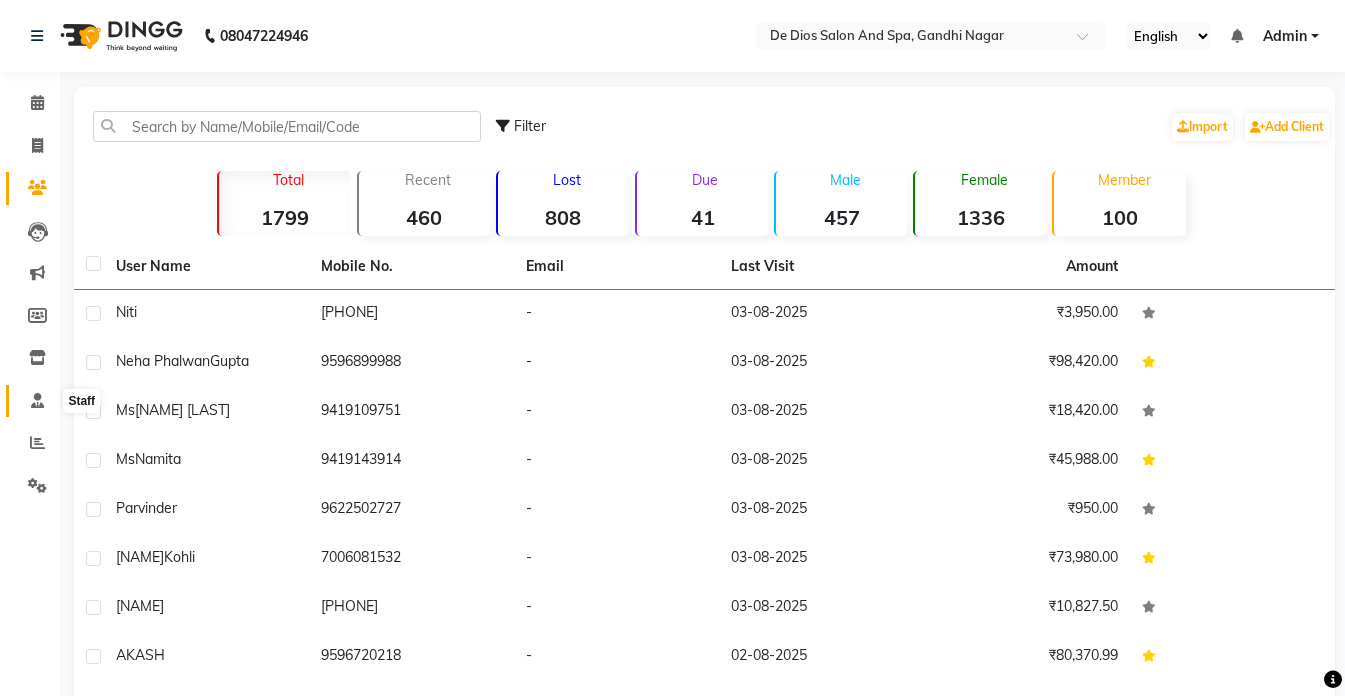 click 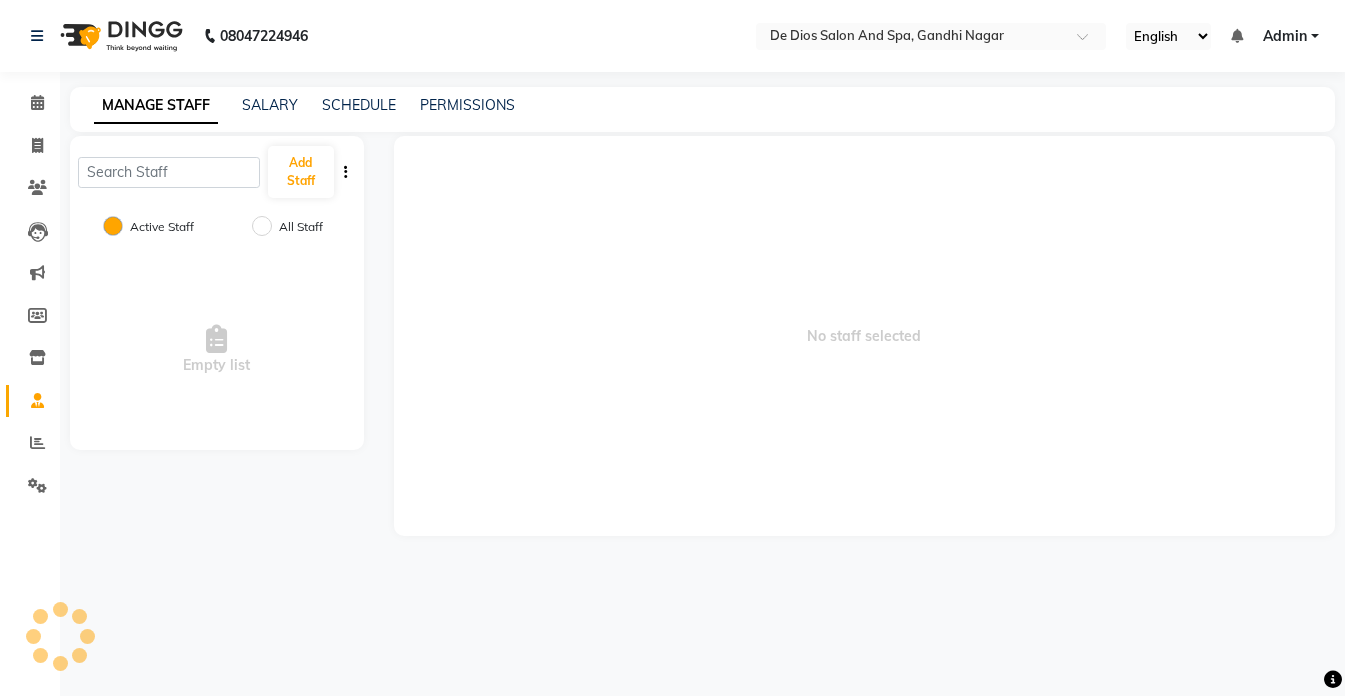 click 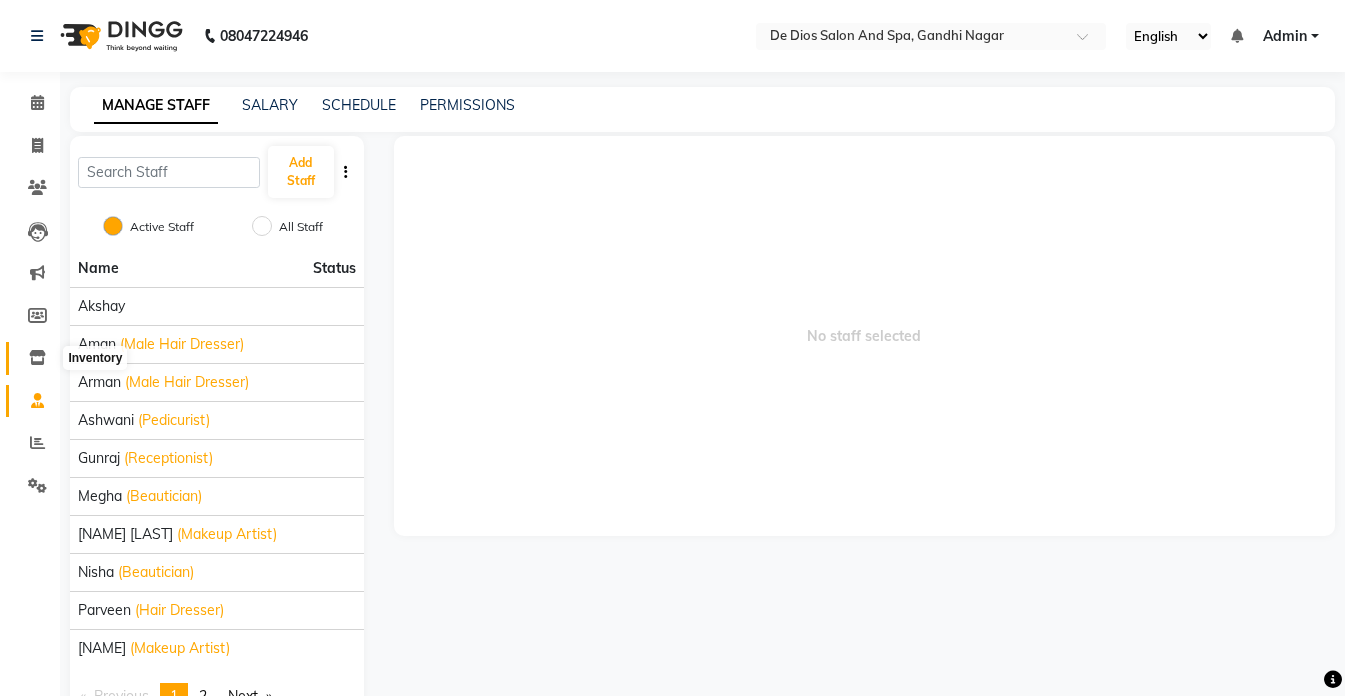 click 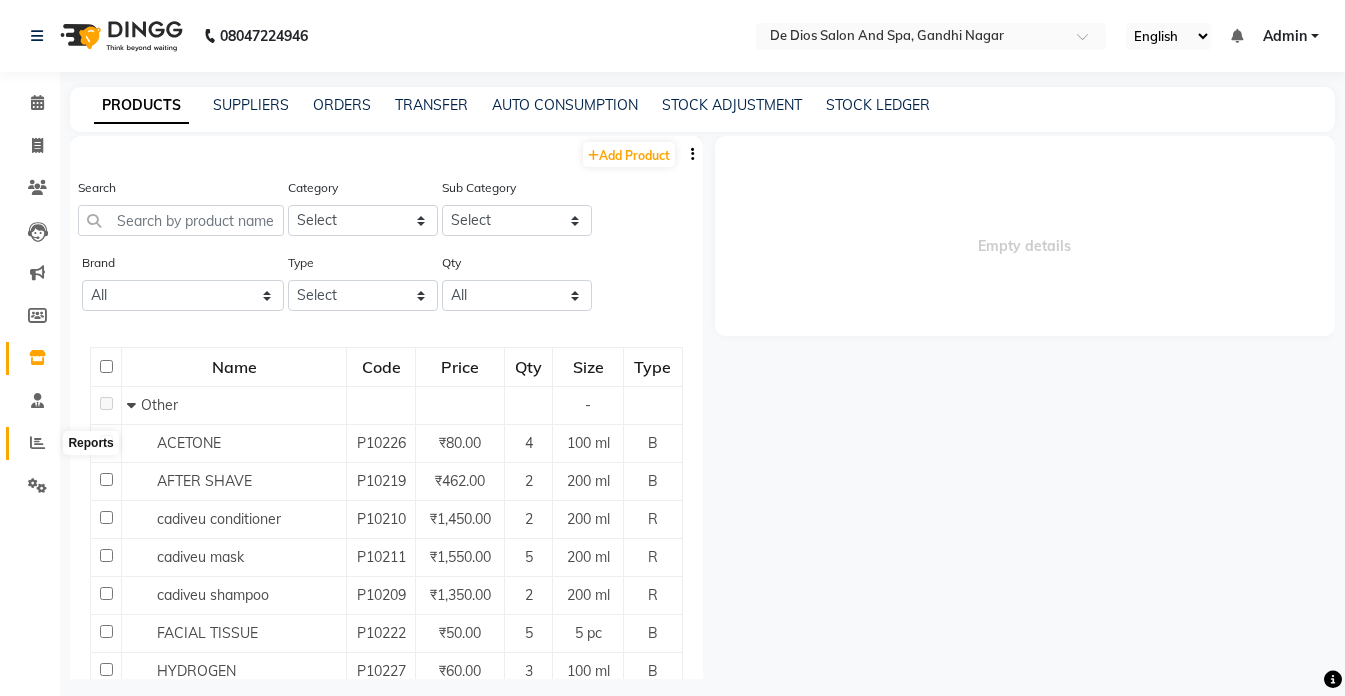 click 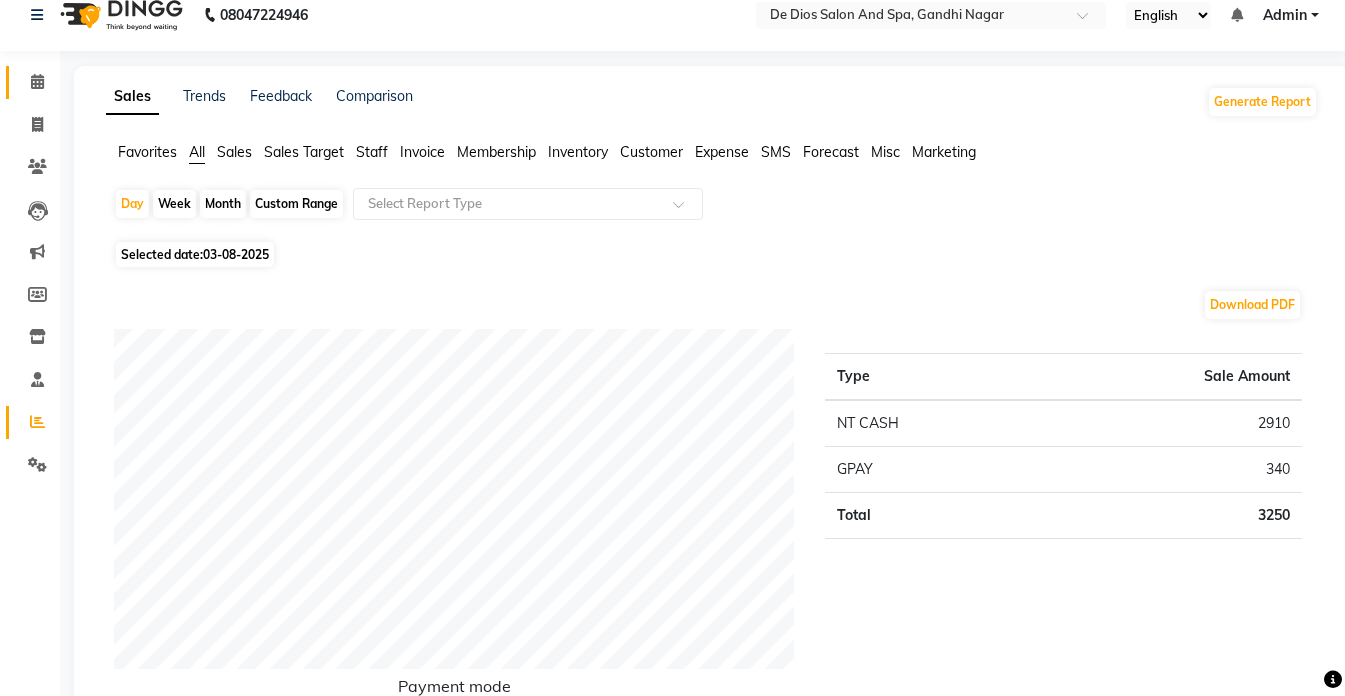 scroll, scrollTop: 0, scrollLeft: 0, axis: both 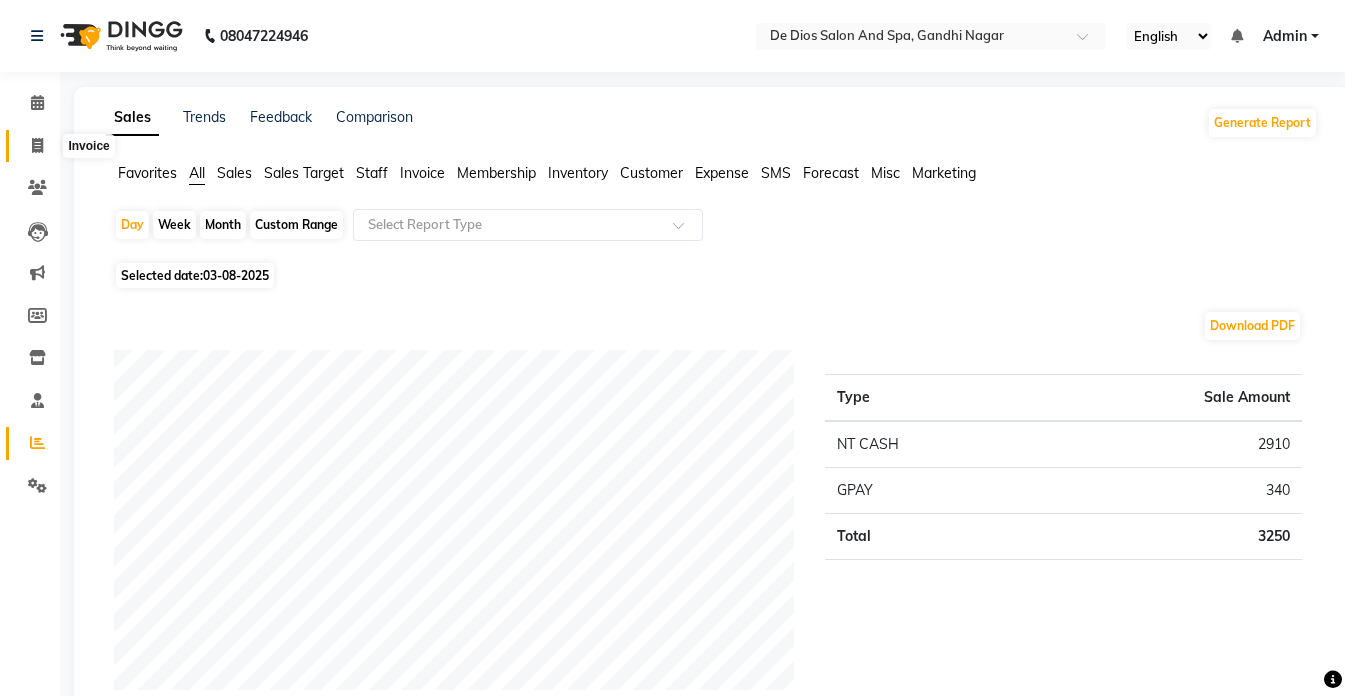 click 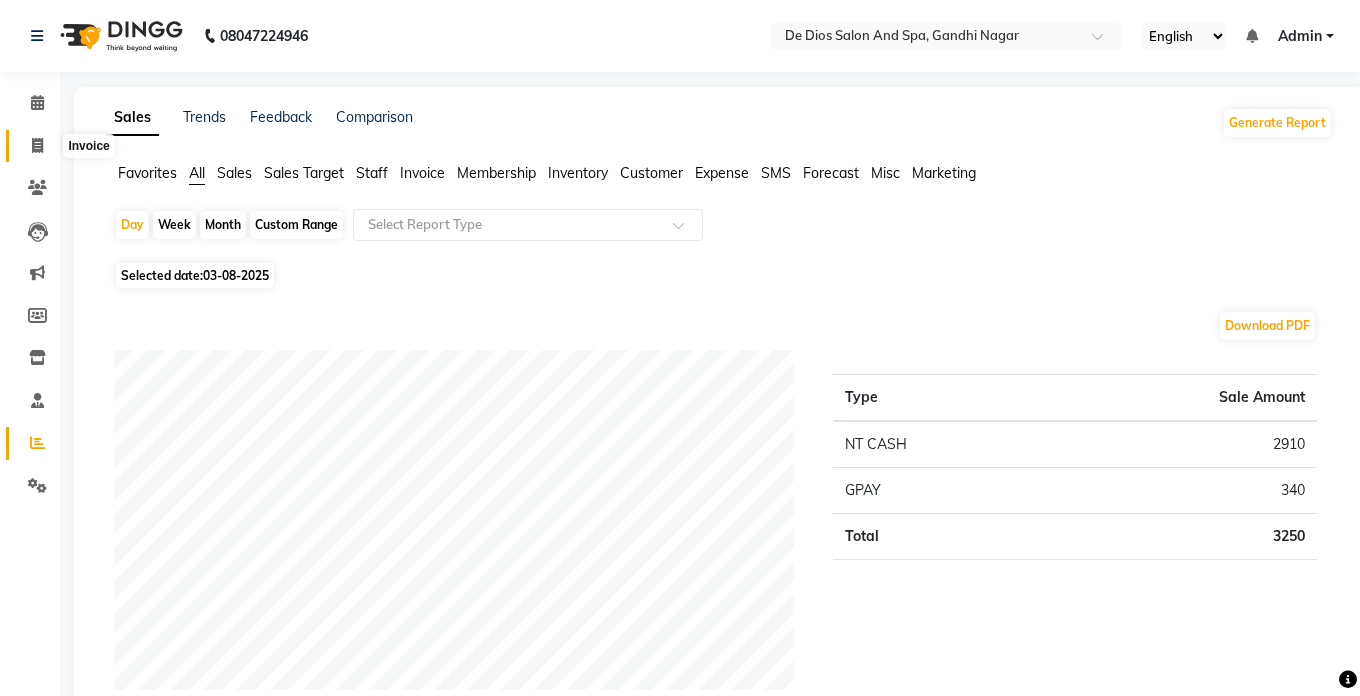 select on "service" 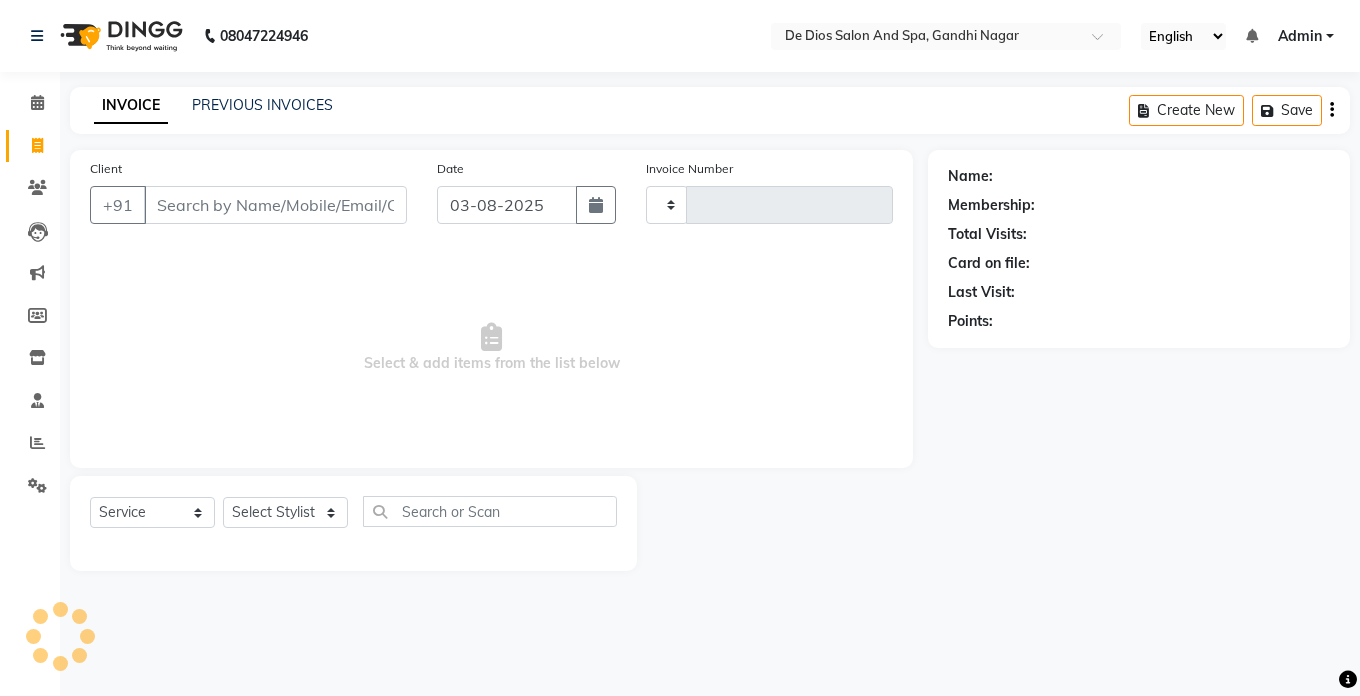type on "2041" 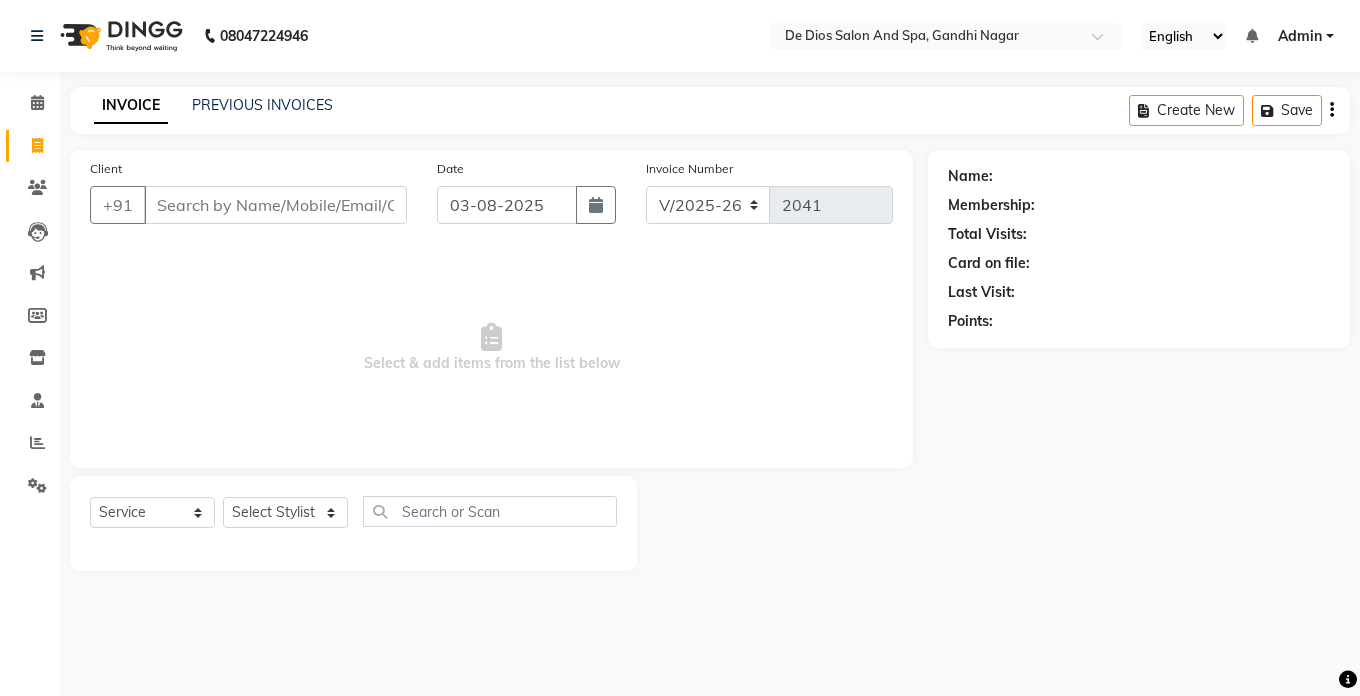 drag, startPoint x: 27, startPoint y: 145, endPoint x: 3, endPoint y: 174, distance: 37.64306 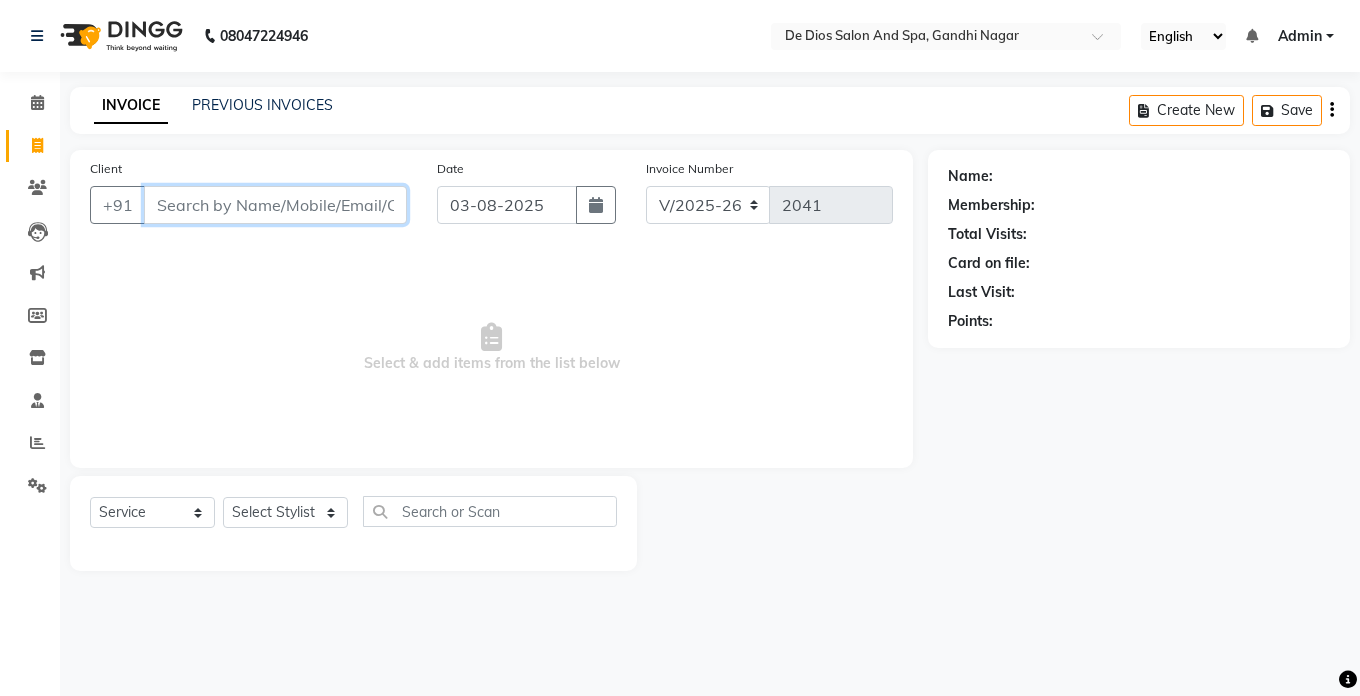 click on "Client" at bounding box center [275, 205] 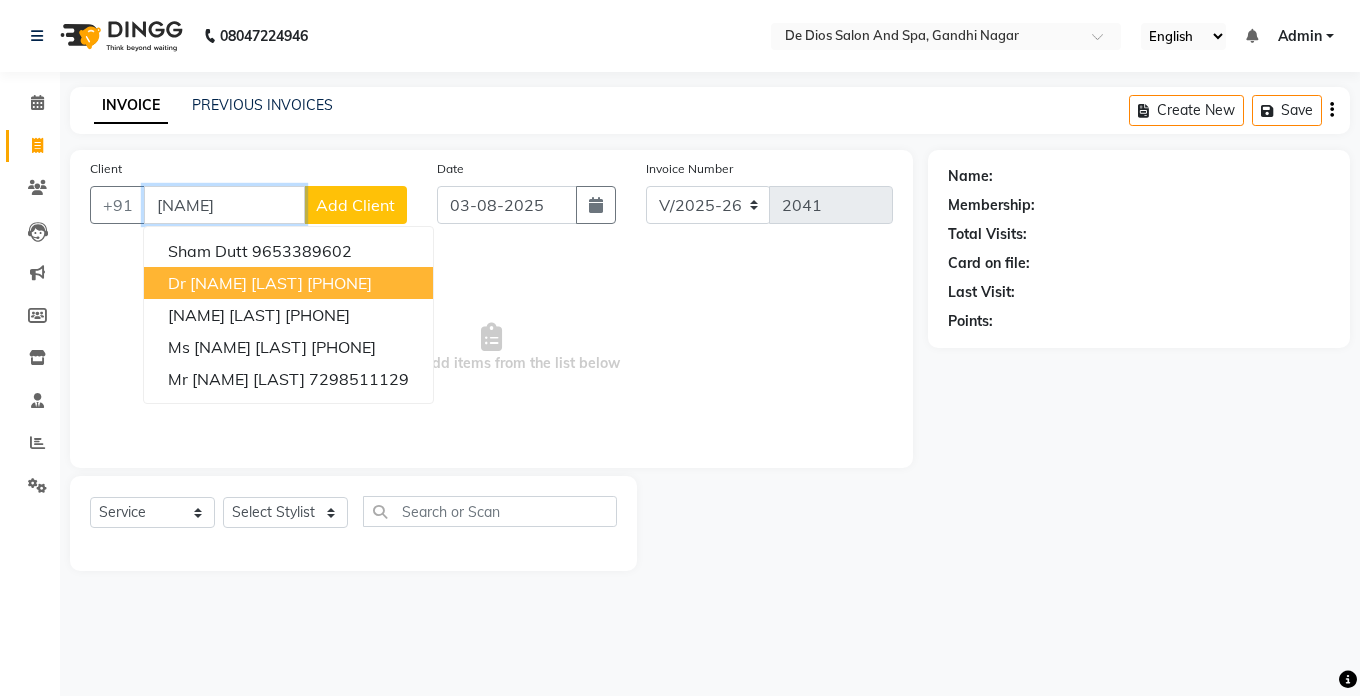 click on "Dr Payal Dutta" at bounding box center (235, 283) 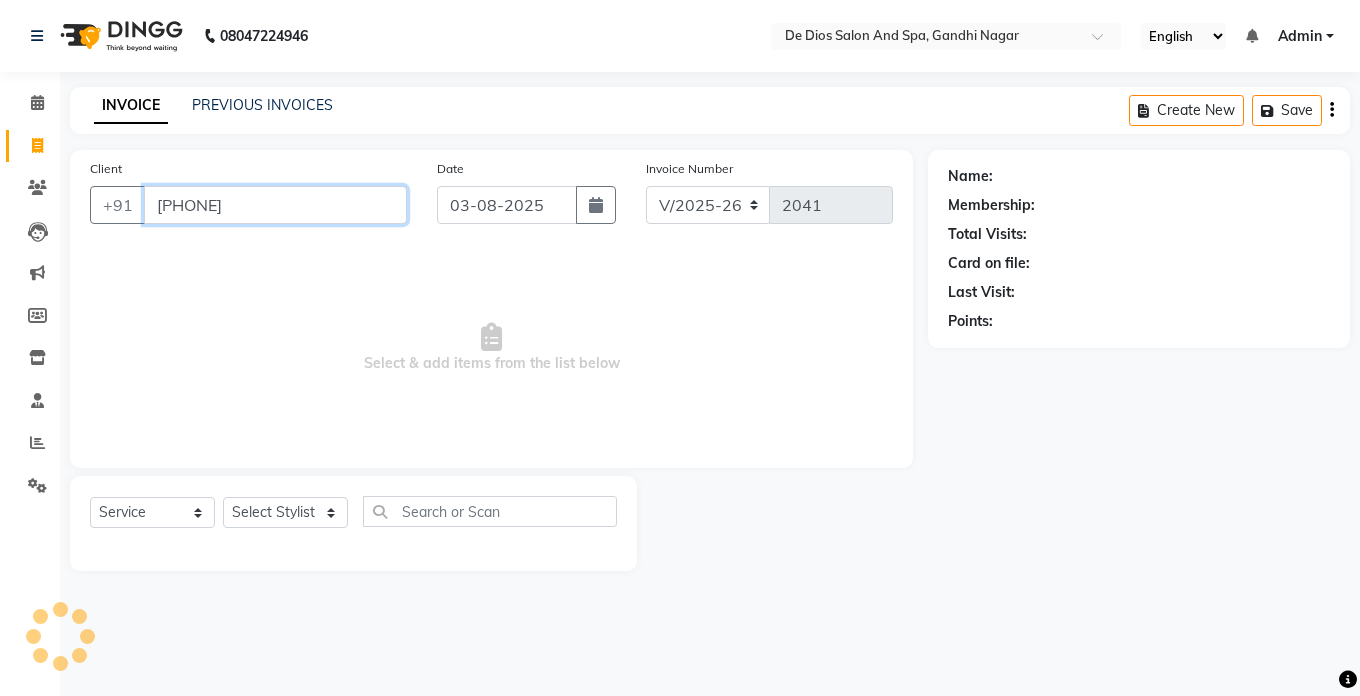 type on "9070197779" 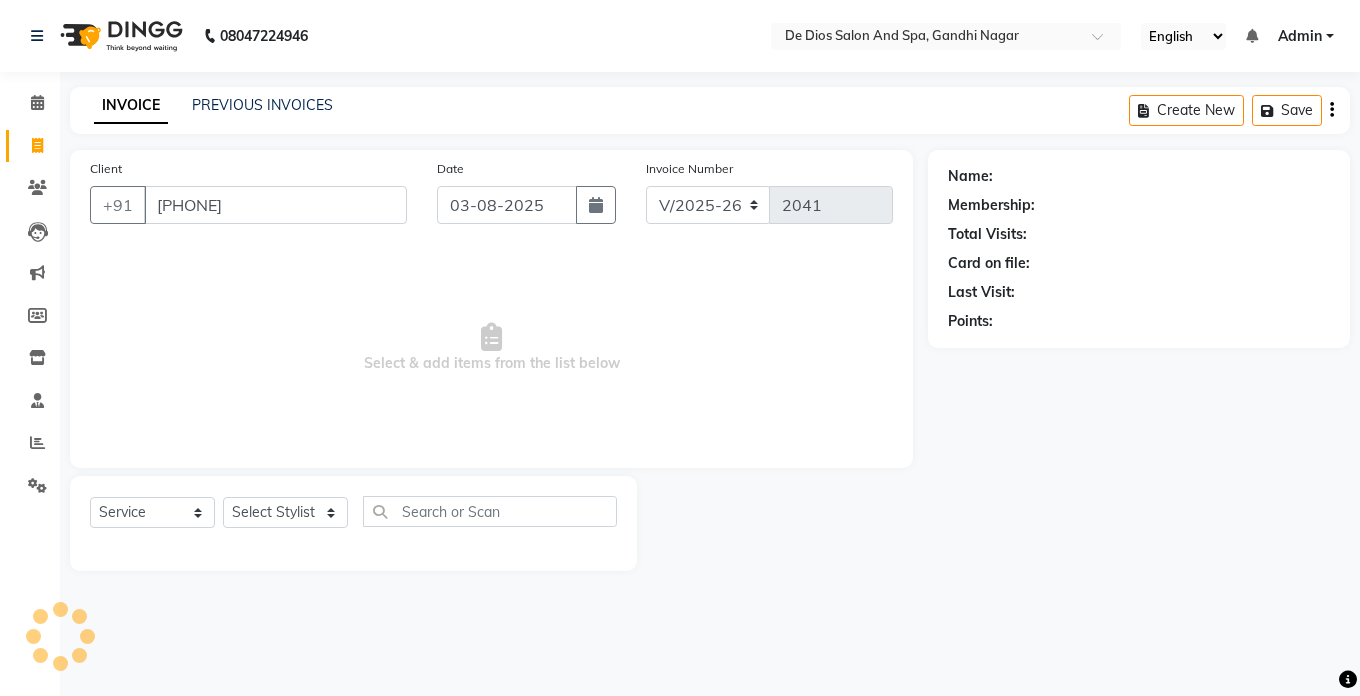 select on "1: Object" 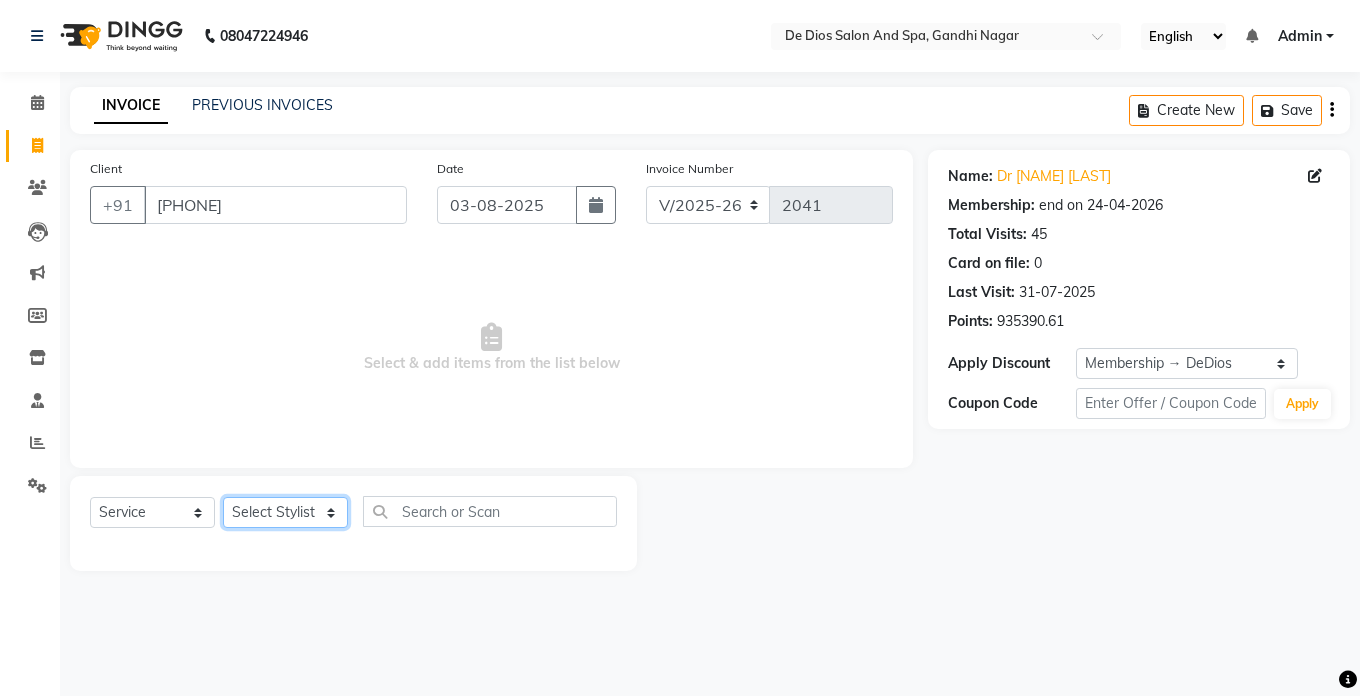 click on "Select Stylist [NAME] [NAME] [NAME] [NAME] [NAME] [NAME] [NAME] [NAME] [NAME] [NAME] [NAME] [NAME] [NAME]" 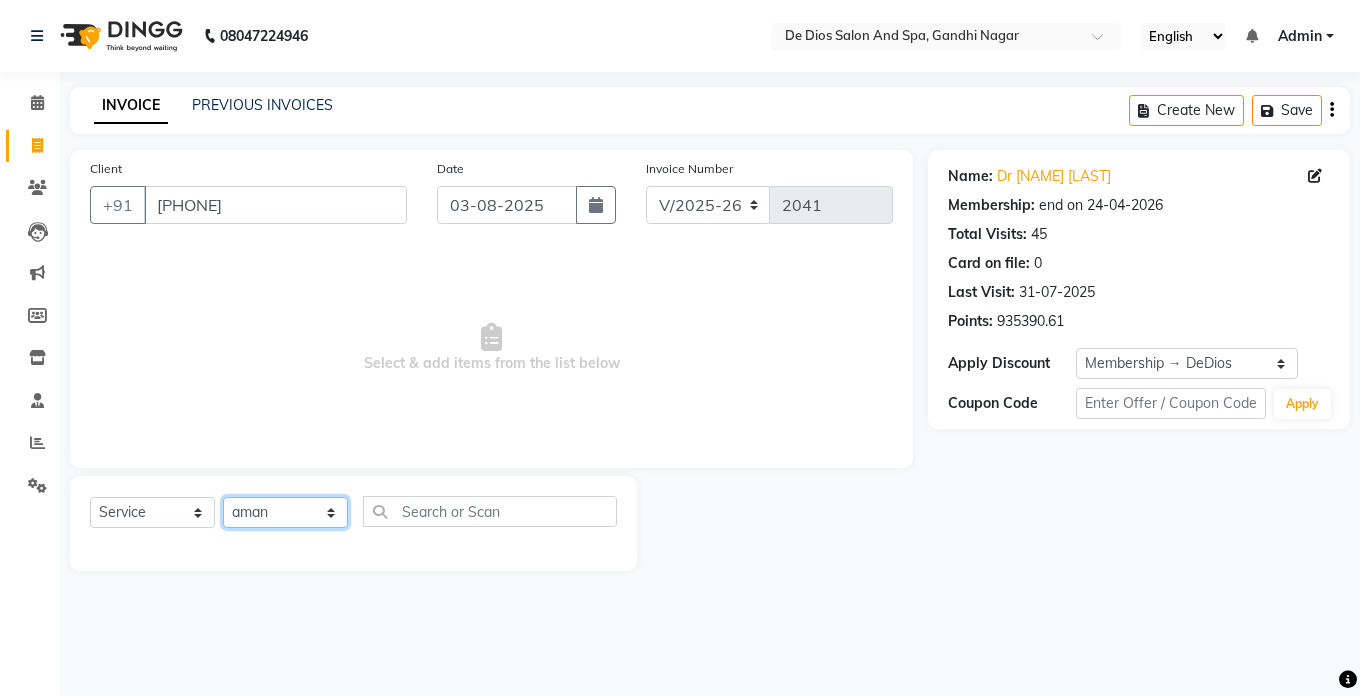 click on "Select Stylist [NAME] [NAME] [NAME] [NAME] [NAME] [NAME] [NAME] [NAME] [NAME] [NAME] [NAME] [NAME] [NAME]" 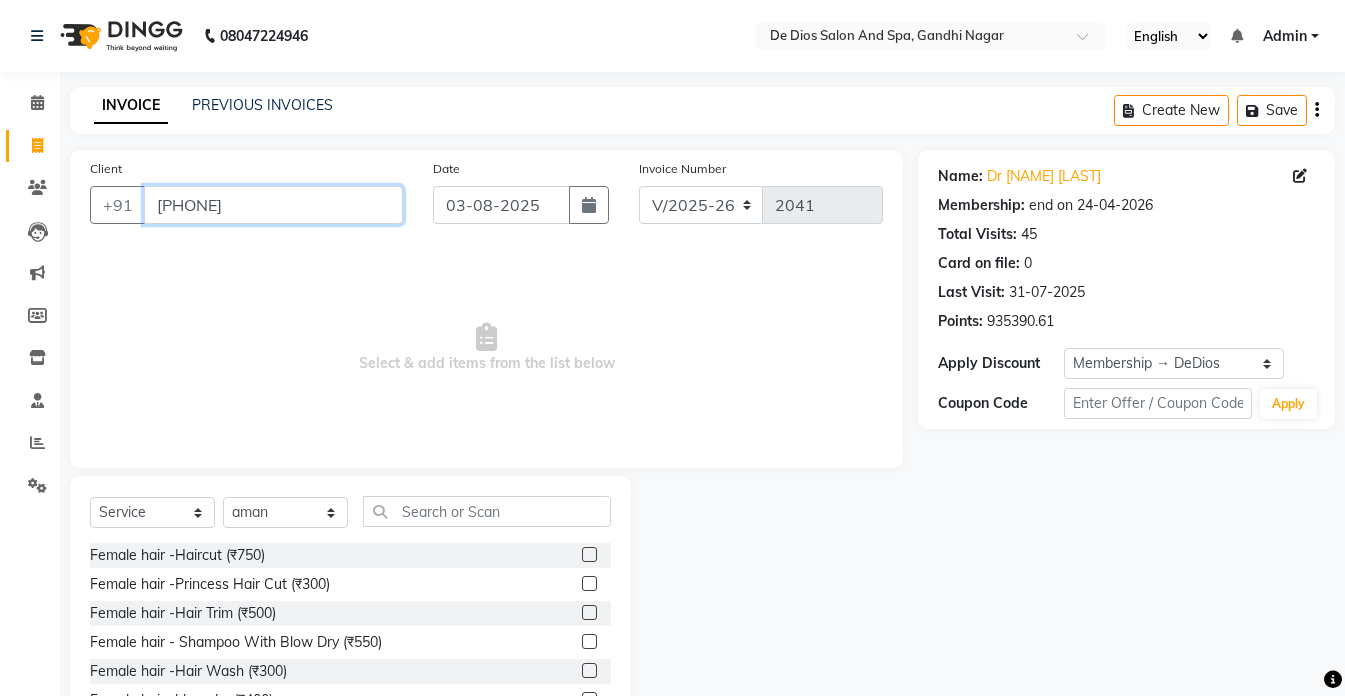 click on "9070197779" at bounding box center (273, 205) 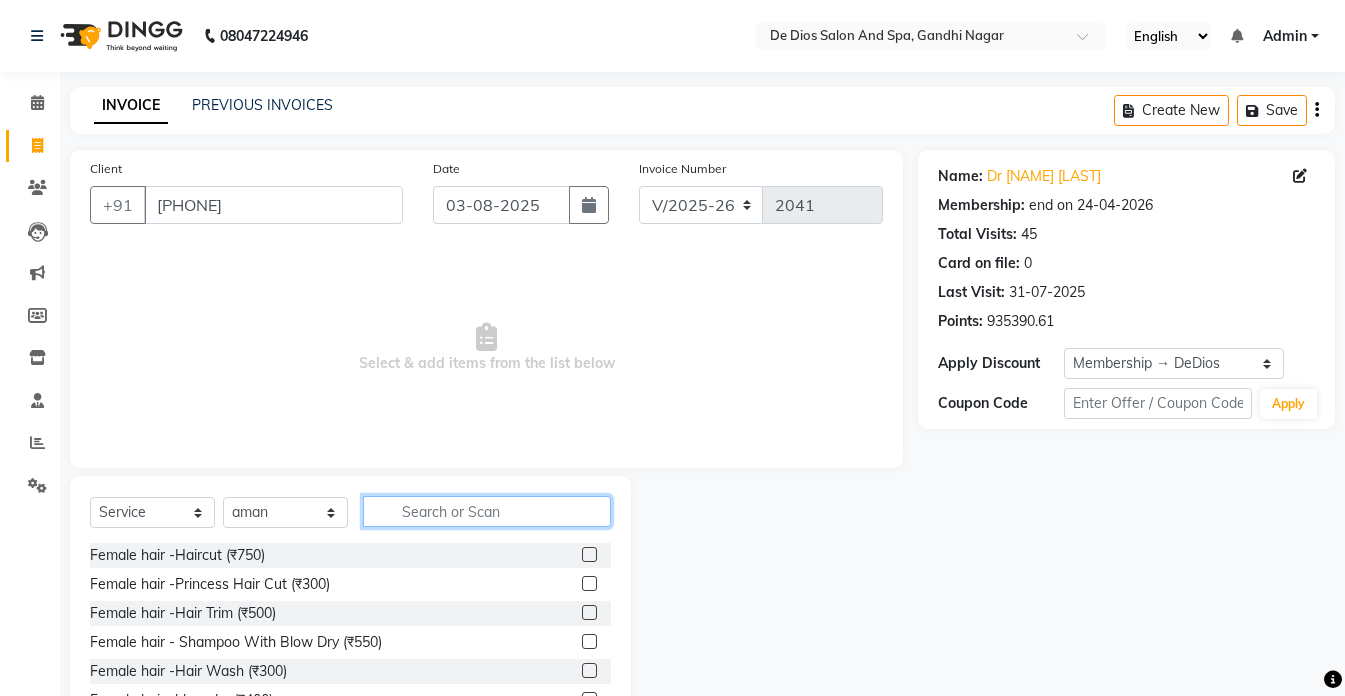 click 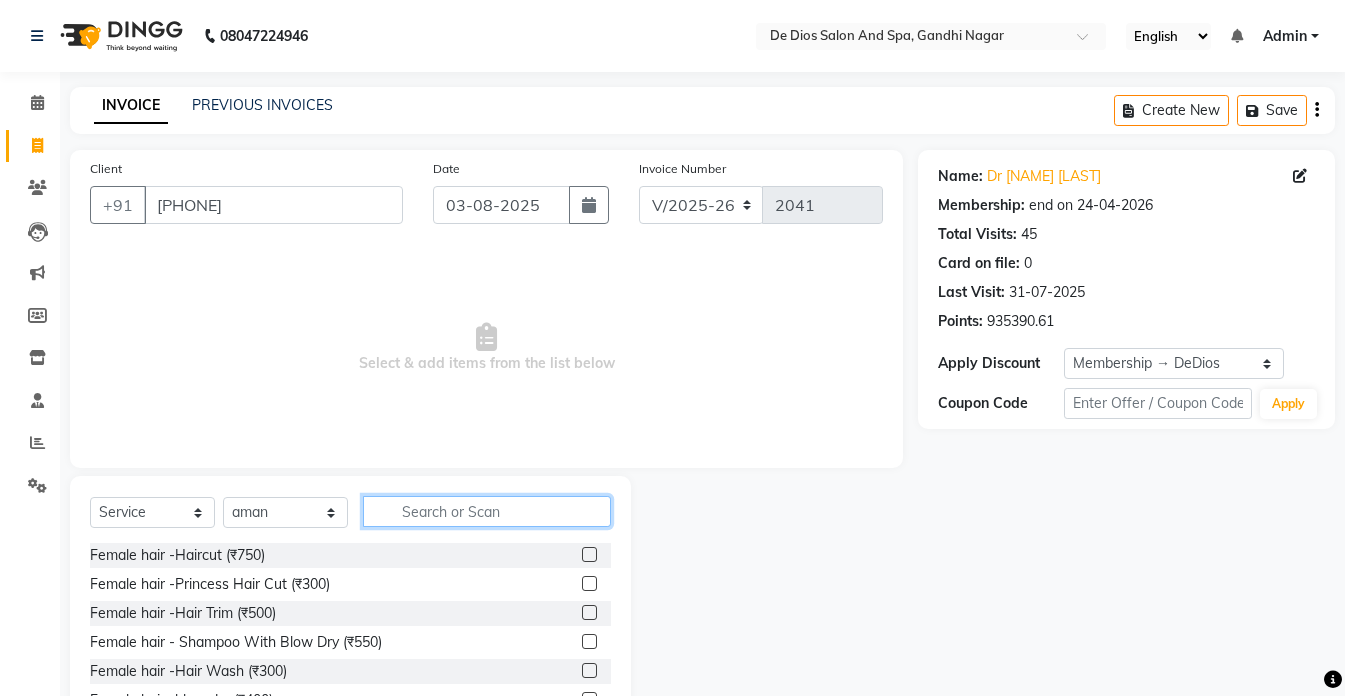click 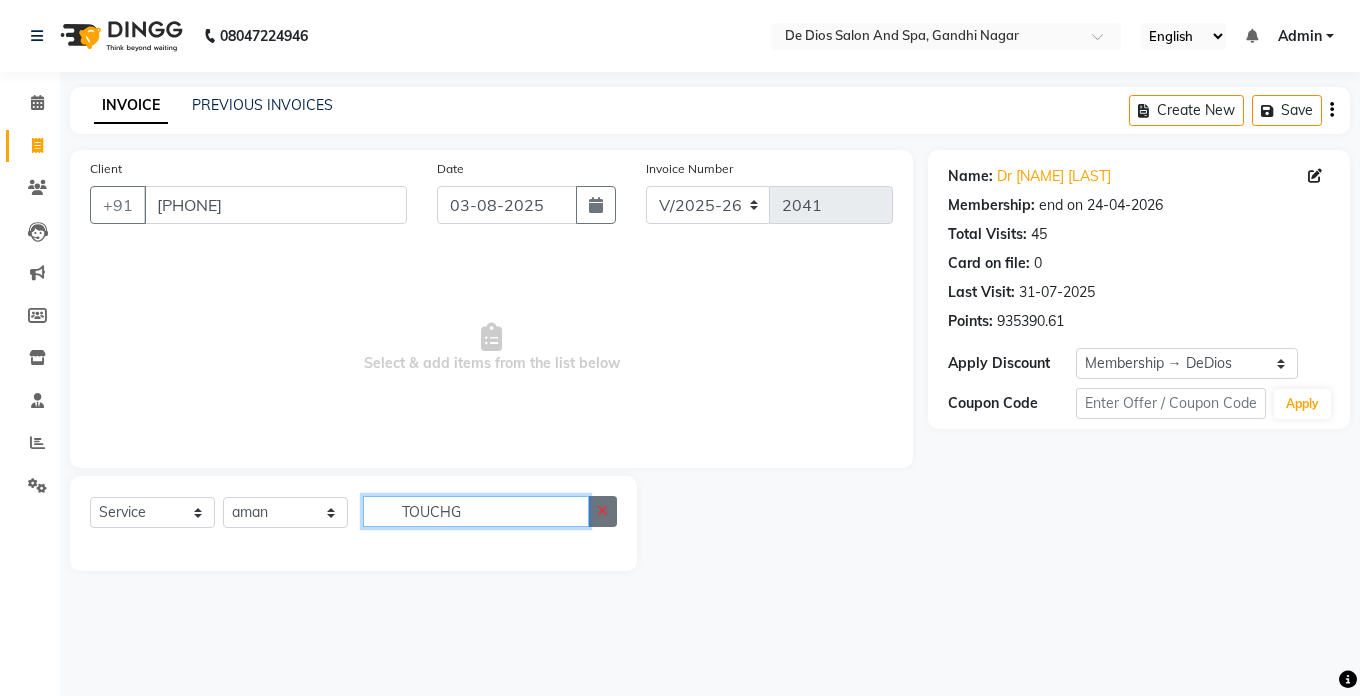 type on "TOUCHG" 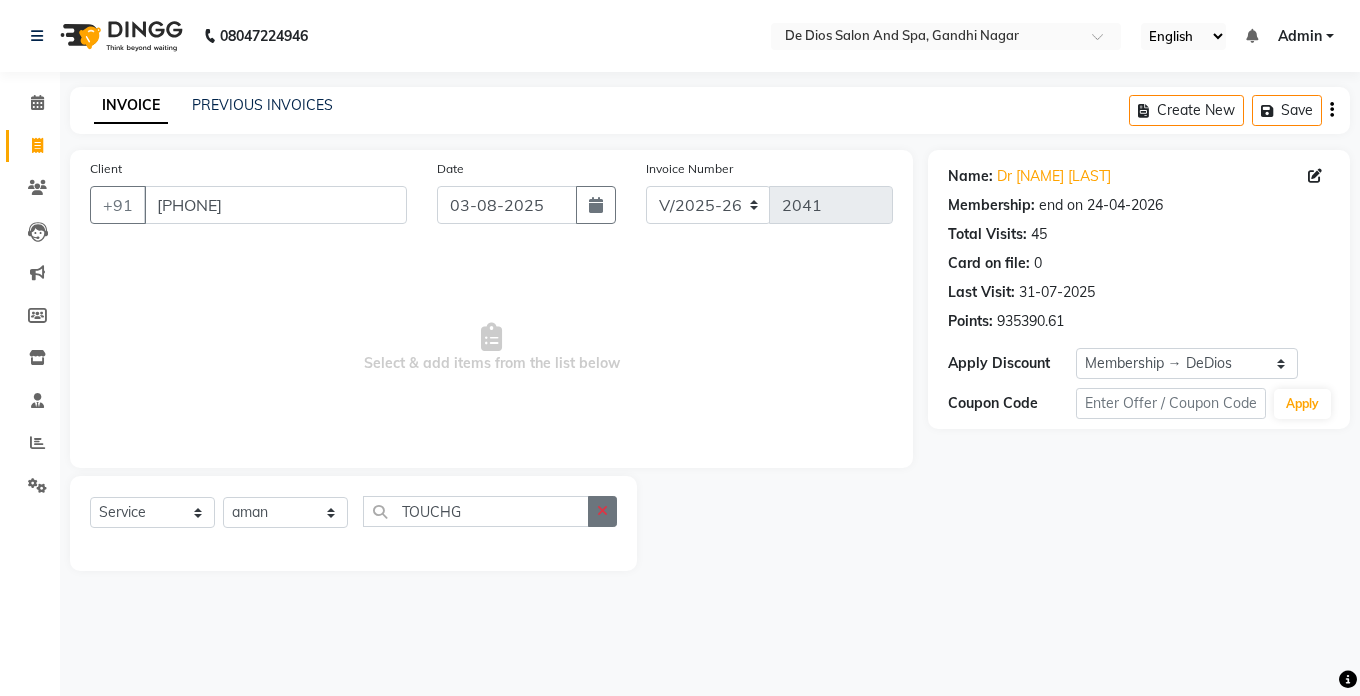 click 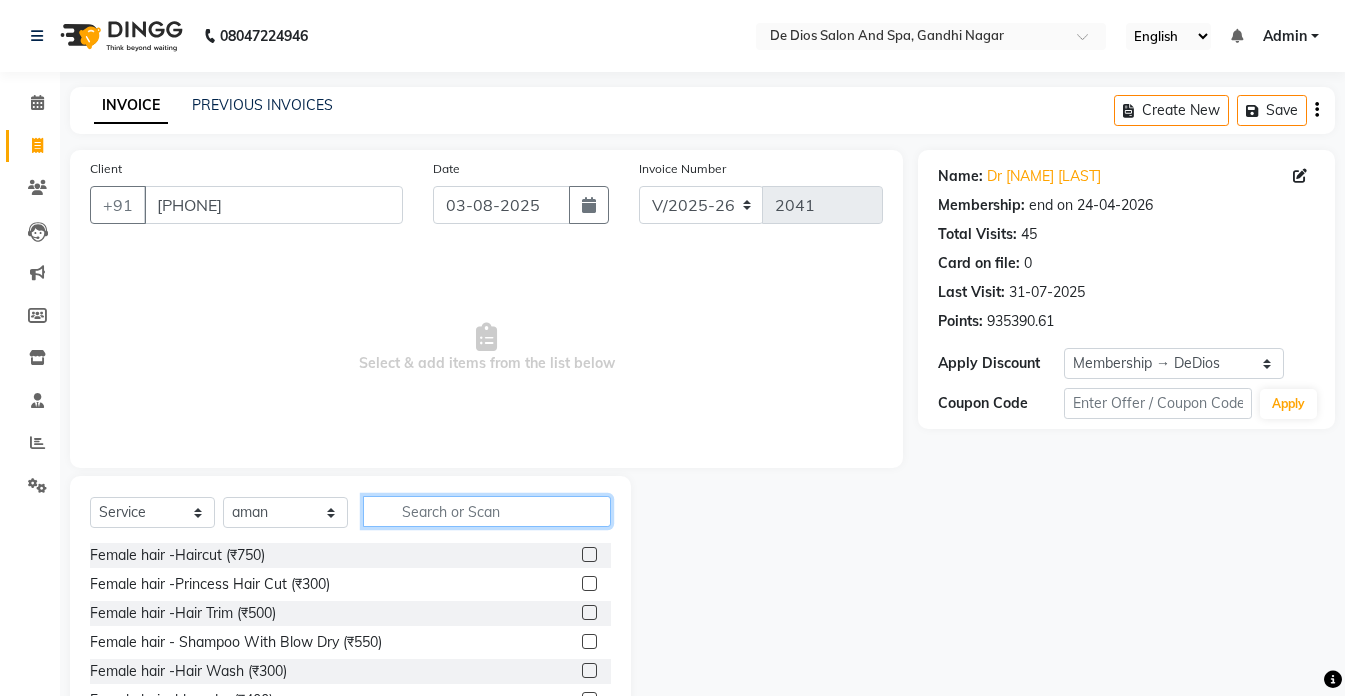 click 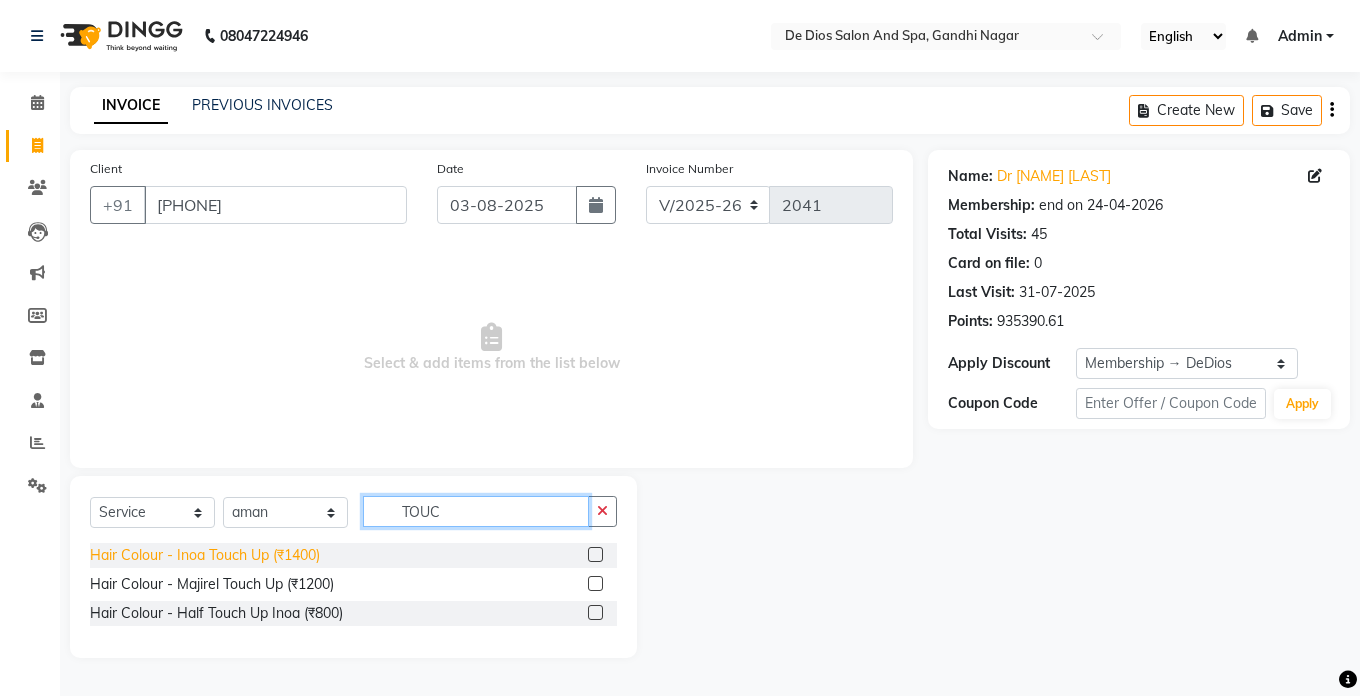 type on "TOUC" 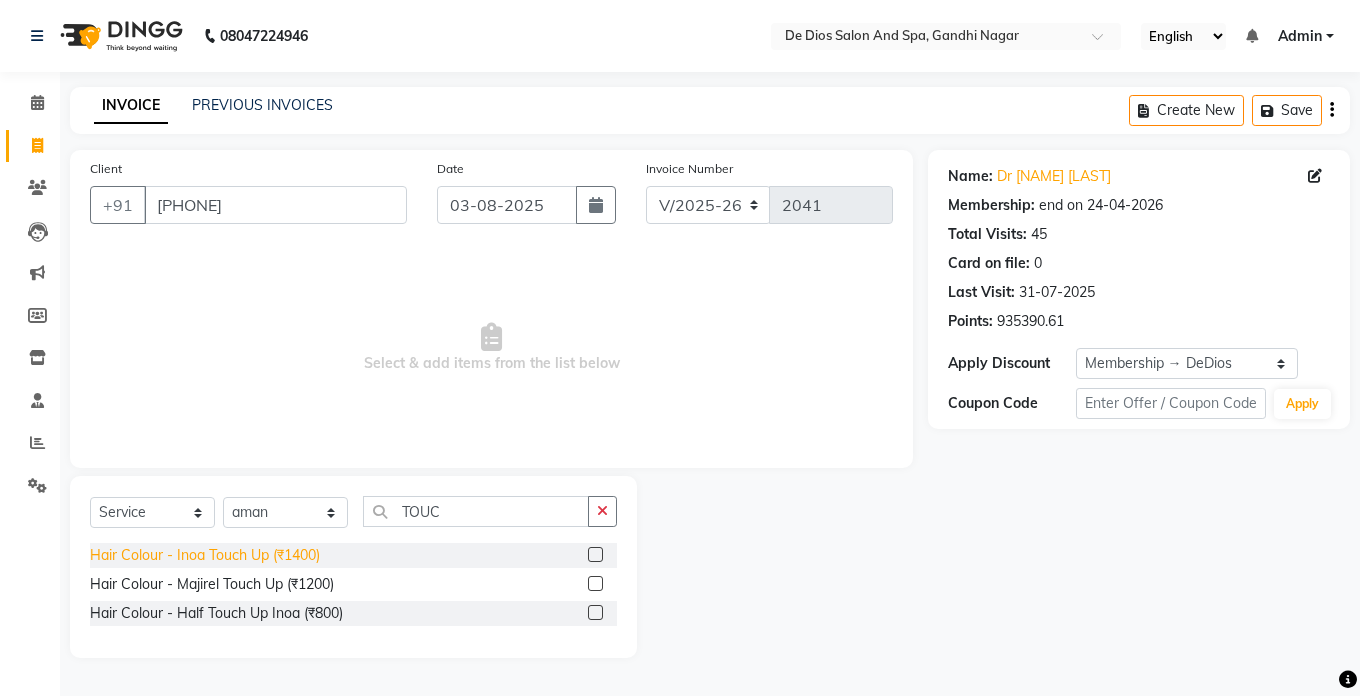 click on "Hair Colour - Inoa Touch Up (₹1400)" 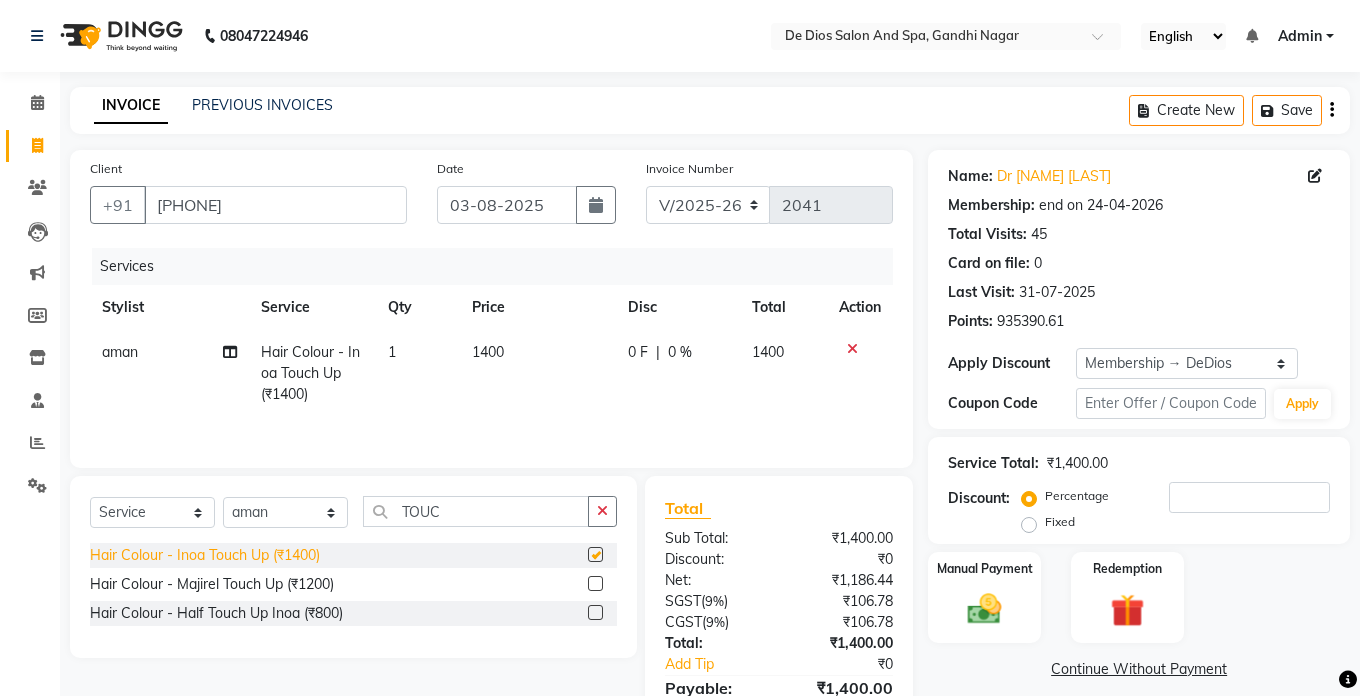 click on "Hair Colour - Inoa Touch Up (₹1400)" 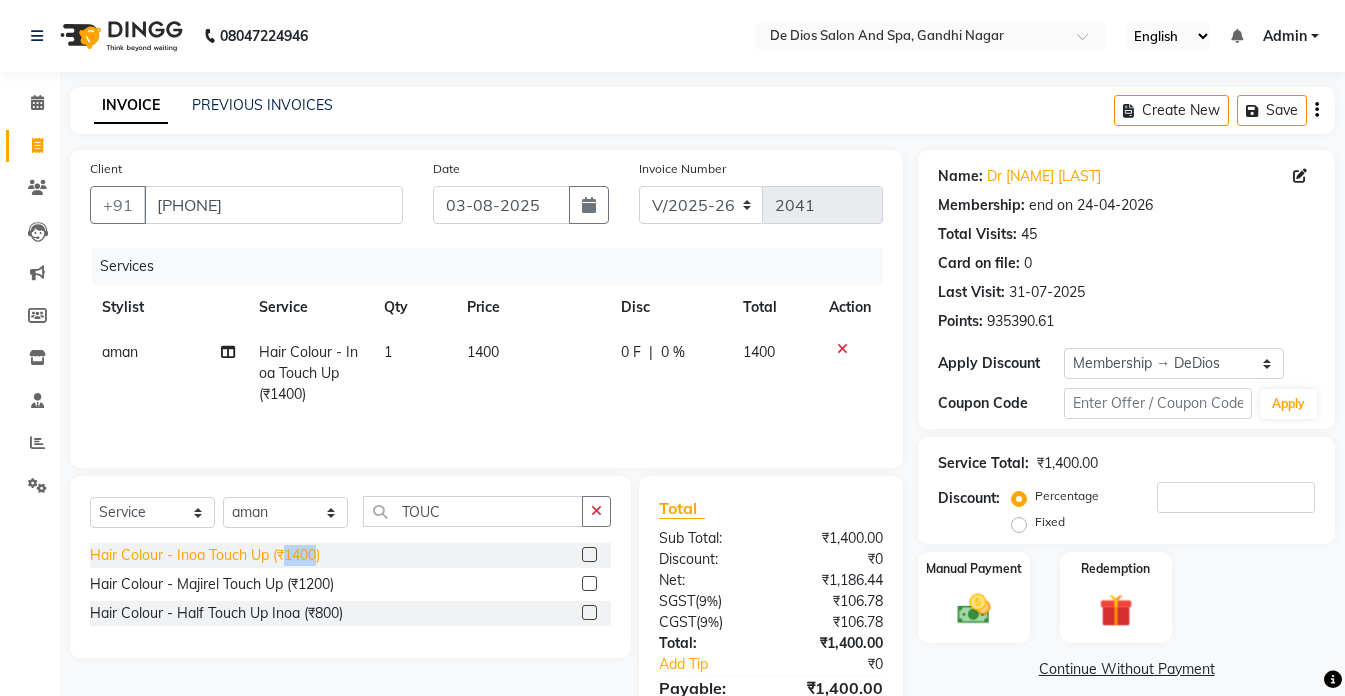 checkbox on "false" 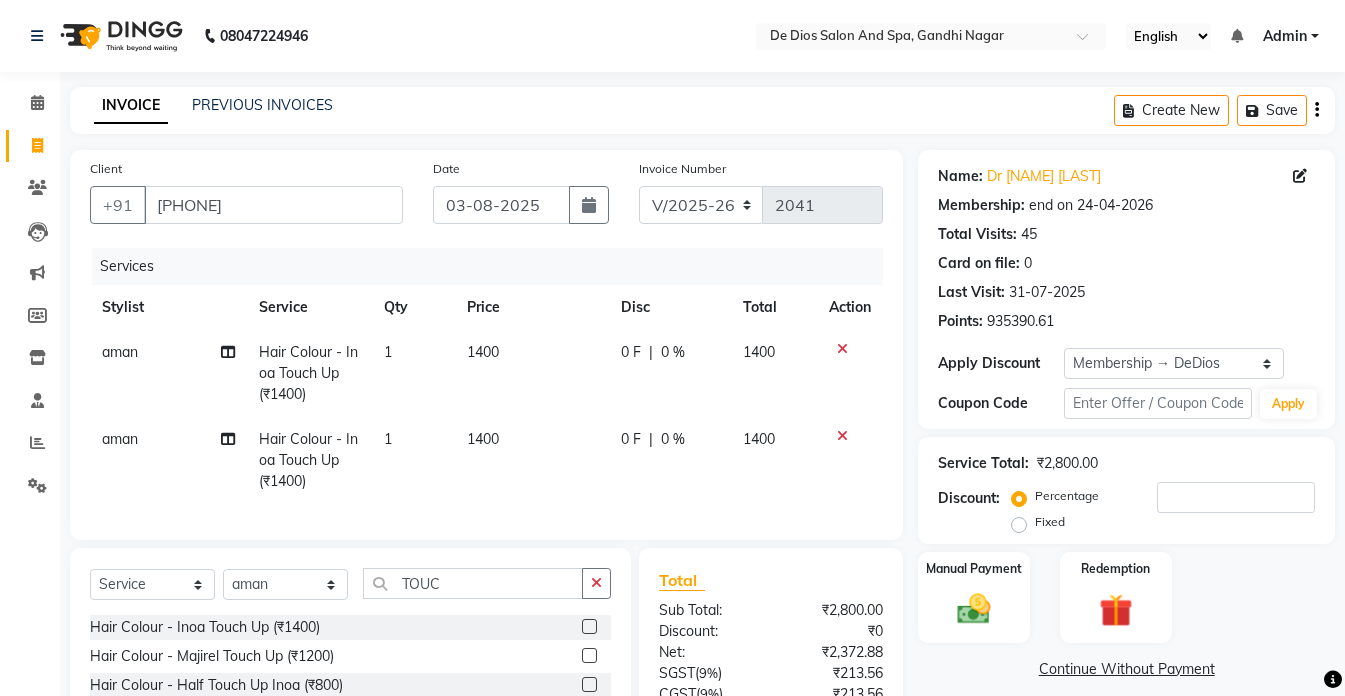 click 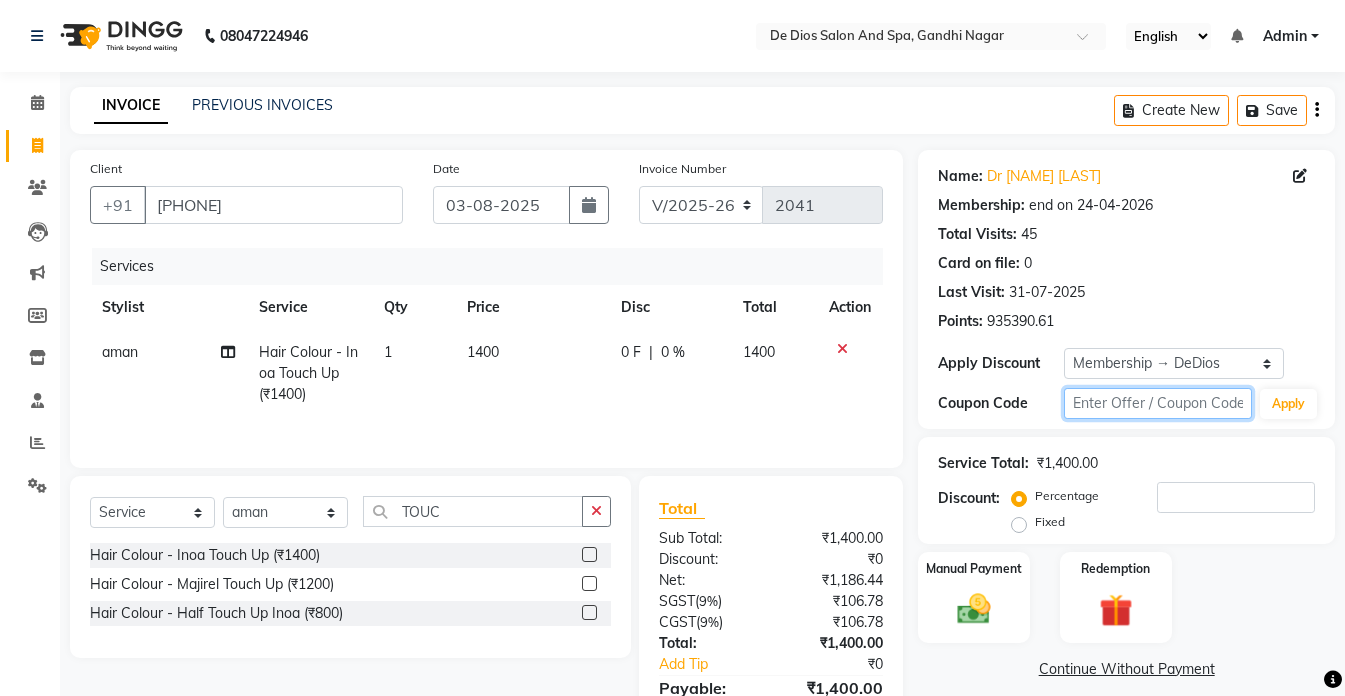 click 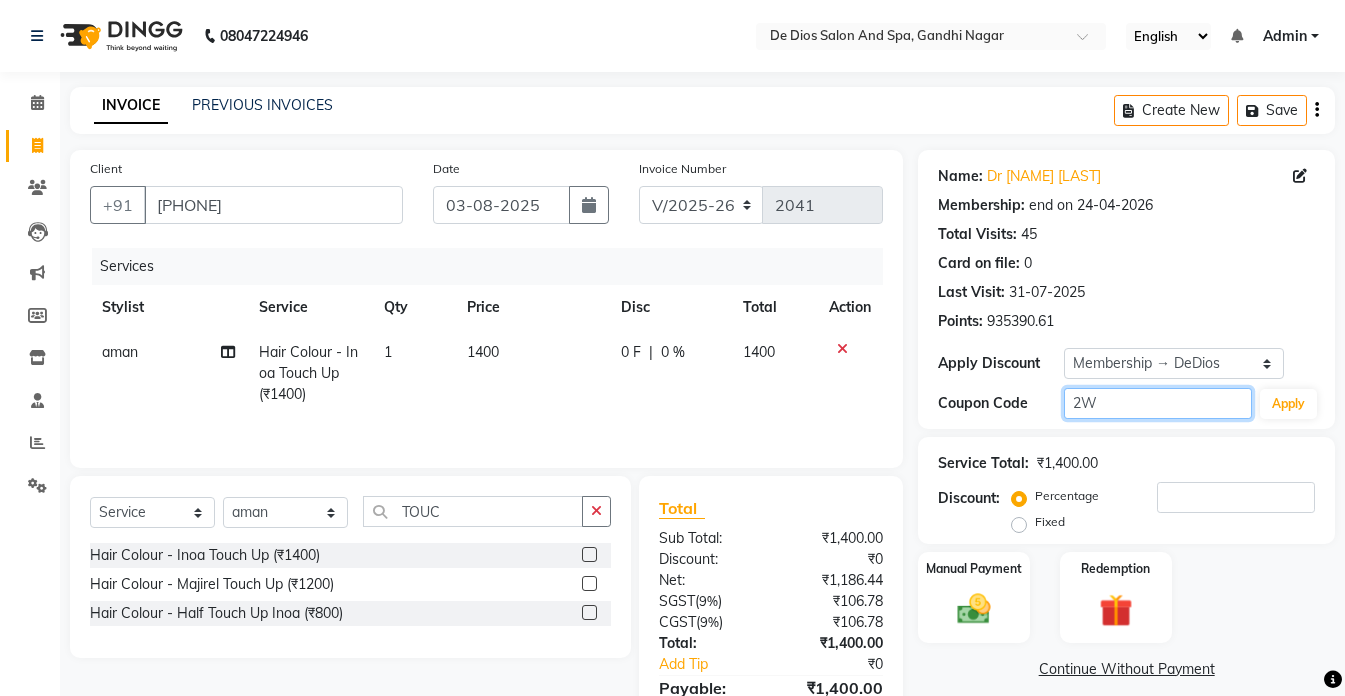 click on "2W" 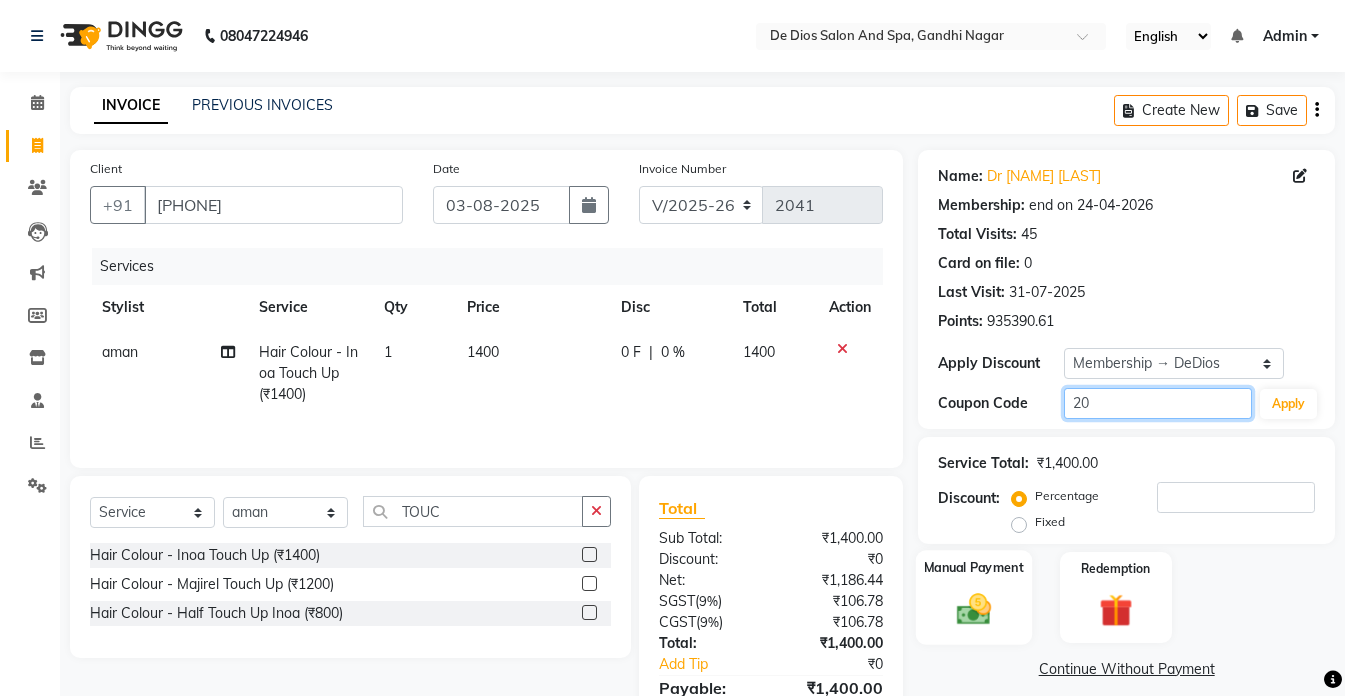 type on "20" 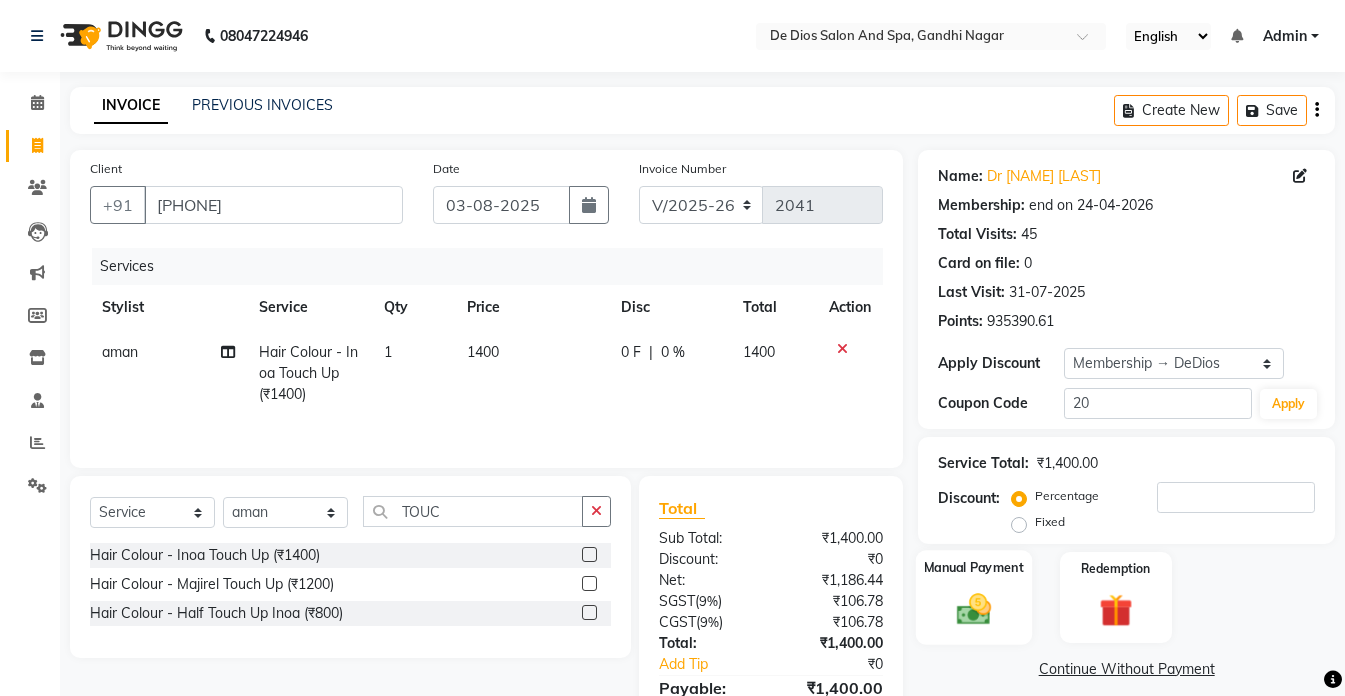 click on "Manual Payment" 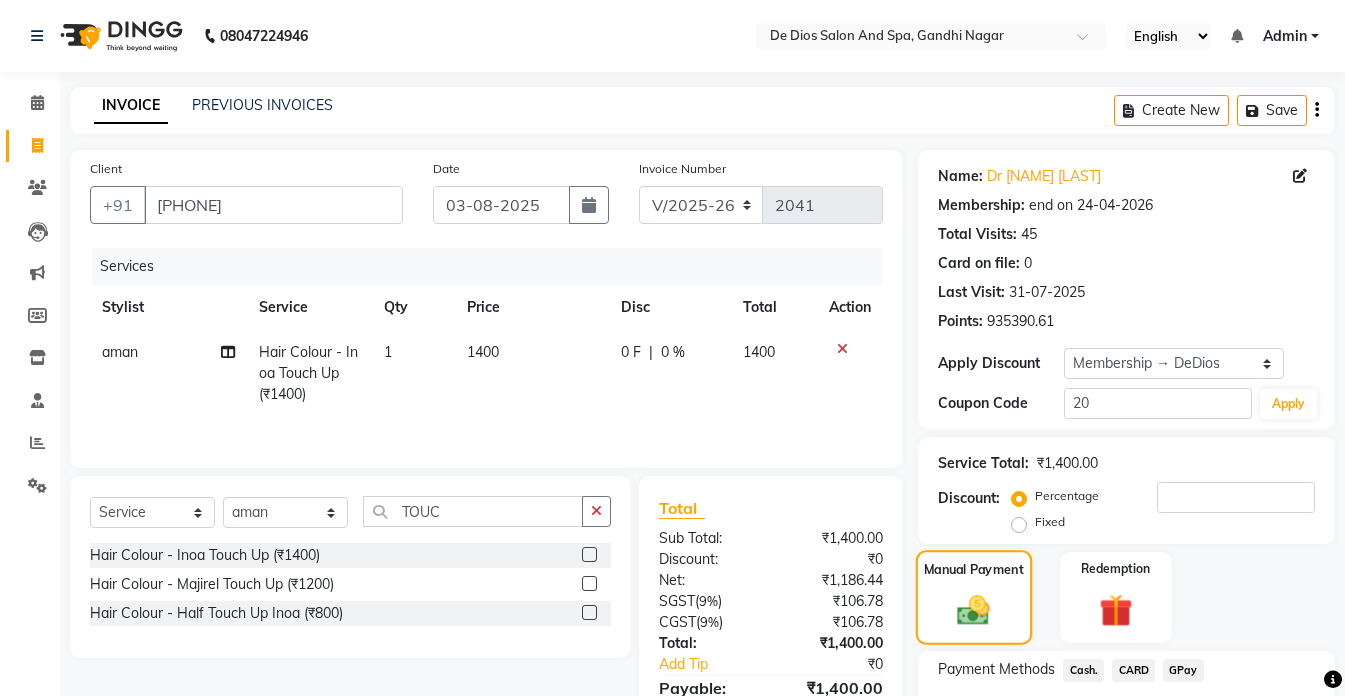 scroll, scrollTop: 100, scrollLeft: 0, axis: vertical 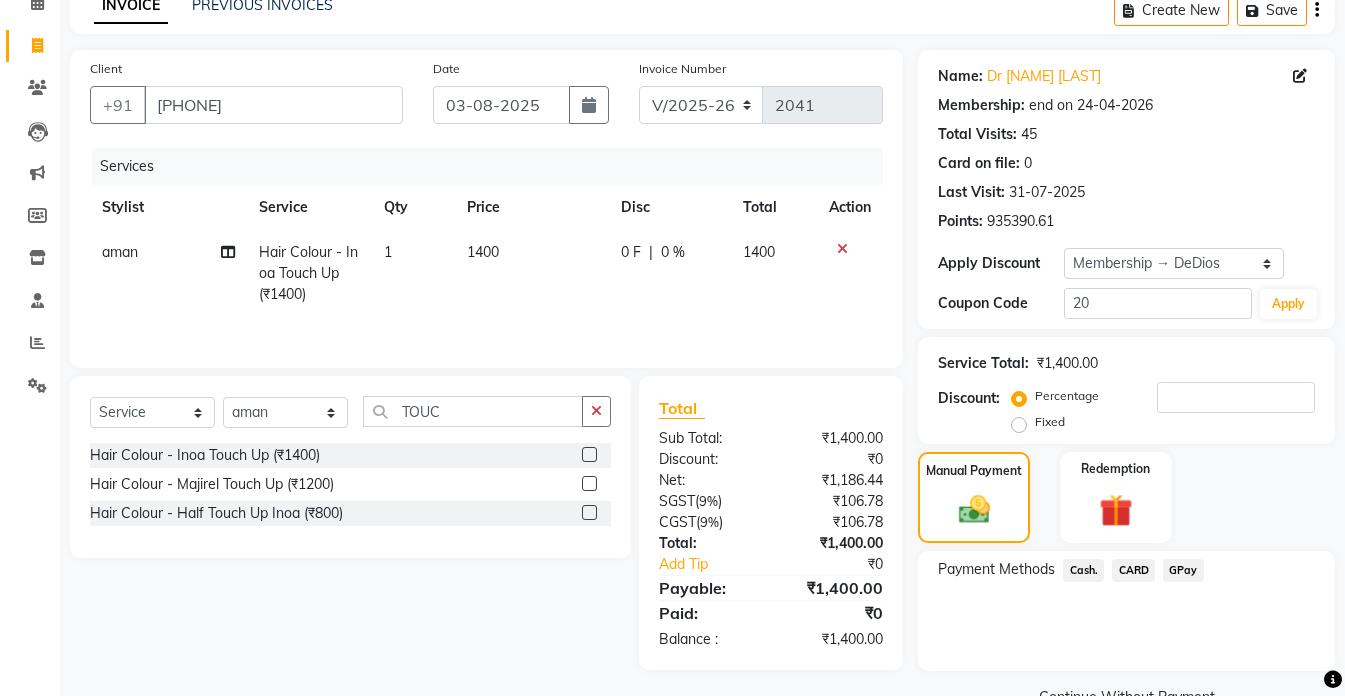 click on "Payment Methods  Cash.   CARD   GPay" 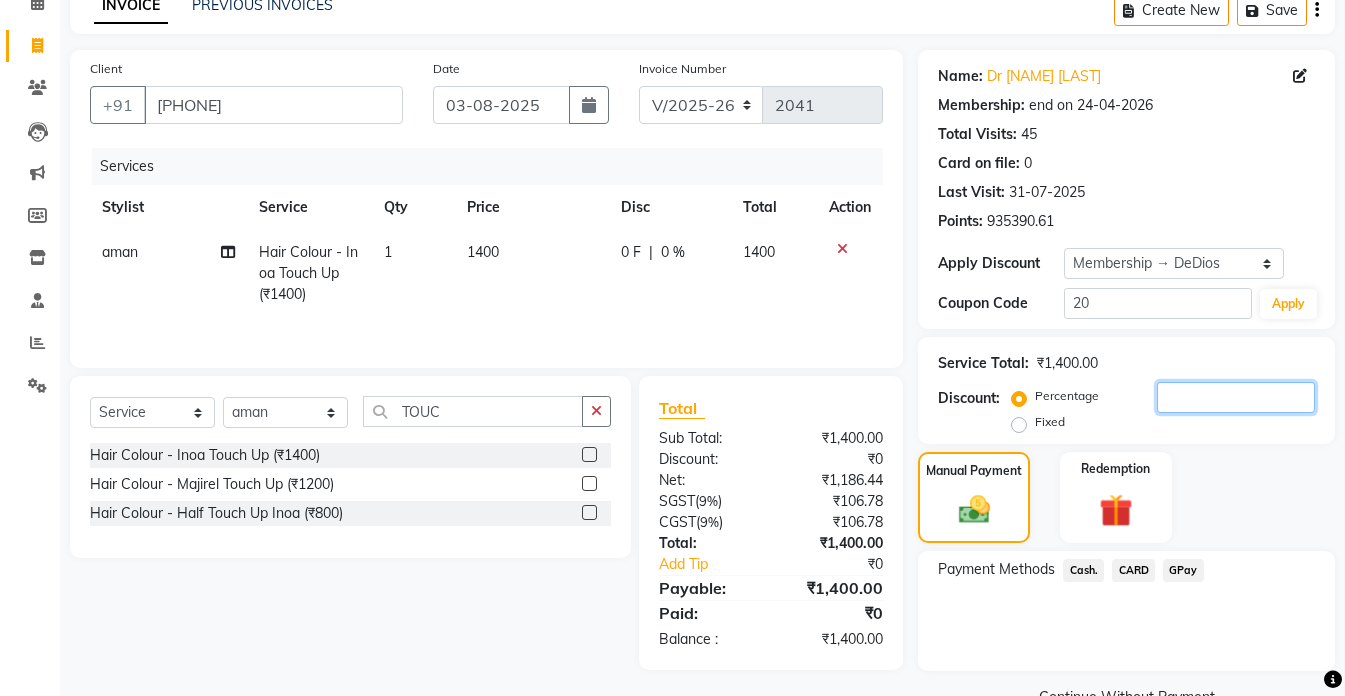 click 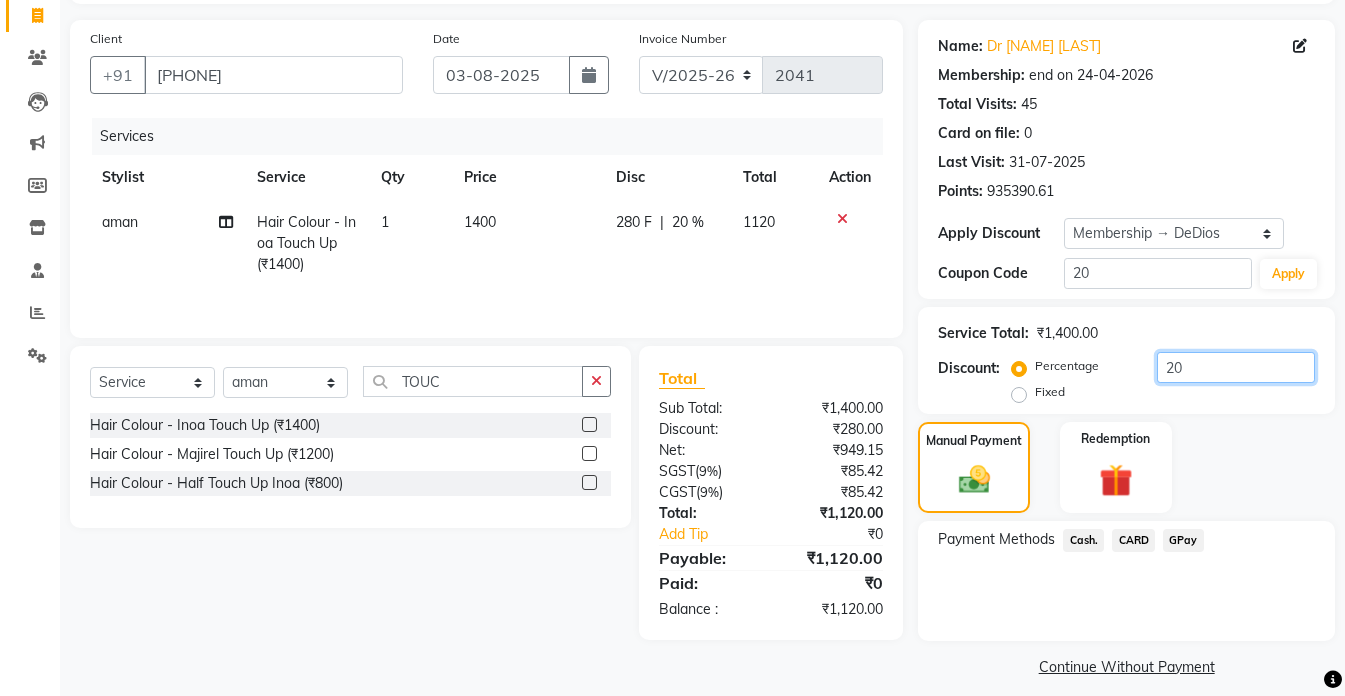 scroll, scrollTop: 146, scrollLeft: 0, axis: vertical 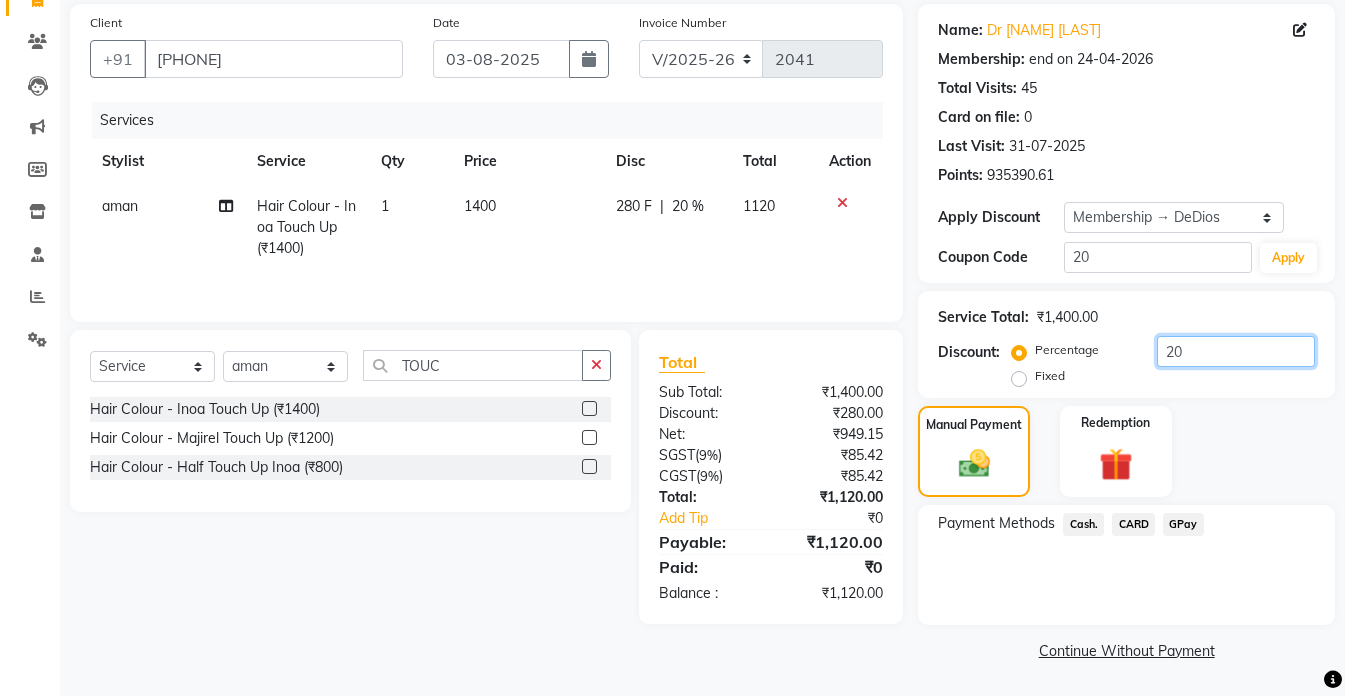 type on "20" 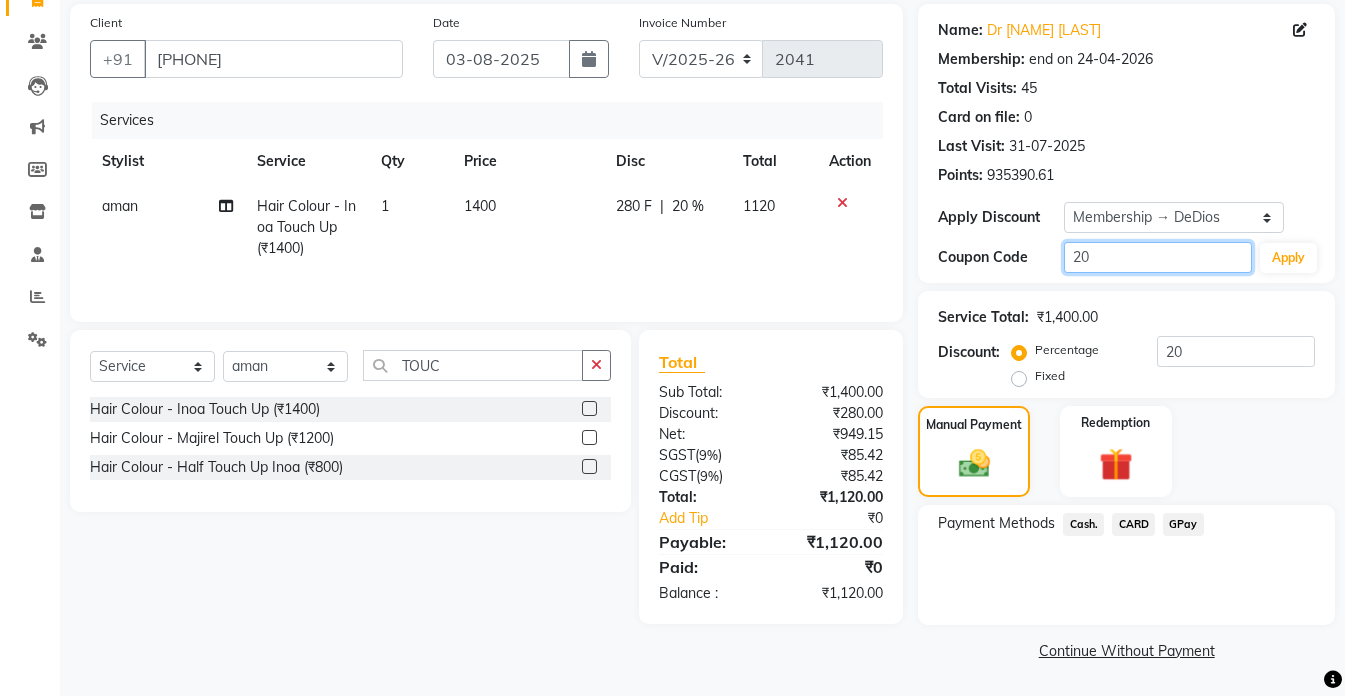 click on "20" 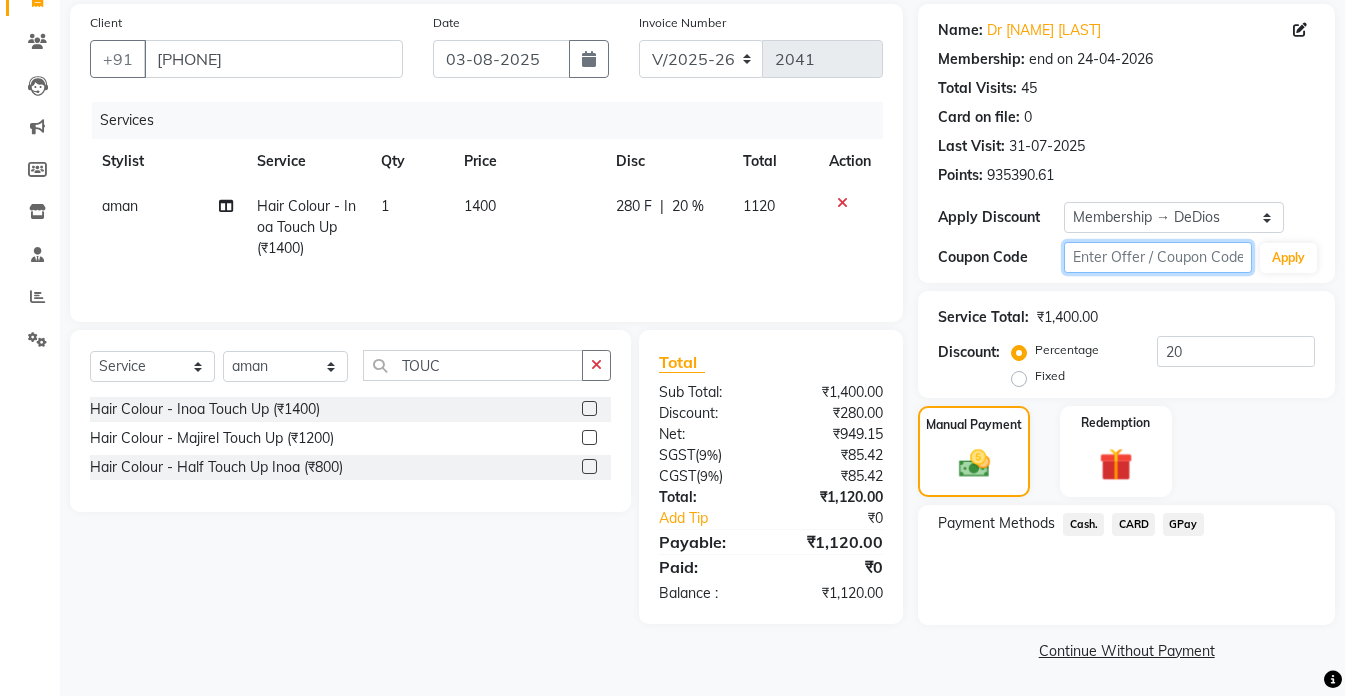 type 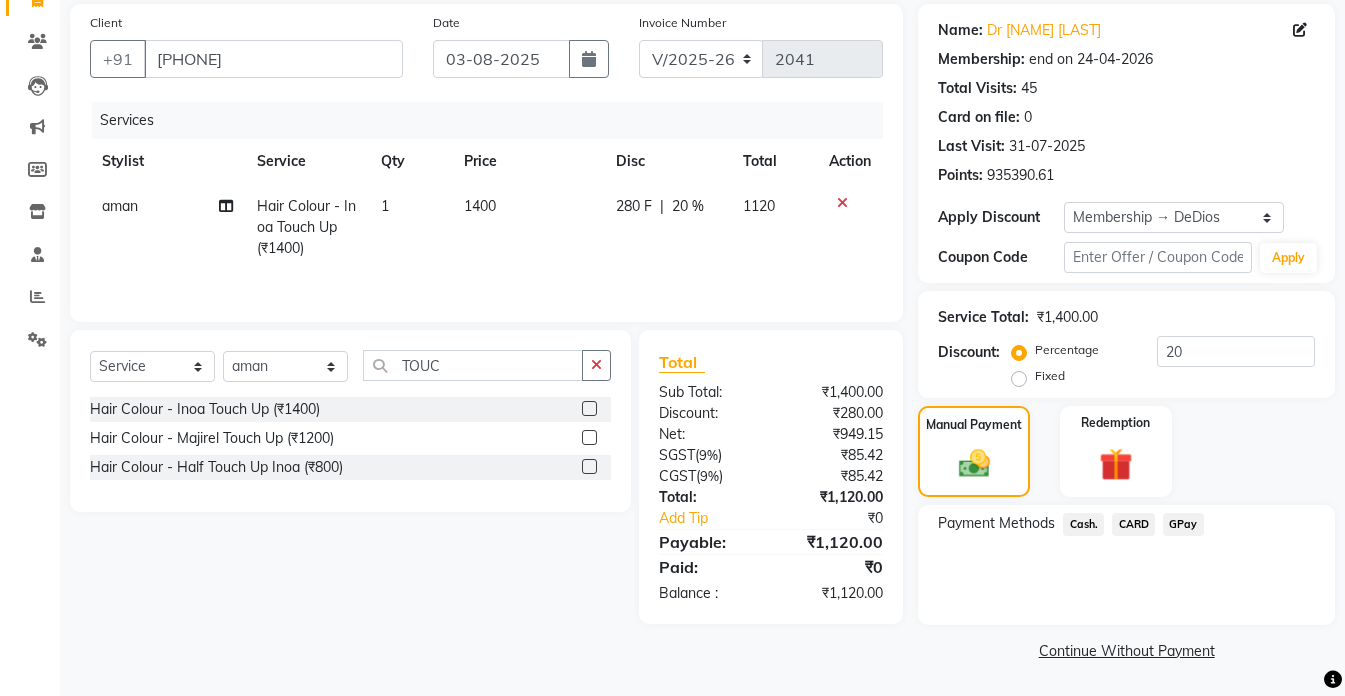 click on "1400" 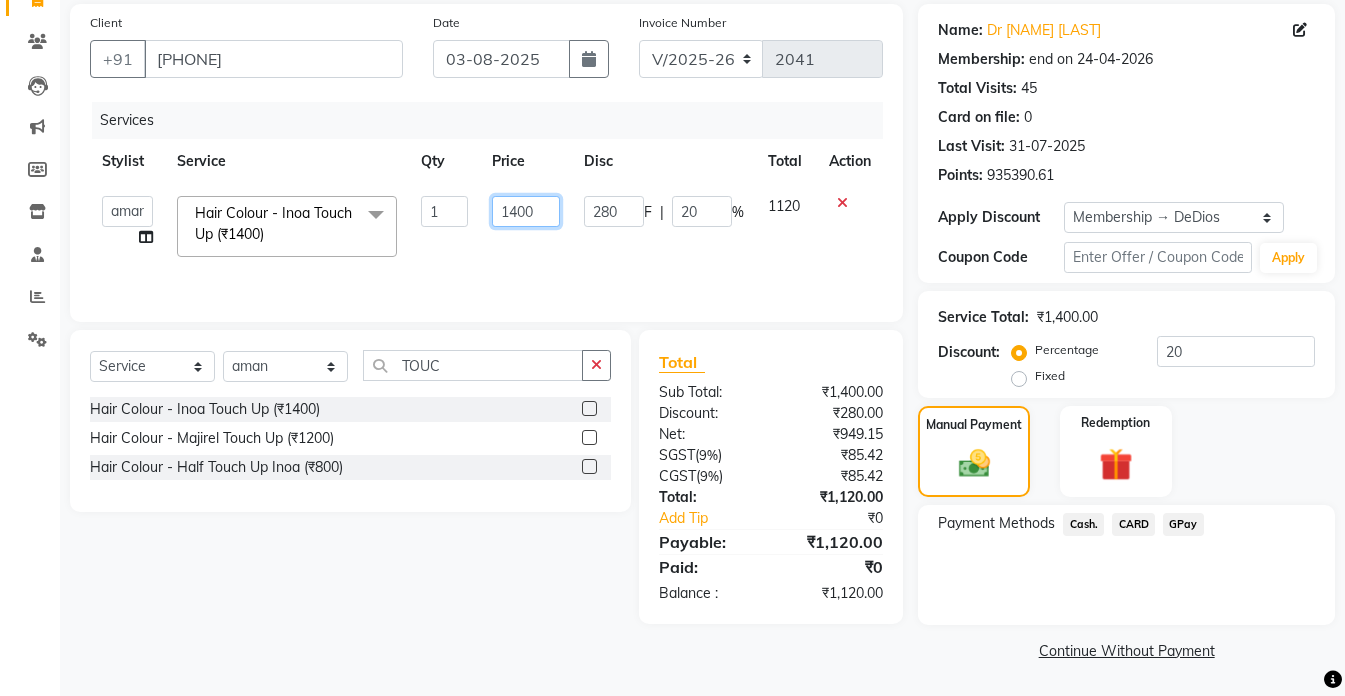 click on "1400" 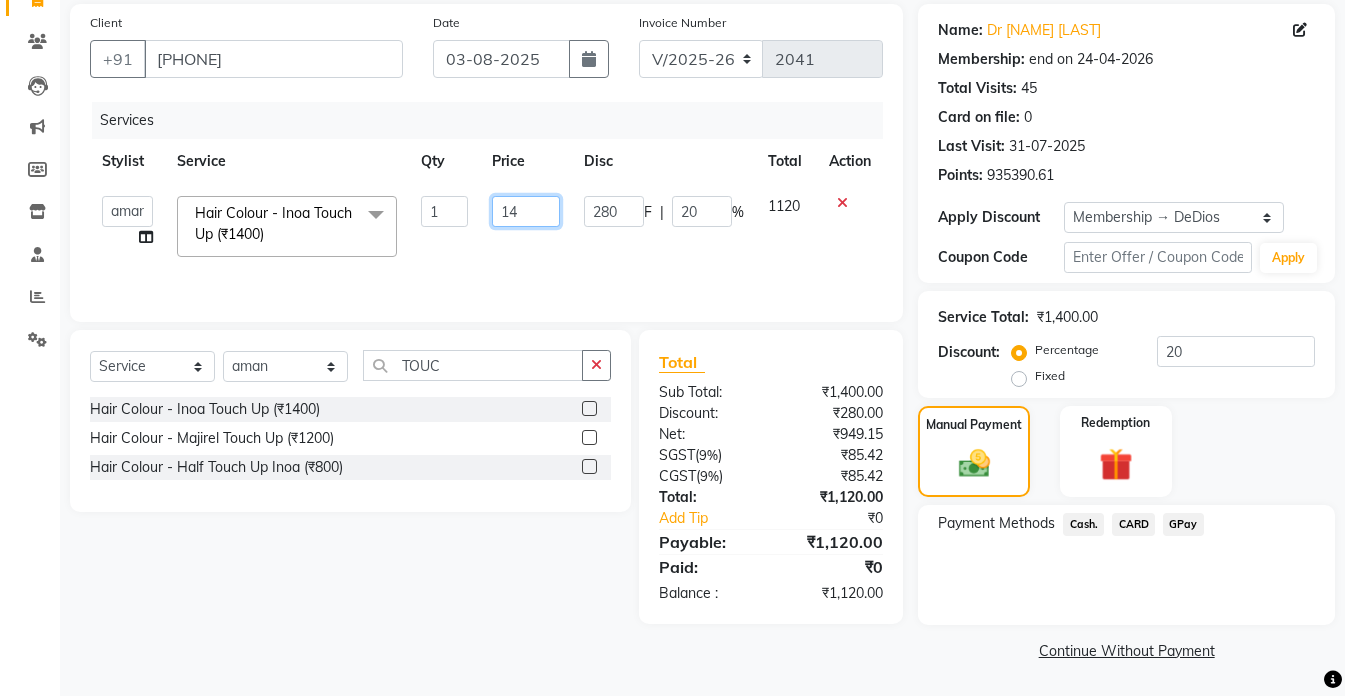type on "1" 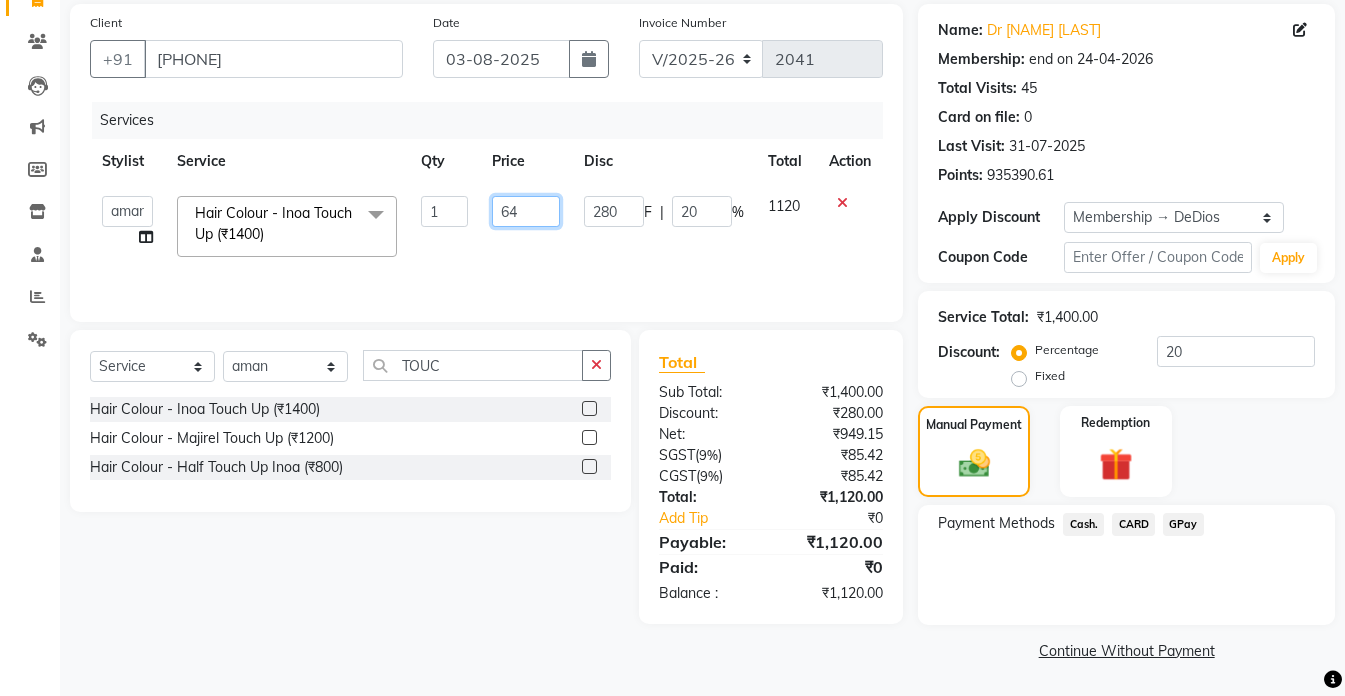 type on "640" 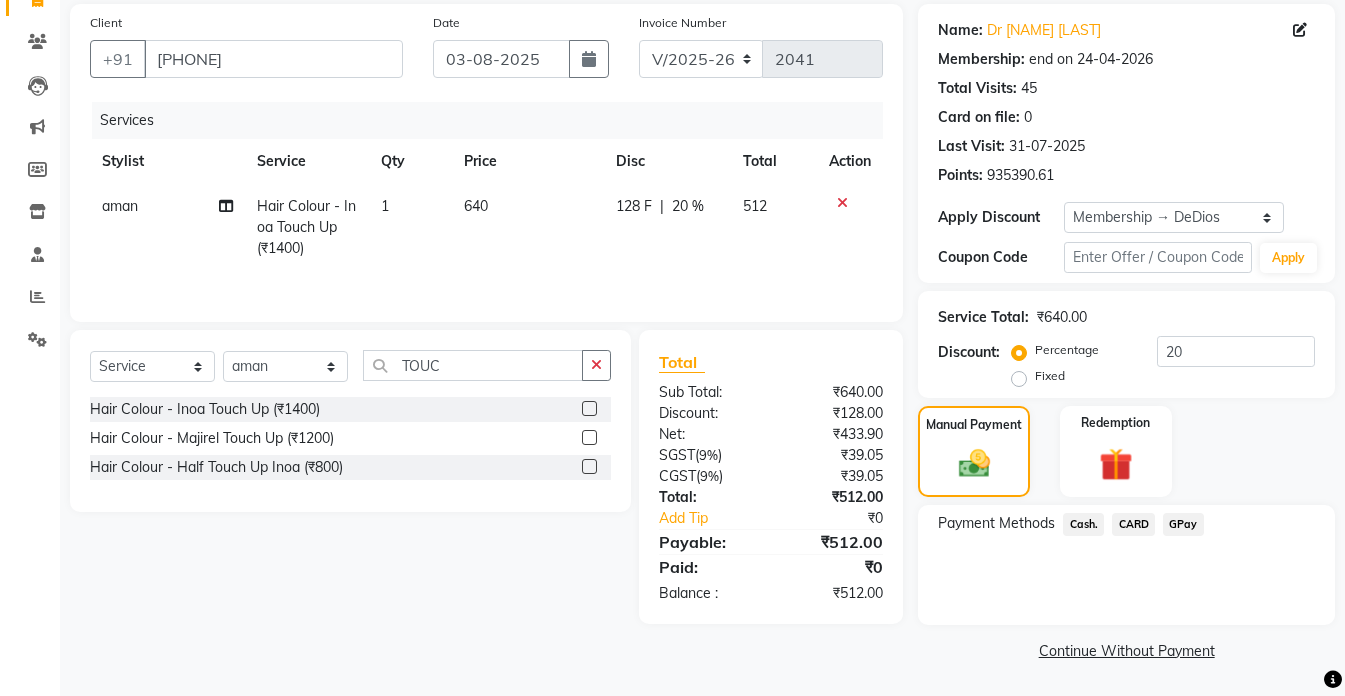 drag, startPoint x: 610, startPoint y: 328, endPoint x: 638, endPoint y: 379, distance: 58.18075 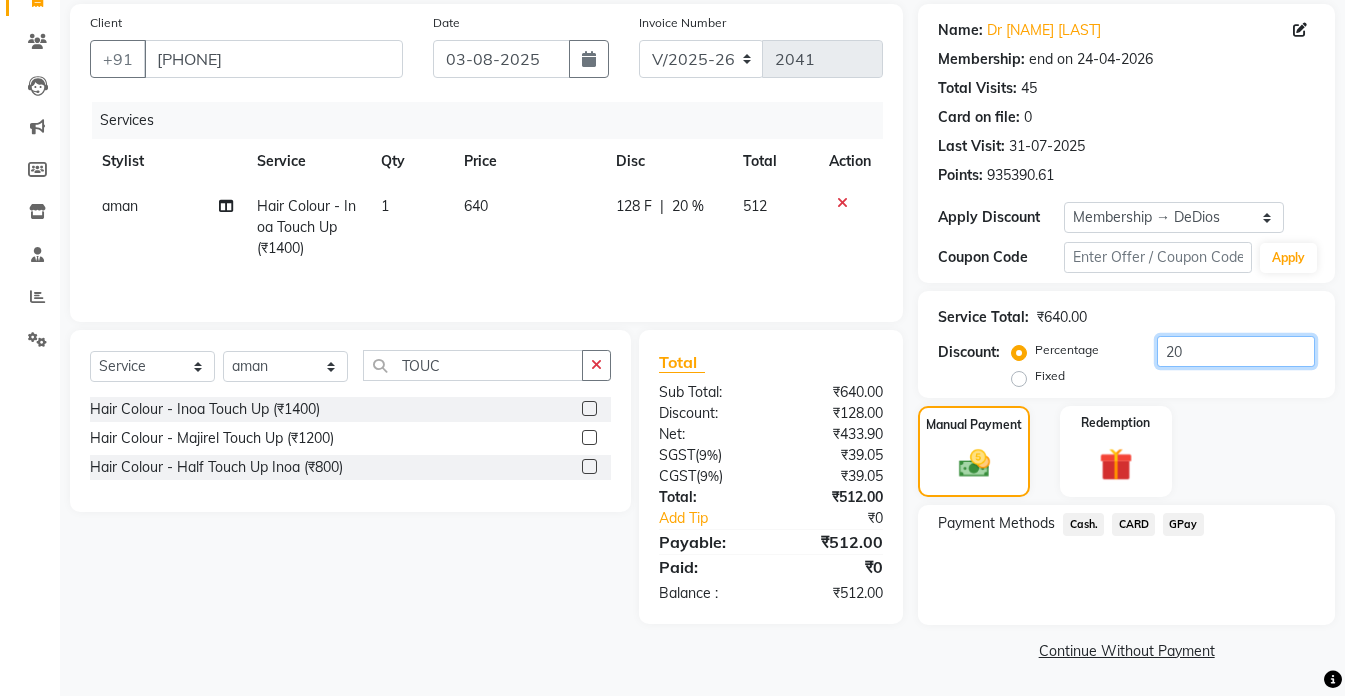 click on "20" 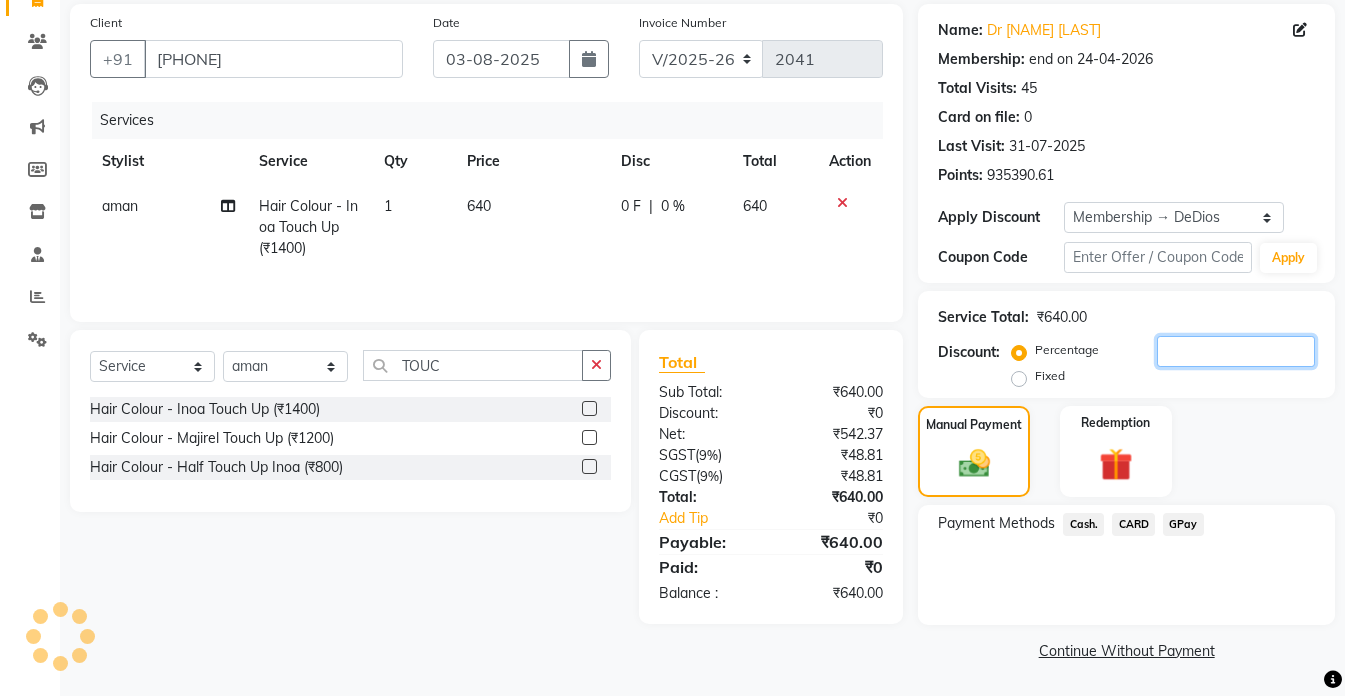 type 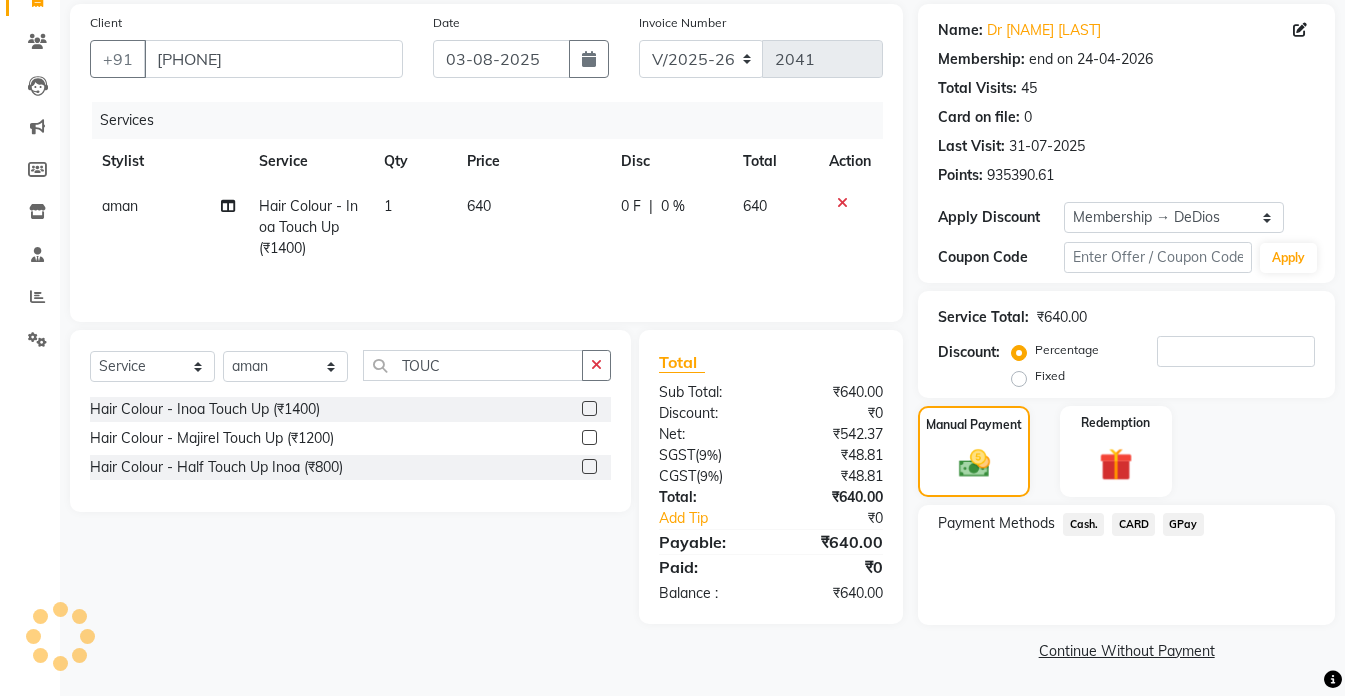 click on "Payment Methods  Cash.   CARD   GPay" 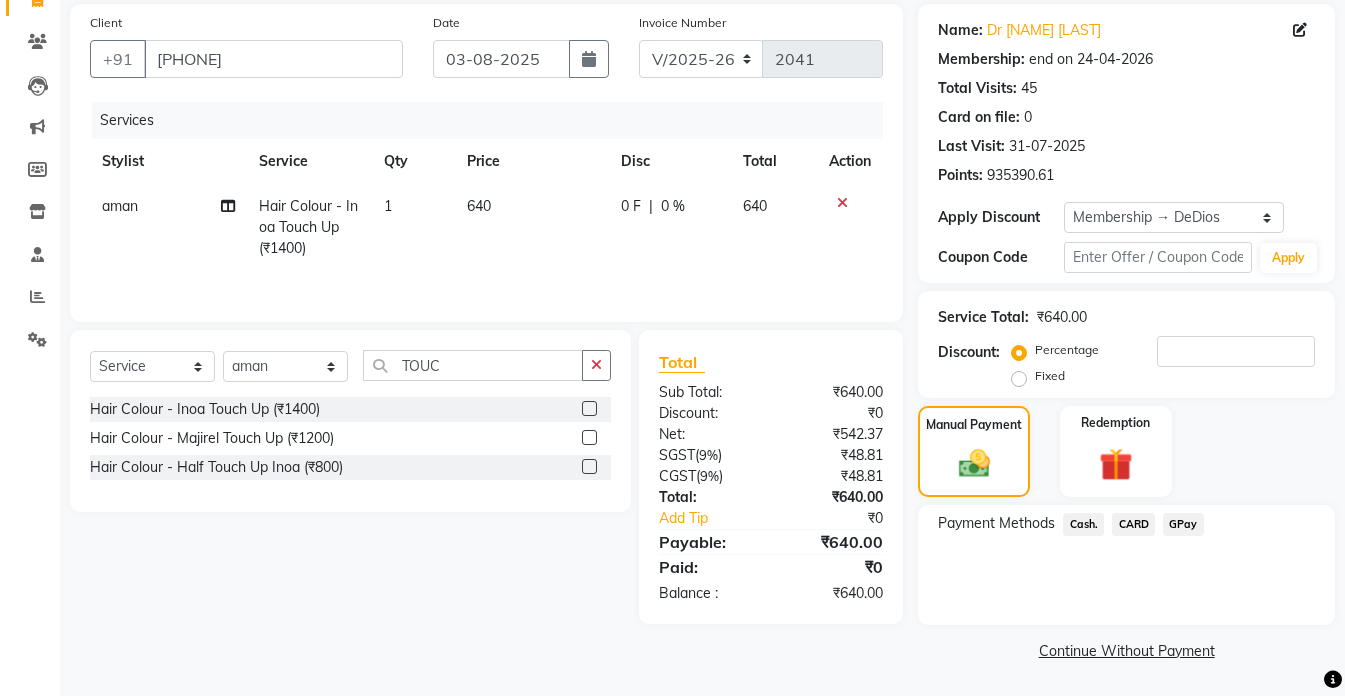 click on "Cash." 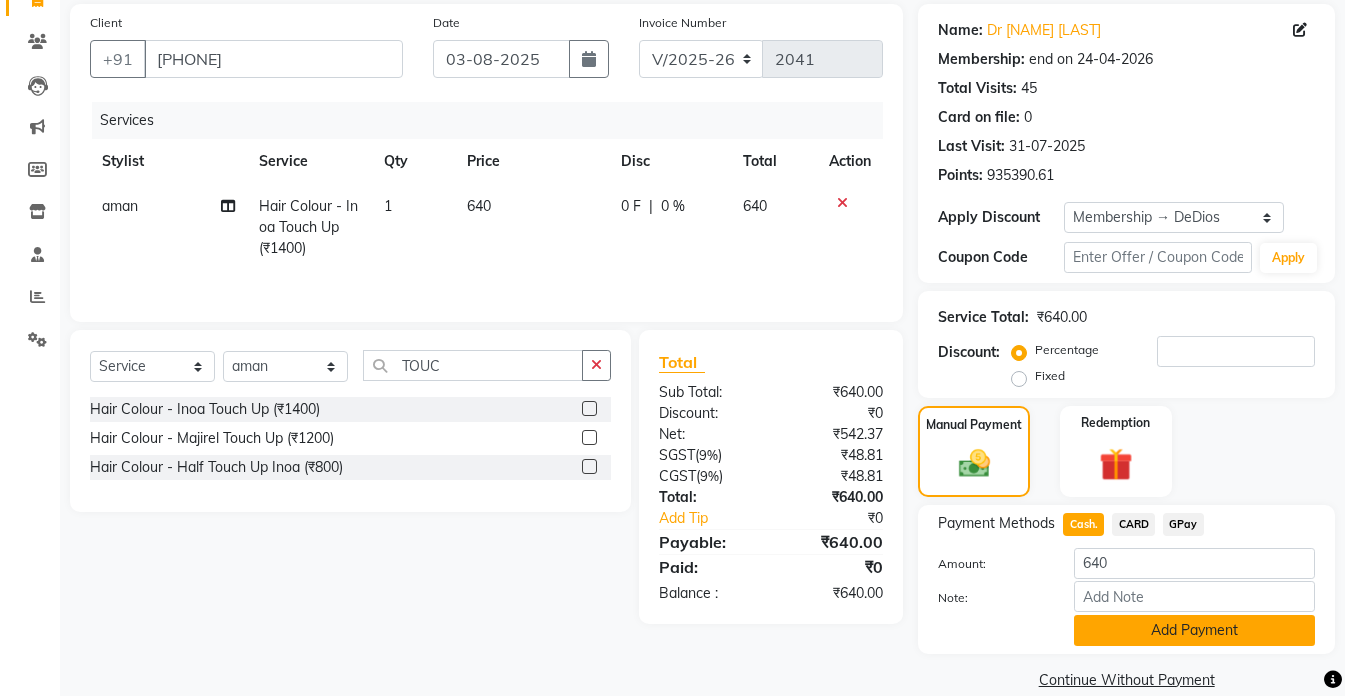 click on "Add Payment" 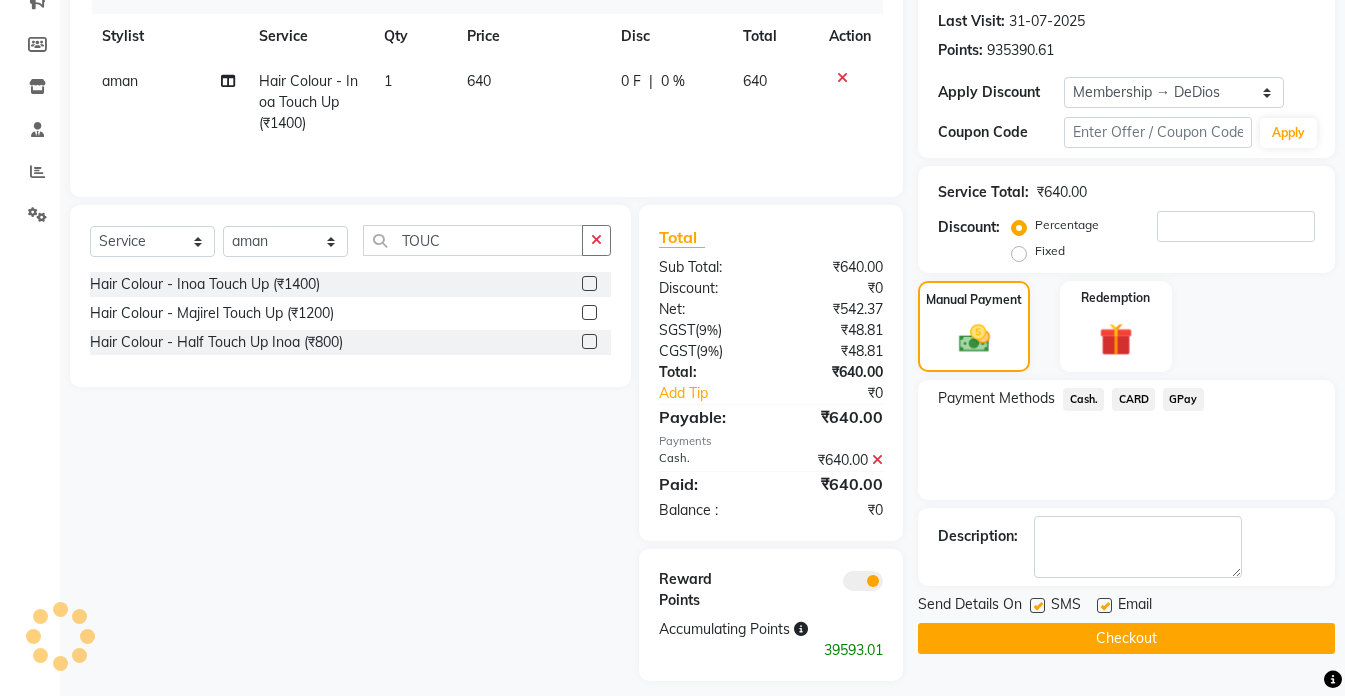 scroll, scrollTop: 286, scrollLeft: 0, axis: vertical 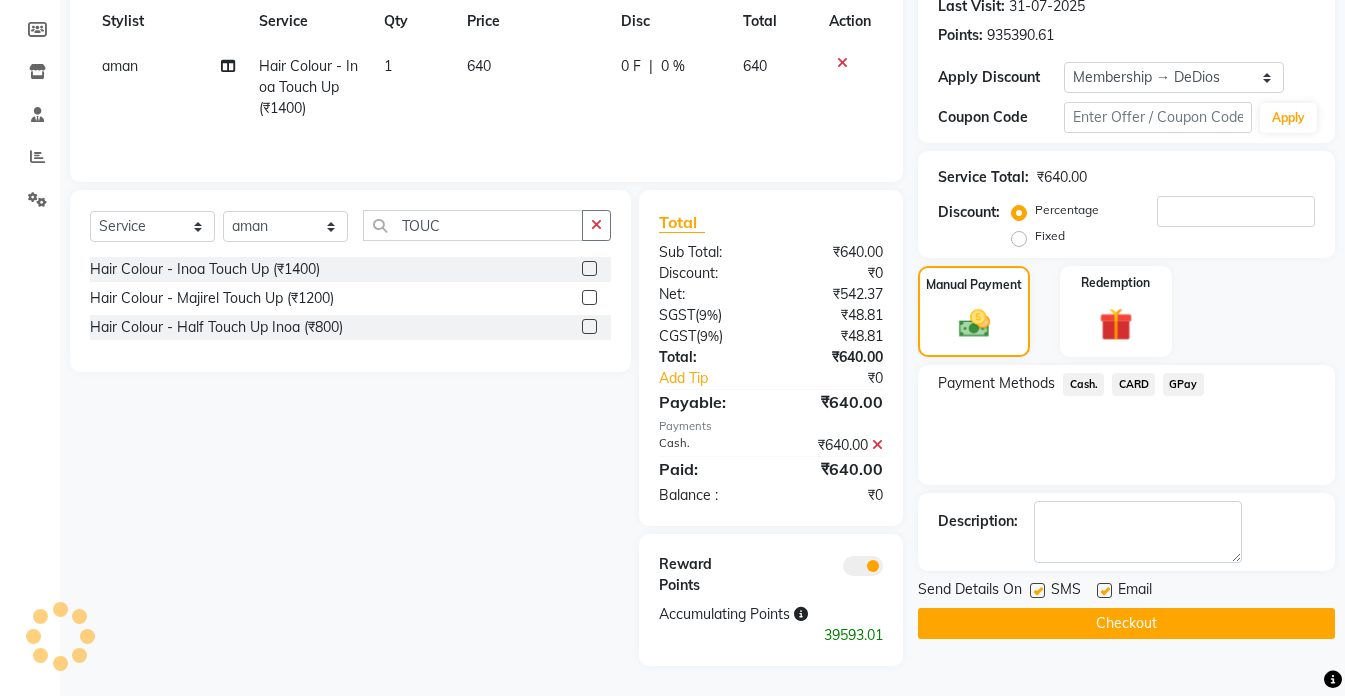 click on "Checkout" 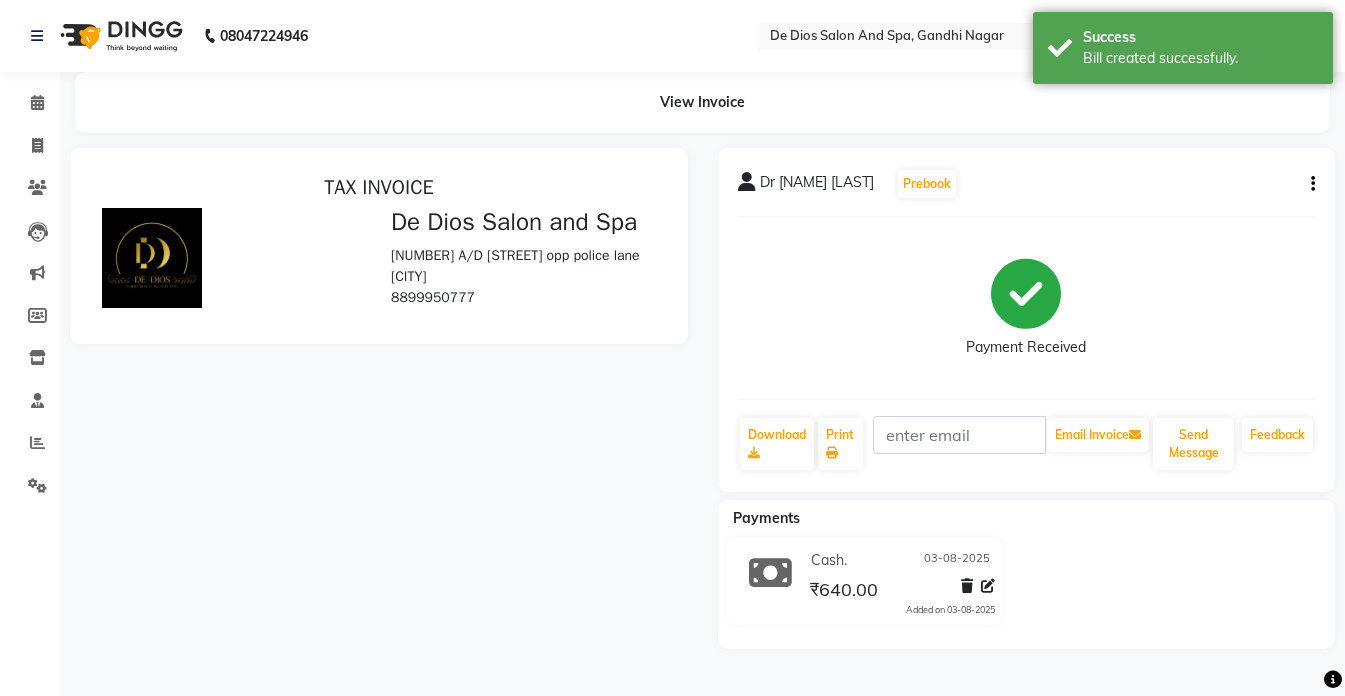 scroll, scrollTop: 0, scrollLeft: 0, axis: both 